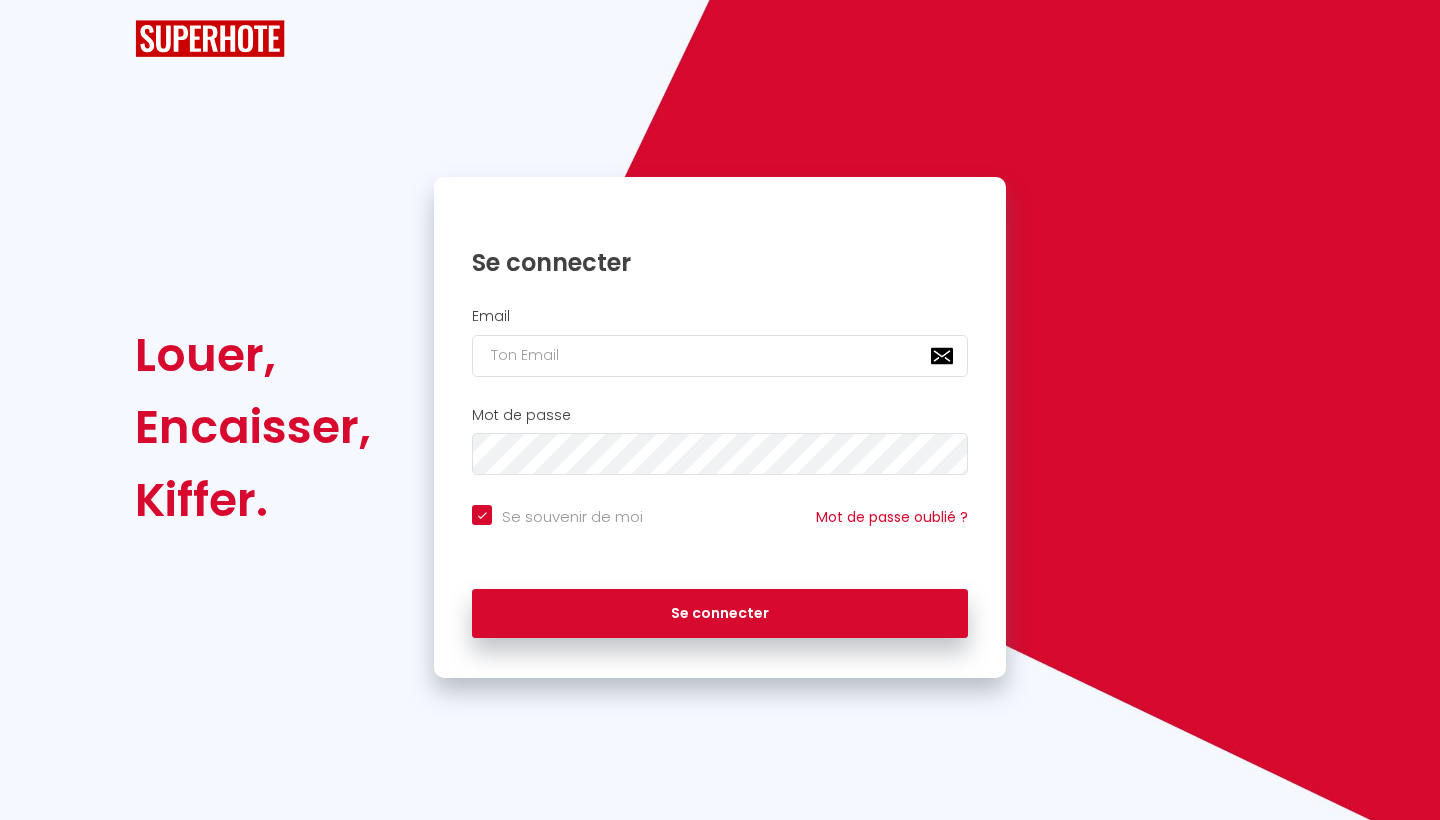 scroll, scrollTop: 0, scrollLeft: 0, axis: both 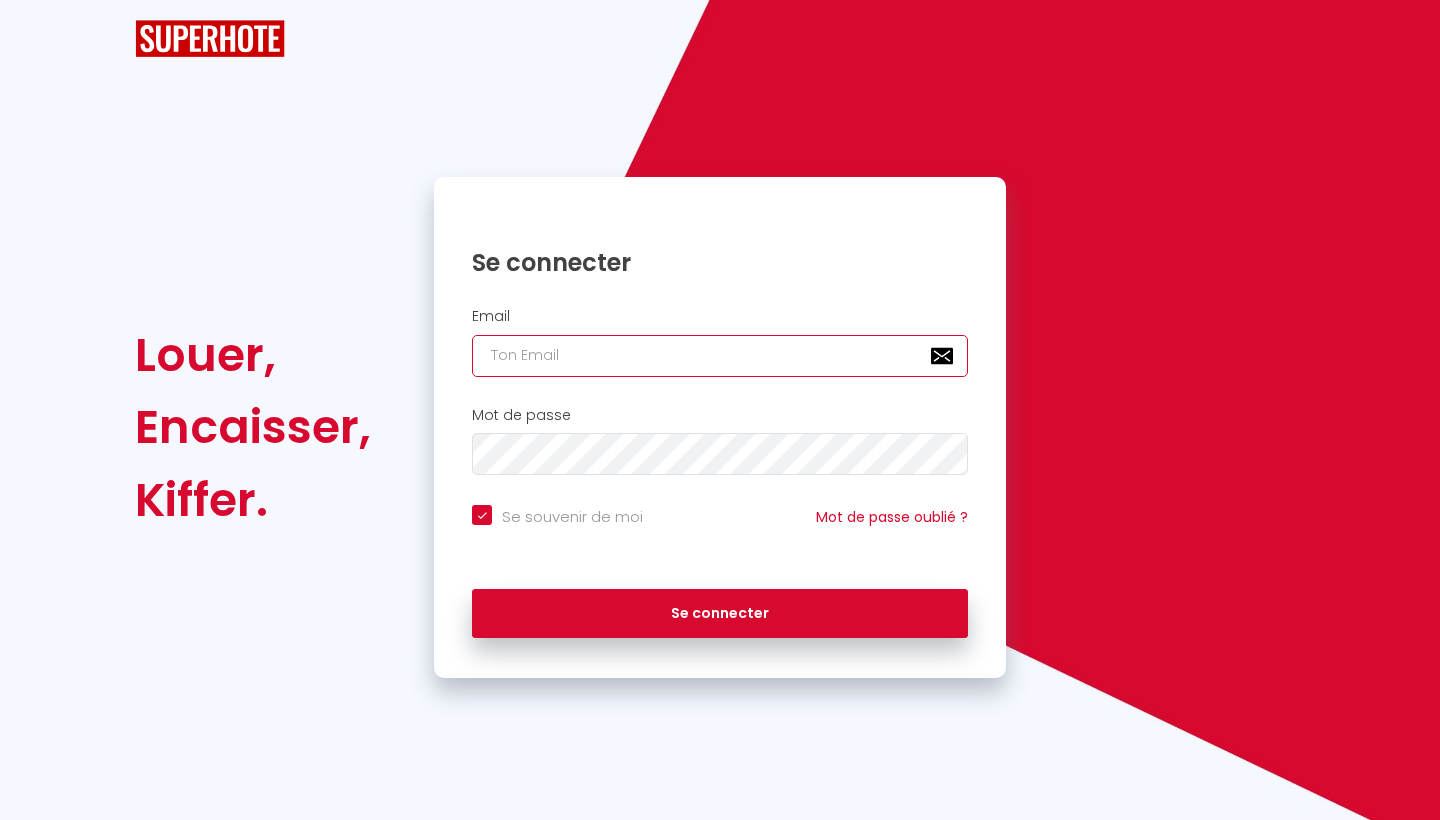 type on "[EMAIL_ADDRESS][DOMAIN_NAME]" 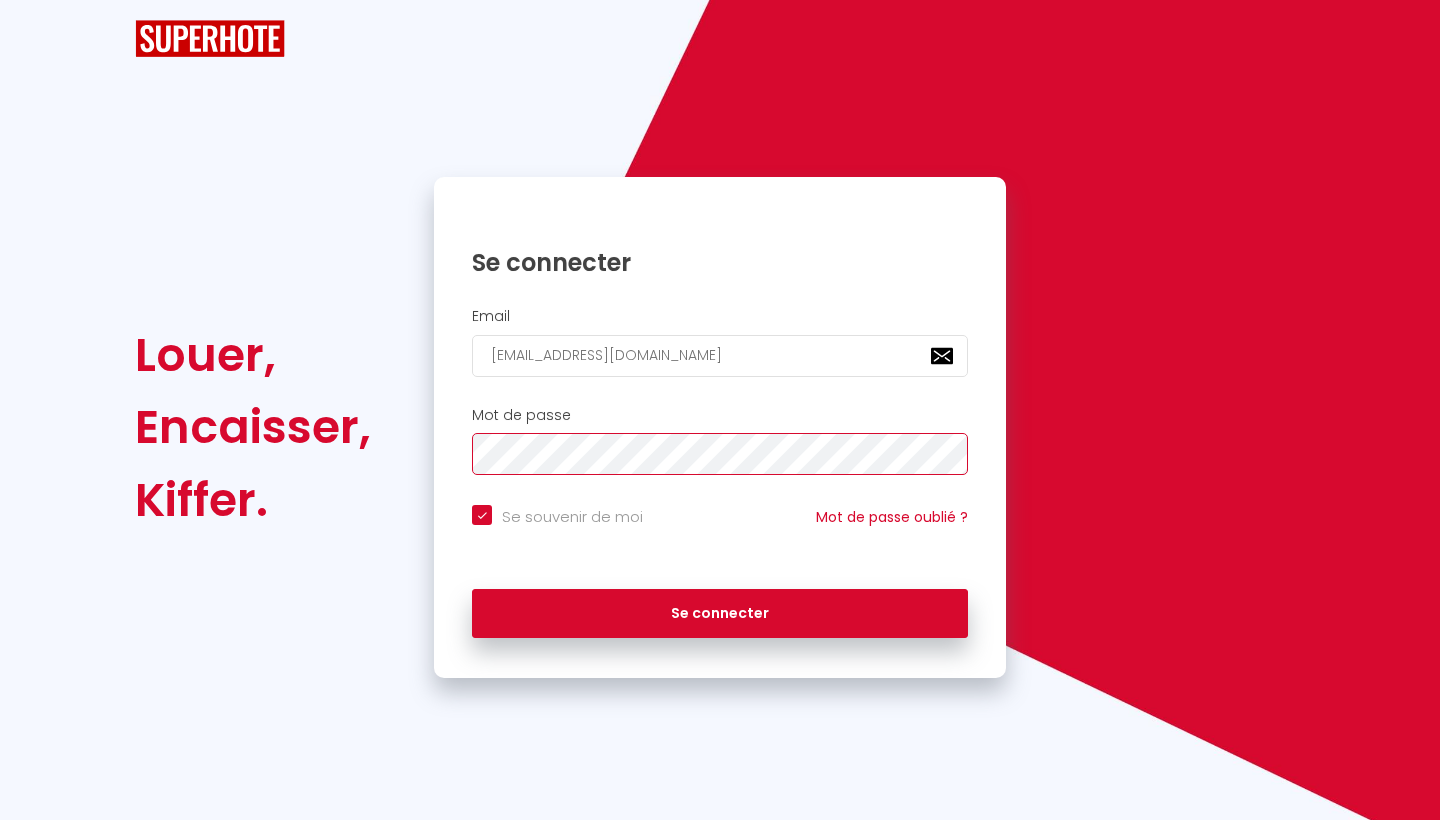 click on "Se connecter" at bounding box center (720, 614) 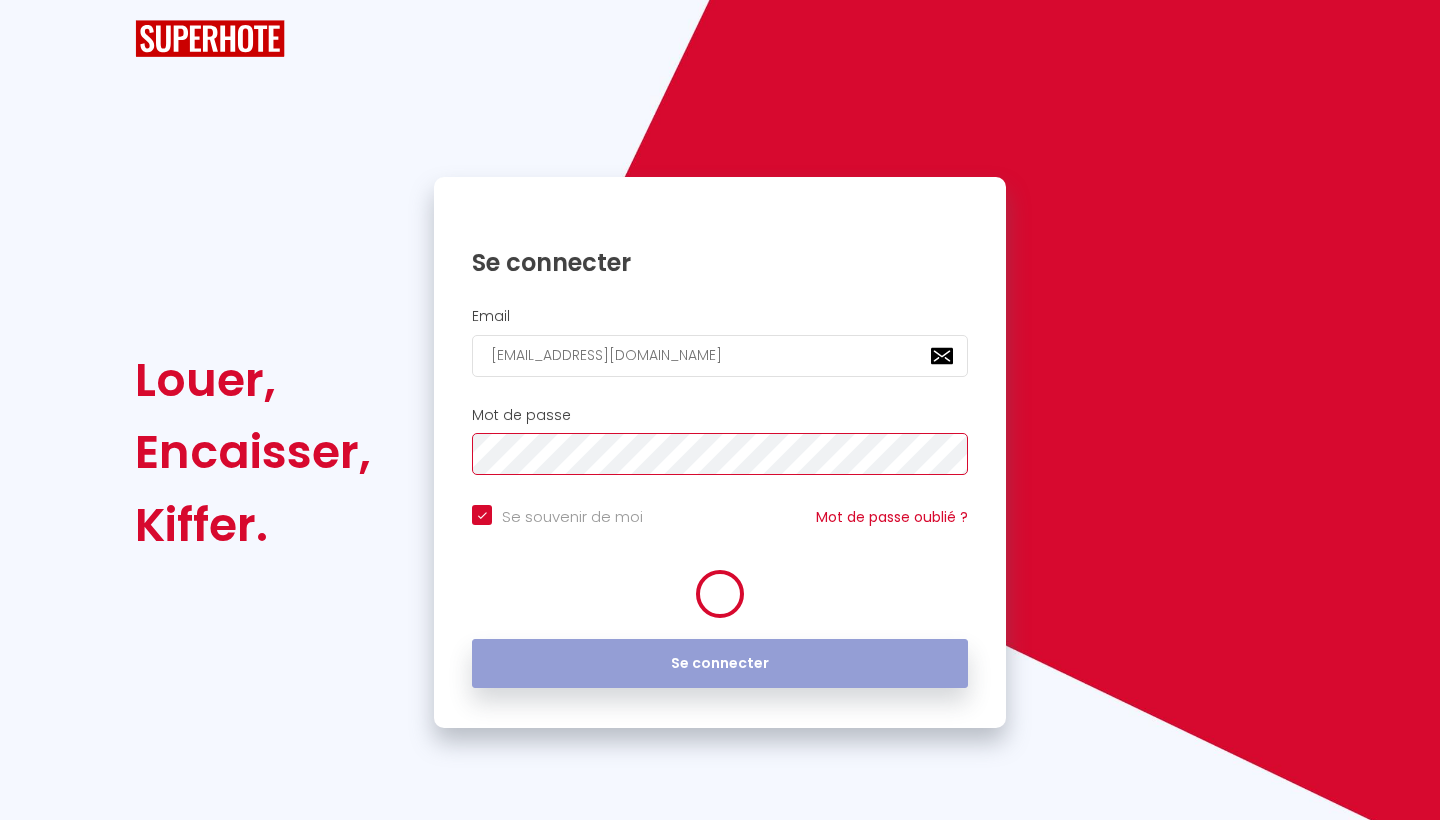 checkbox on "true" 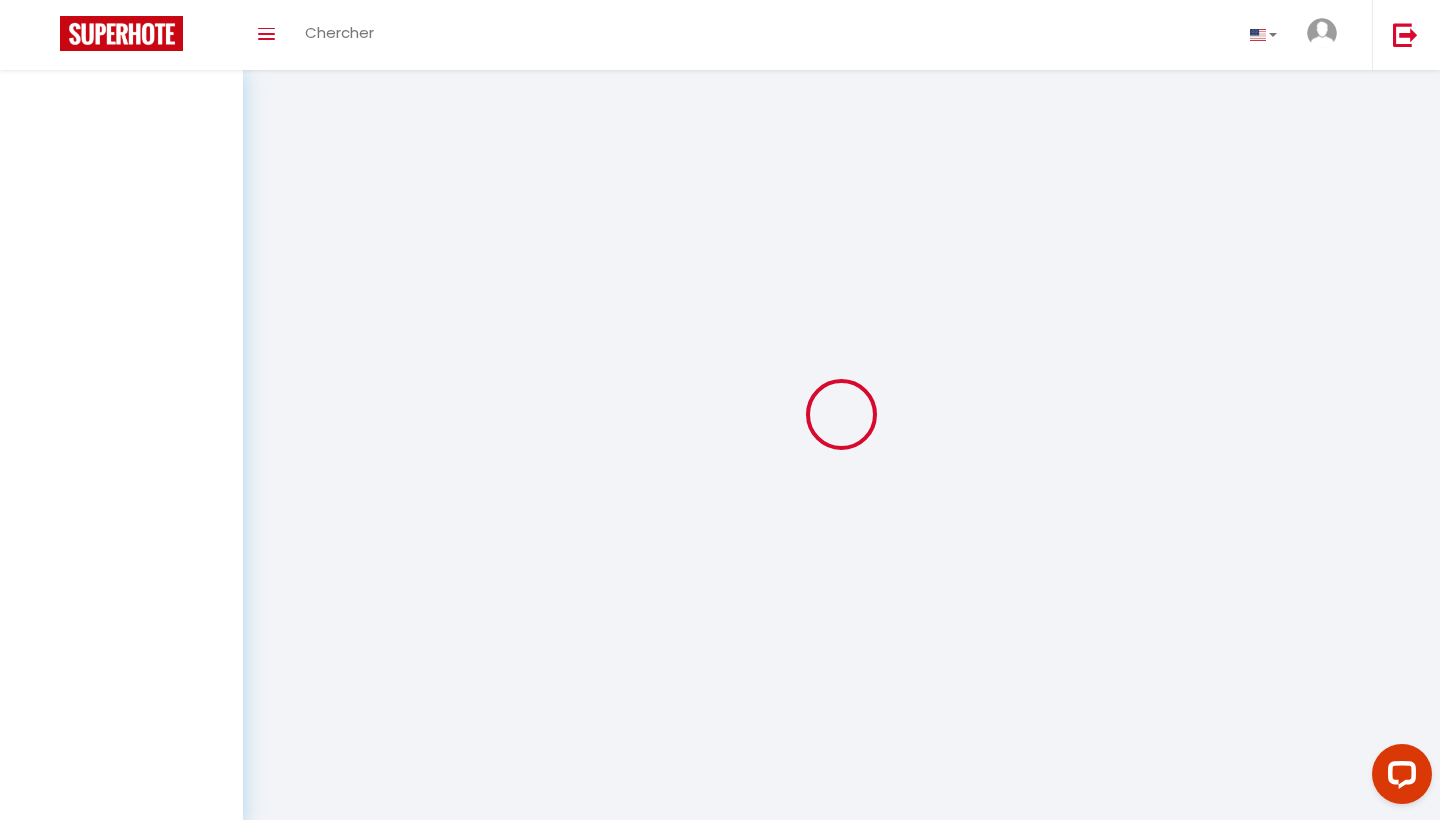 scroll, scrollTop: 0, scrollLeft: 0, axis: both 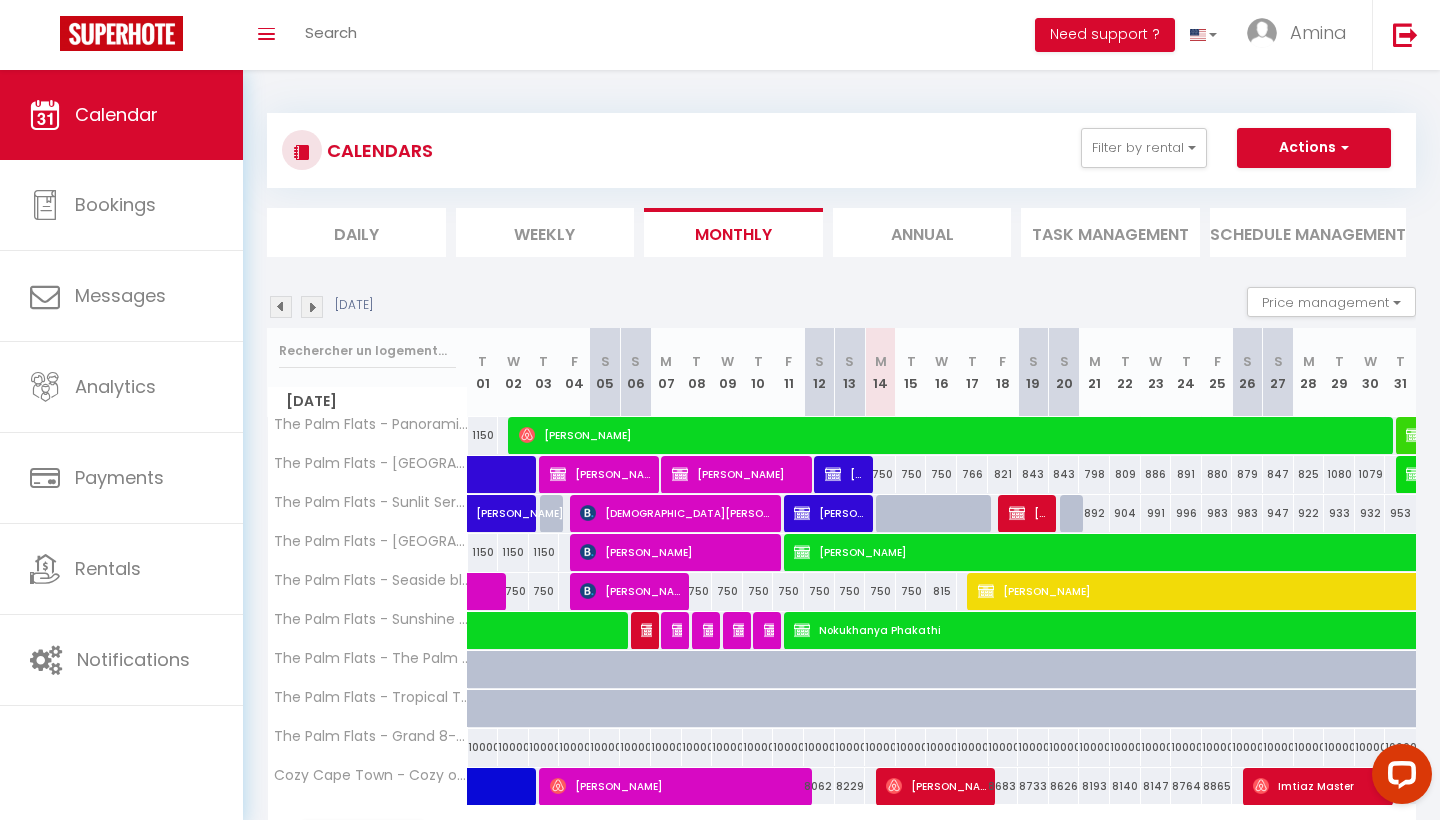 click at bounding box center [952, 525] 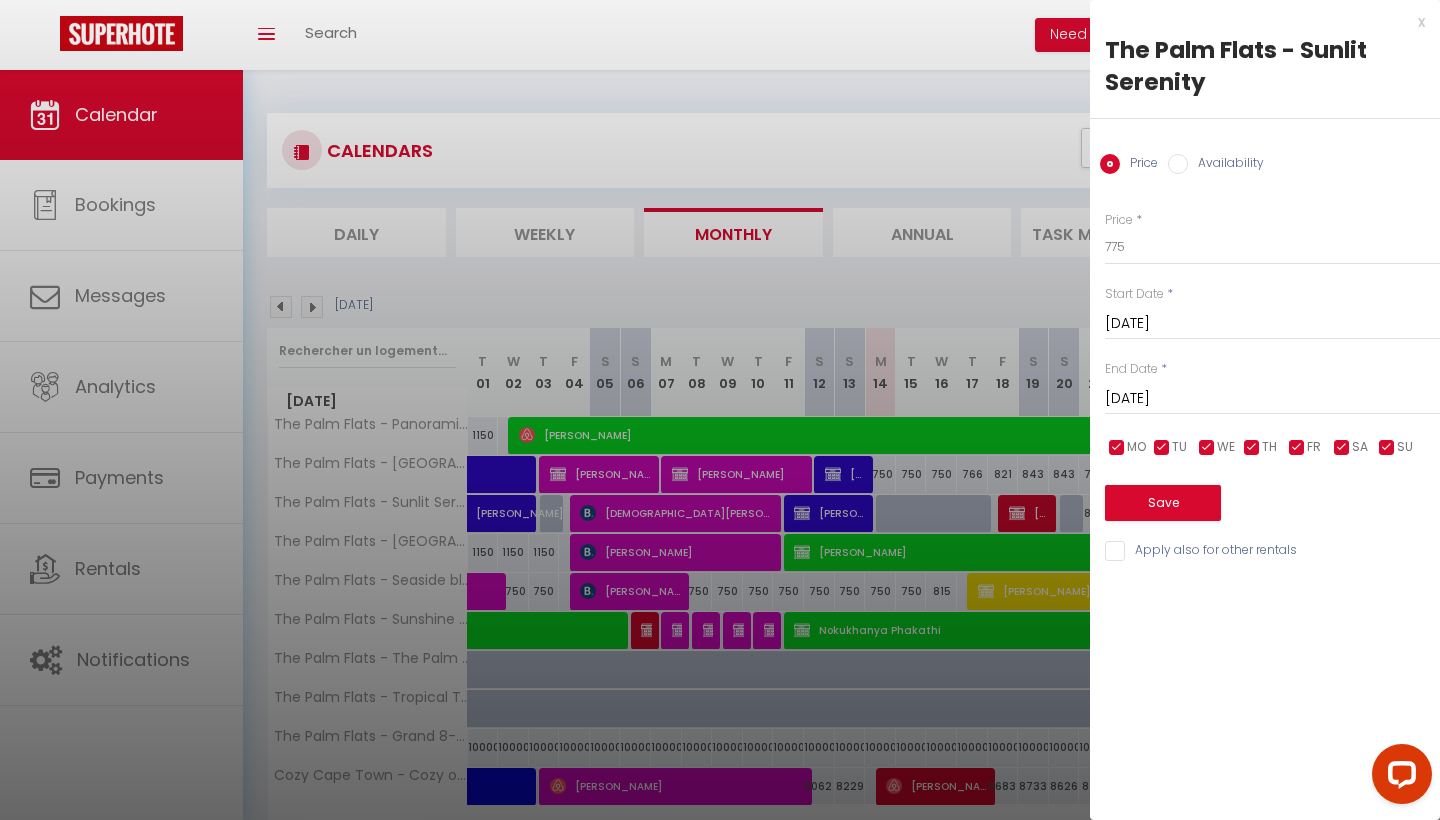 click at bounding box center [720, 410] 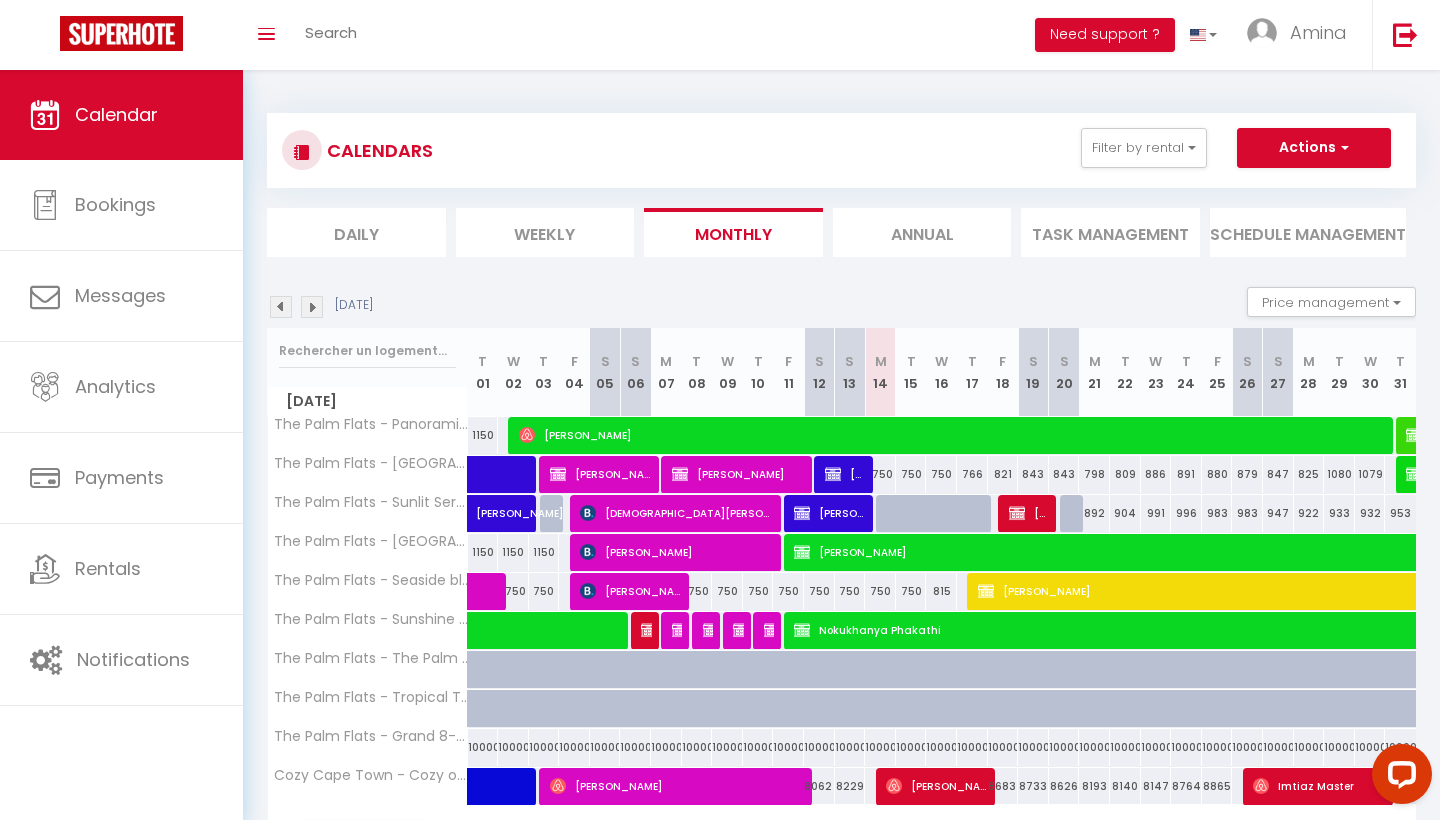 click at bounding box center (972, 514) 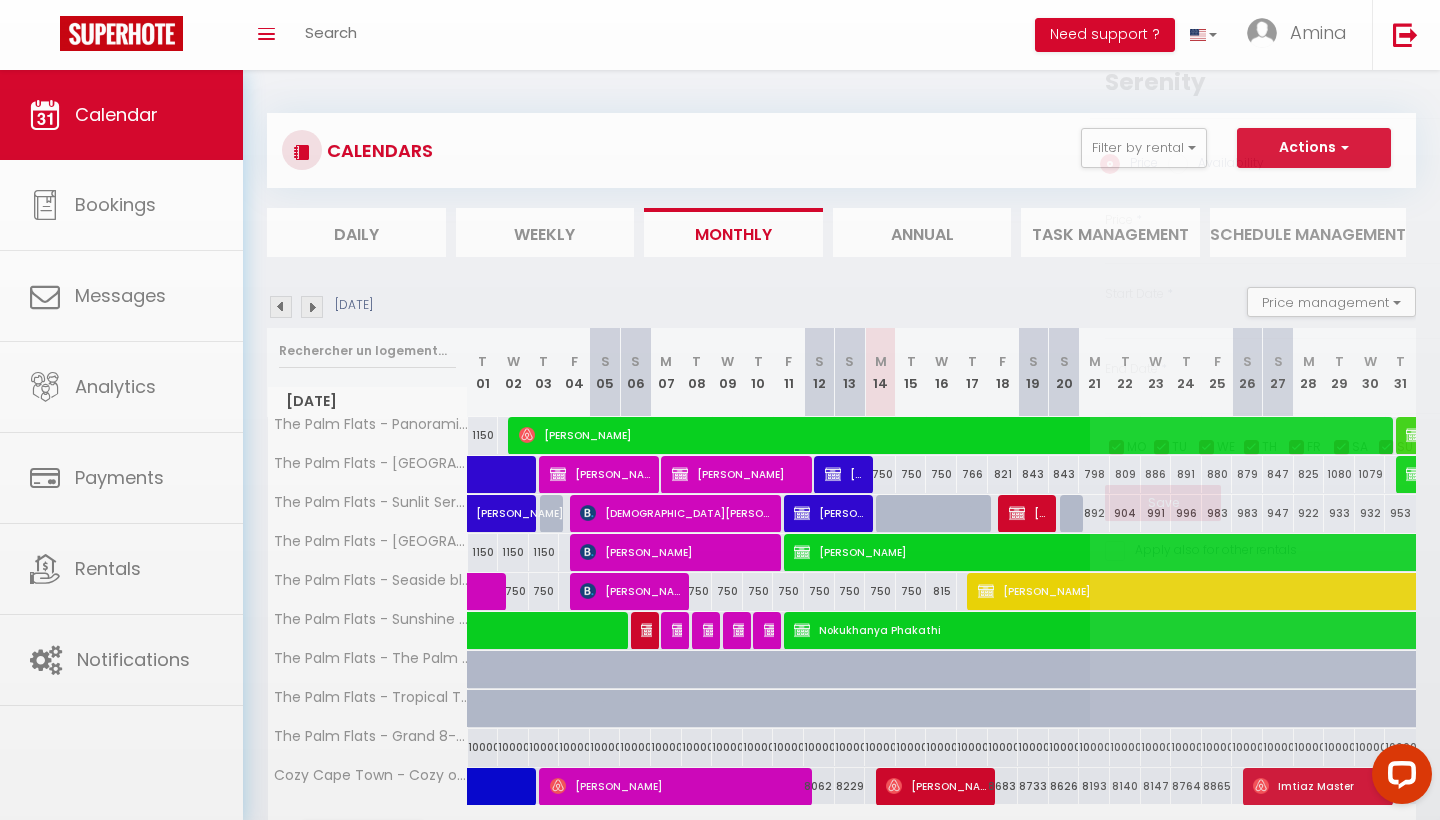 type on "856" 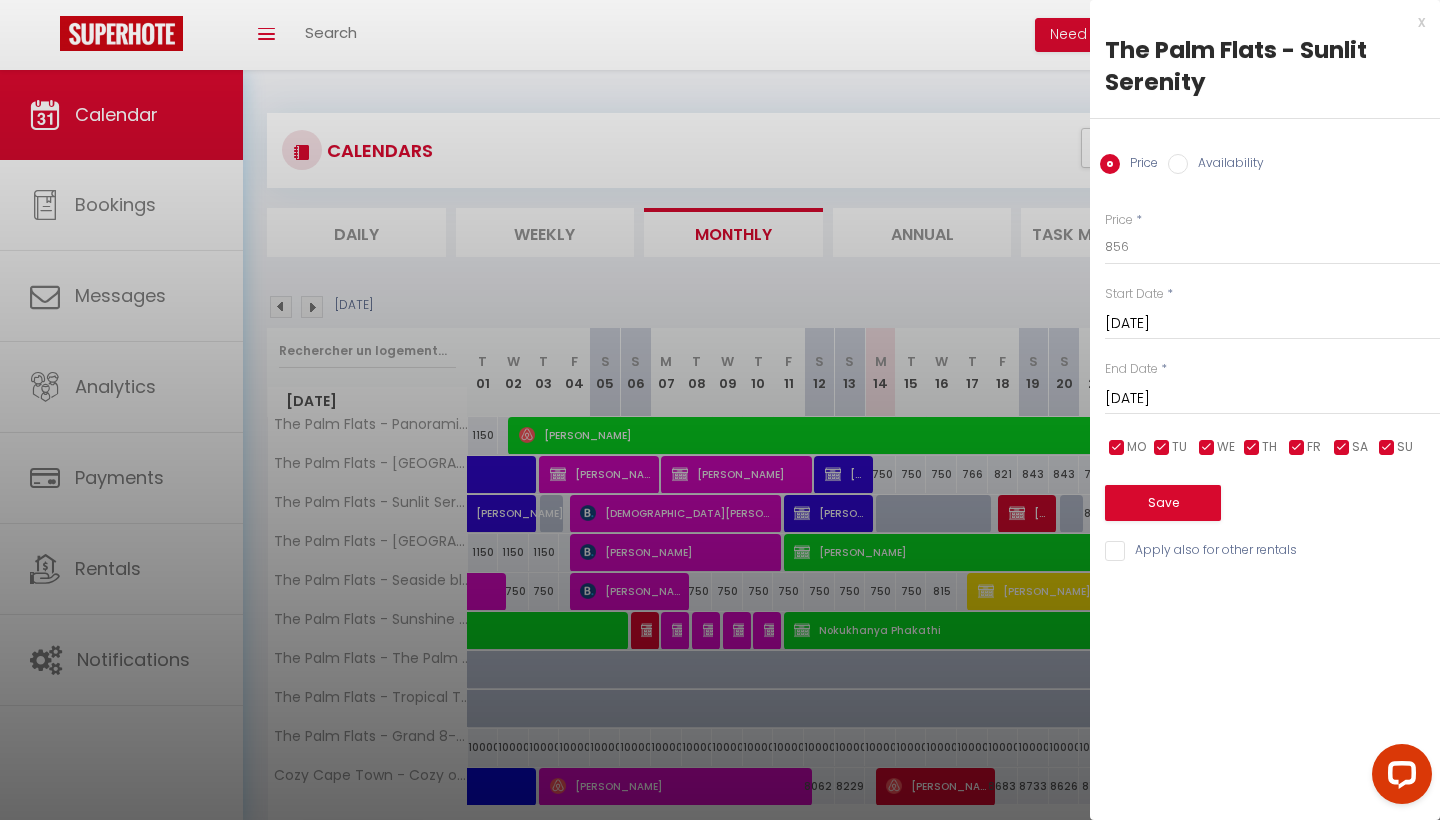 click on "[DATE]" at bounding box center (1272, 324) 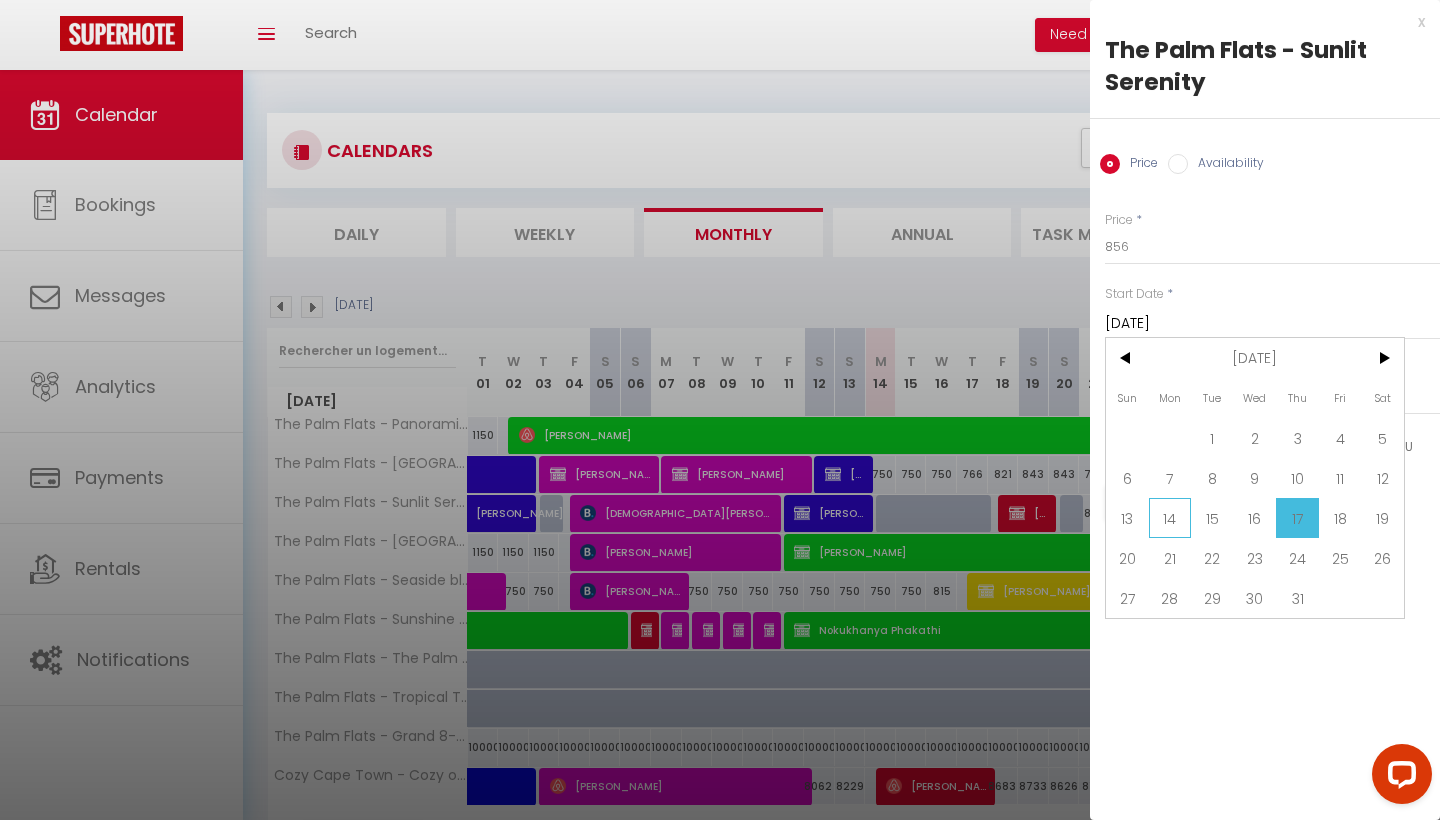 click on "14" at bounding box center (1170, 518) 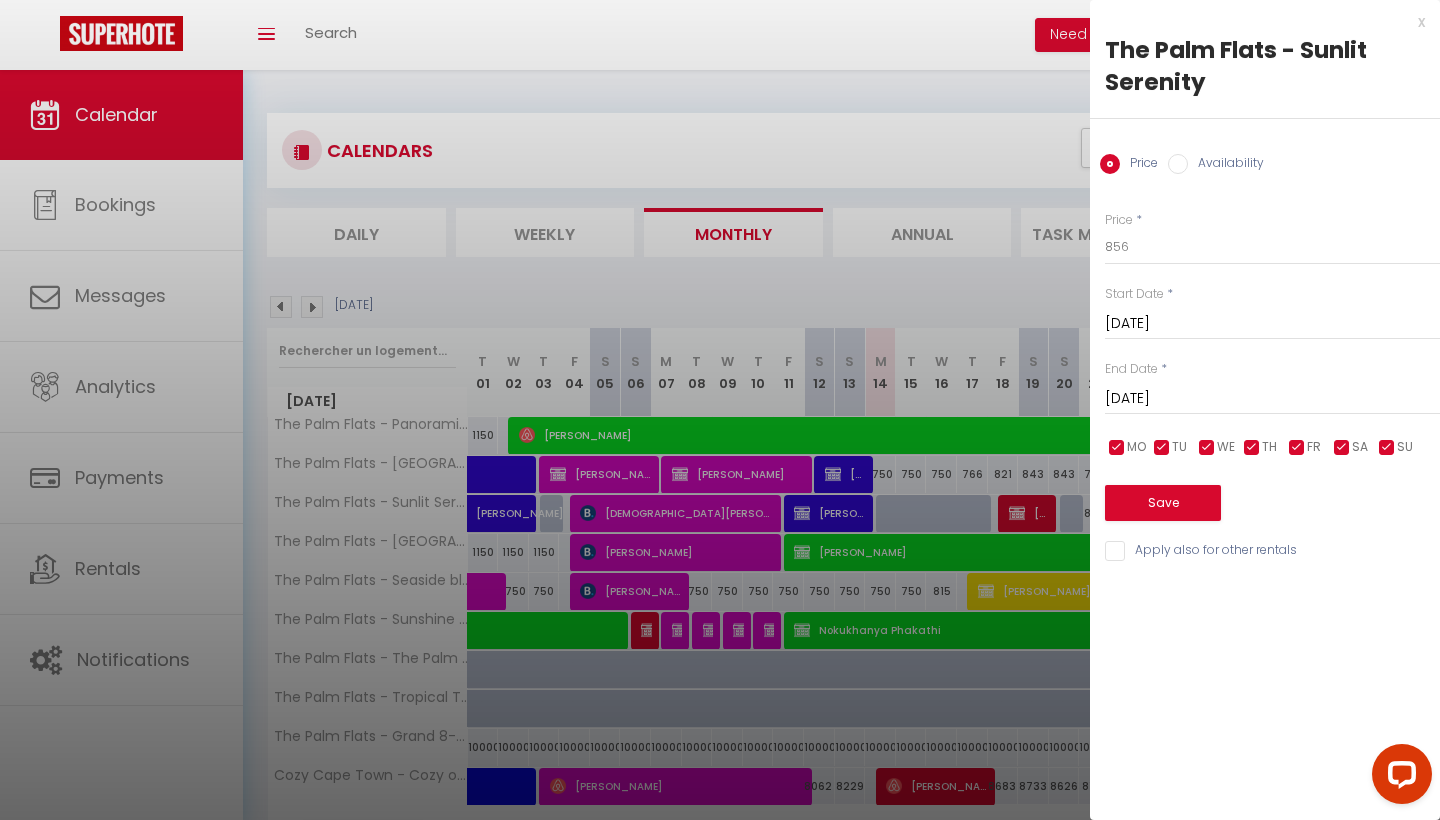 click on "[DATE]" at bounding box center [1272, 399] 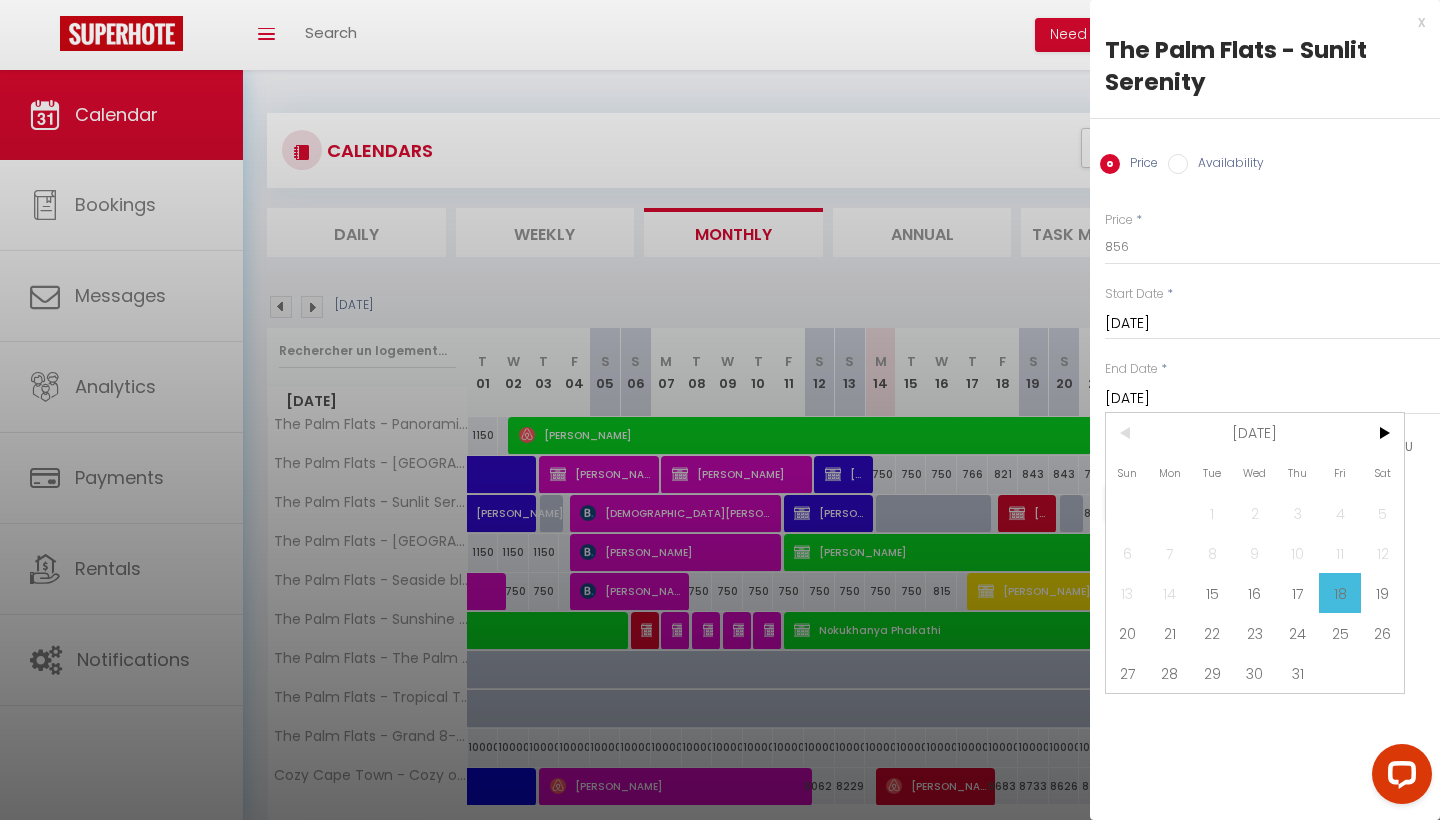 click on "End Date
*     [DATE]         <   [DATE]   >   Sun Mon Tue Wed Thu Fri Sat   1 2 3 4 5 6 7 8 9 10 11 12 13 14 15 16 17 18 19 20 21 22 23 24 25 26 27 28 29 30 31     <   2025   >   January February March April May June July August September October November December     <   [DATE] - [DATE]   >   2020 2021 2022 2023 2024 2025 2026 2027 2028 2029" at bounding box center [1272, 387] 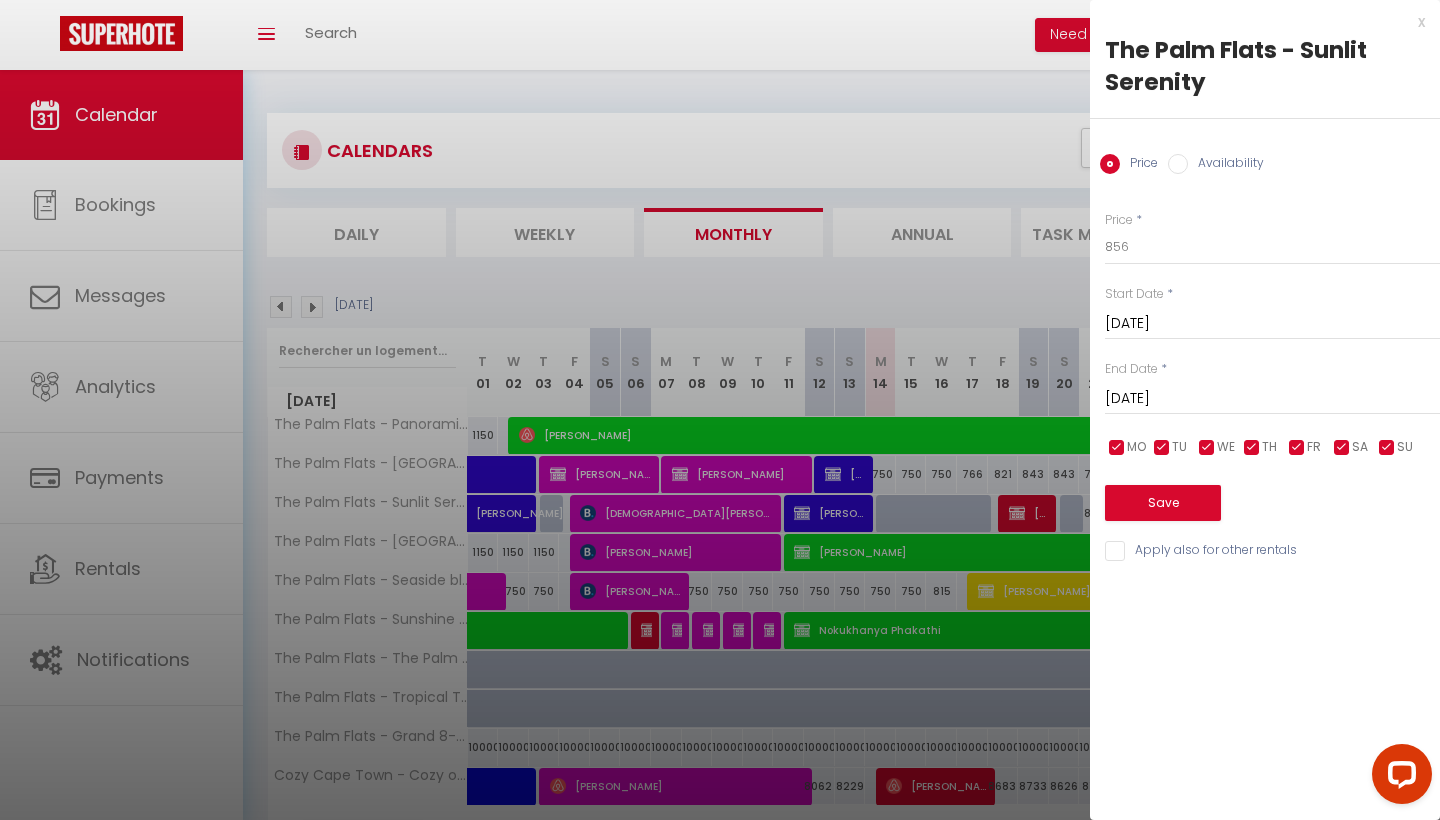 click on "Availability" at bounding box center (1178, 164) 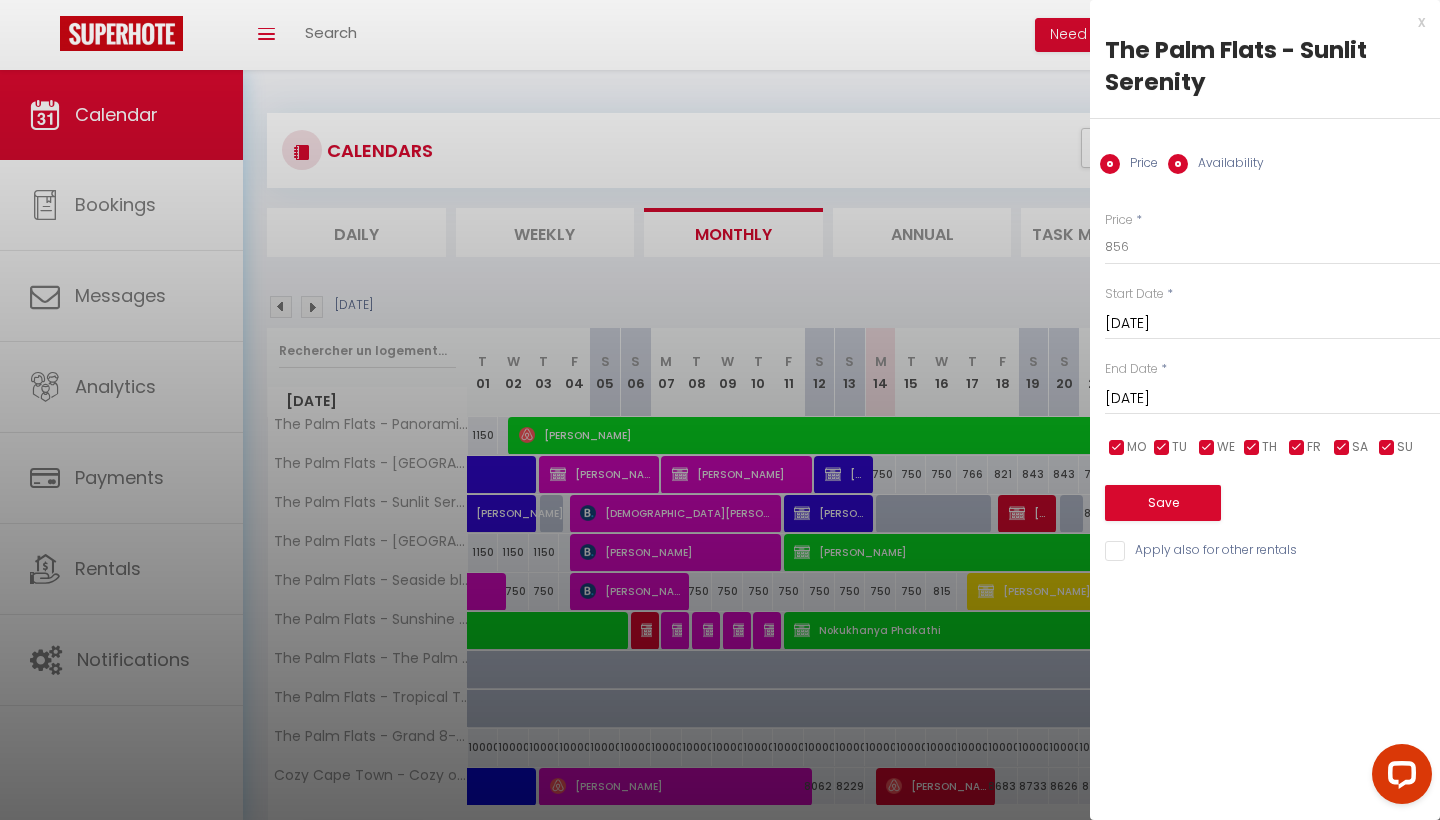 radio on "false" 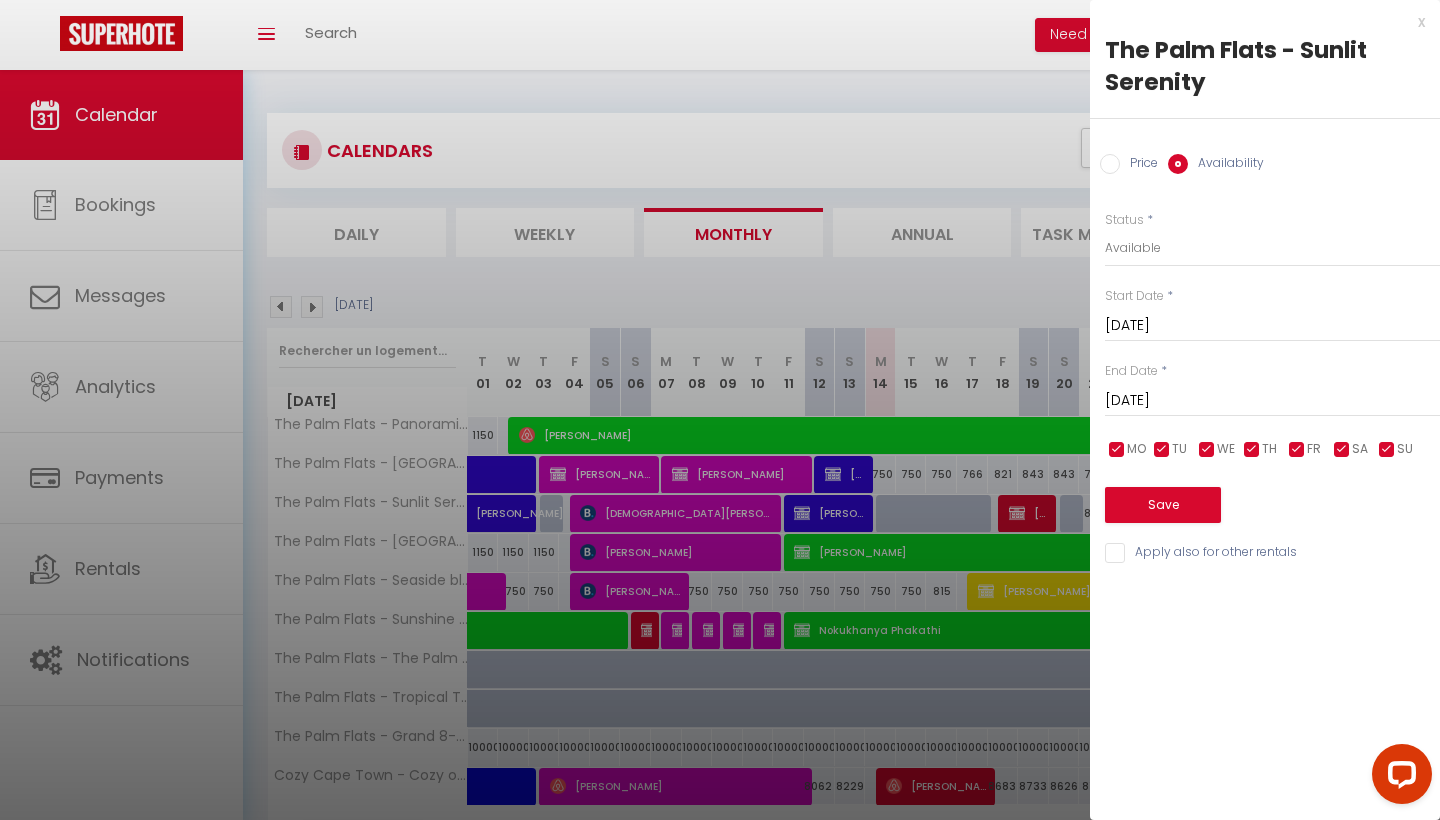 click on "Save" at bounding box center [1163, 505] 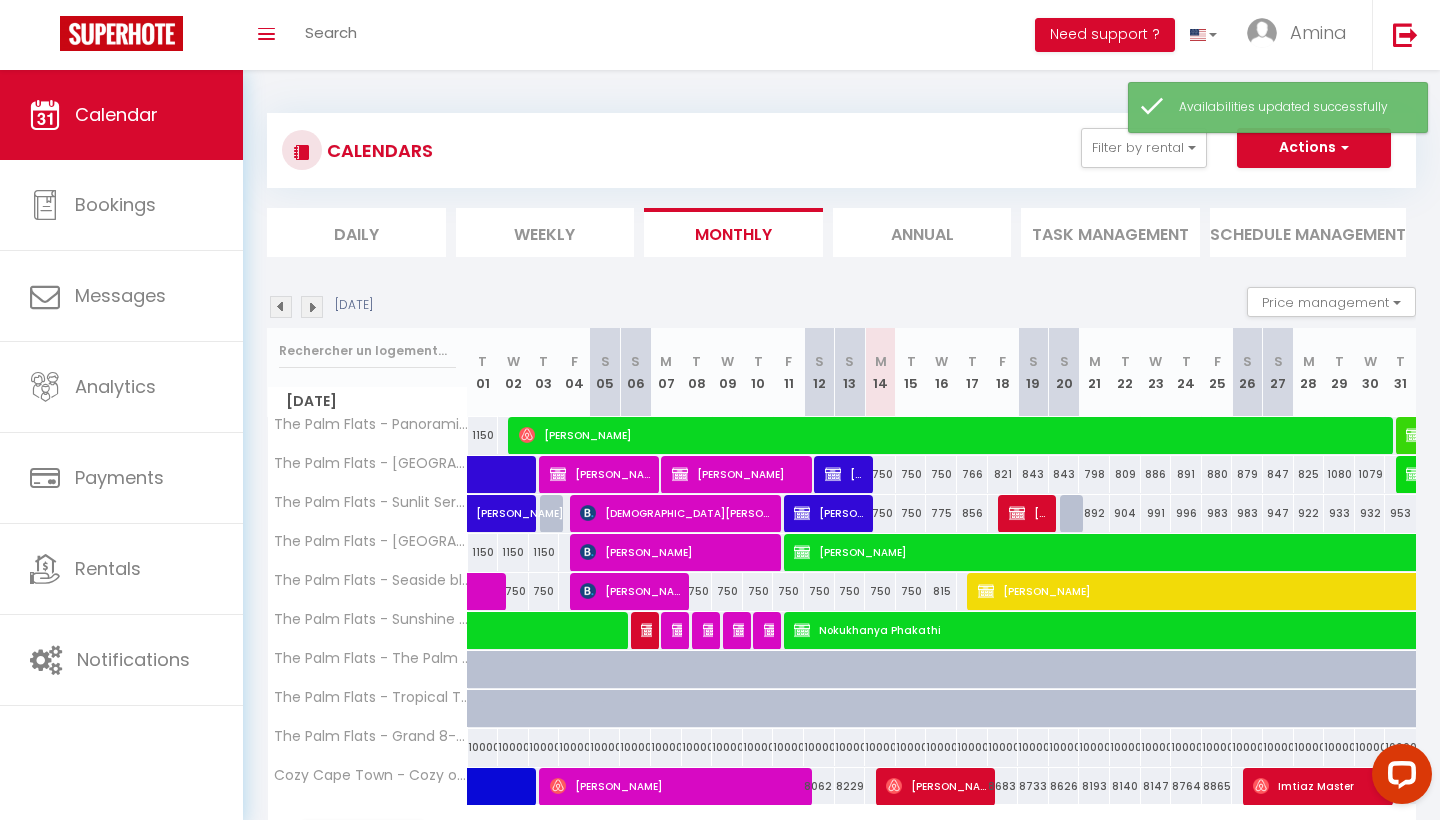 click on "[PERSON_NAME]" at bounding box center [830, 513] 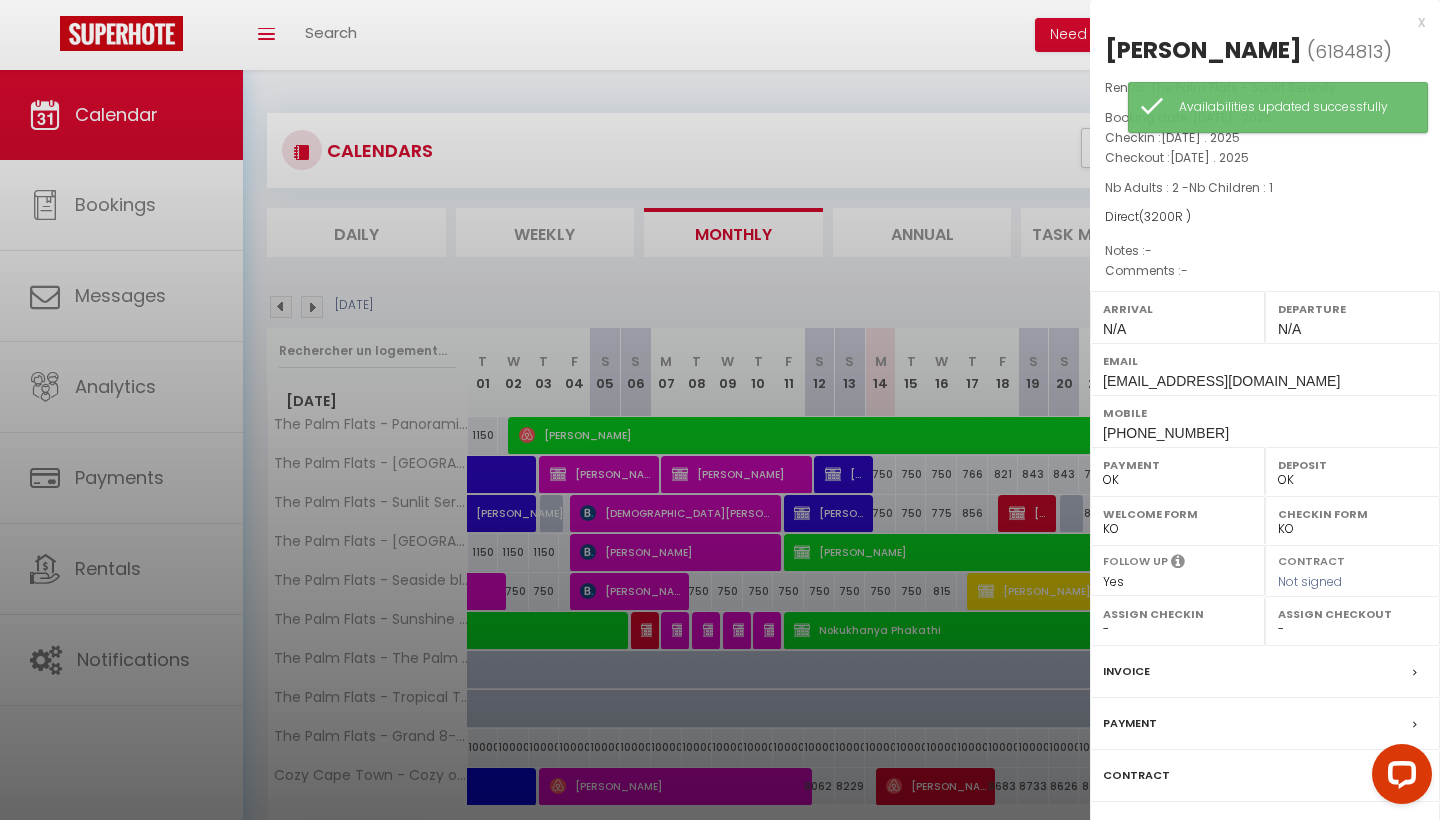 select on "16848" 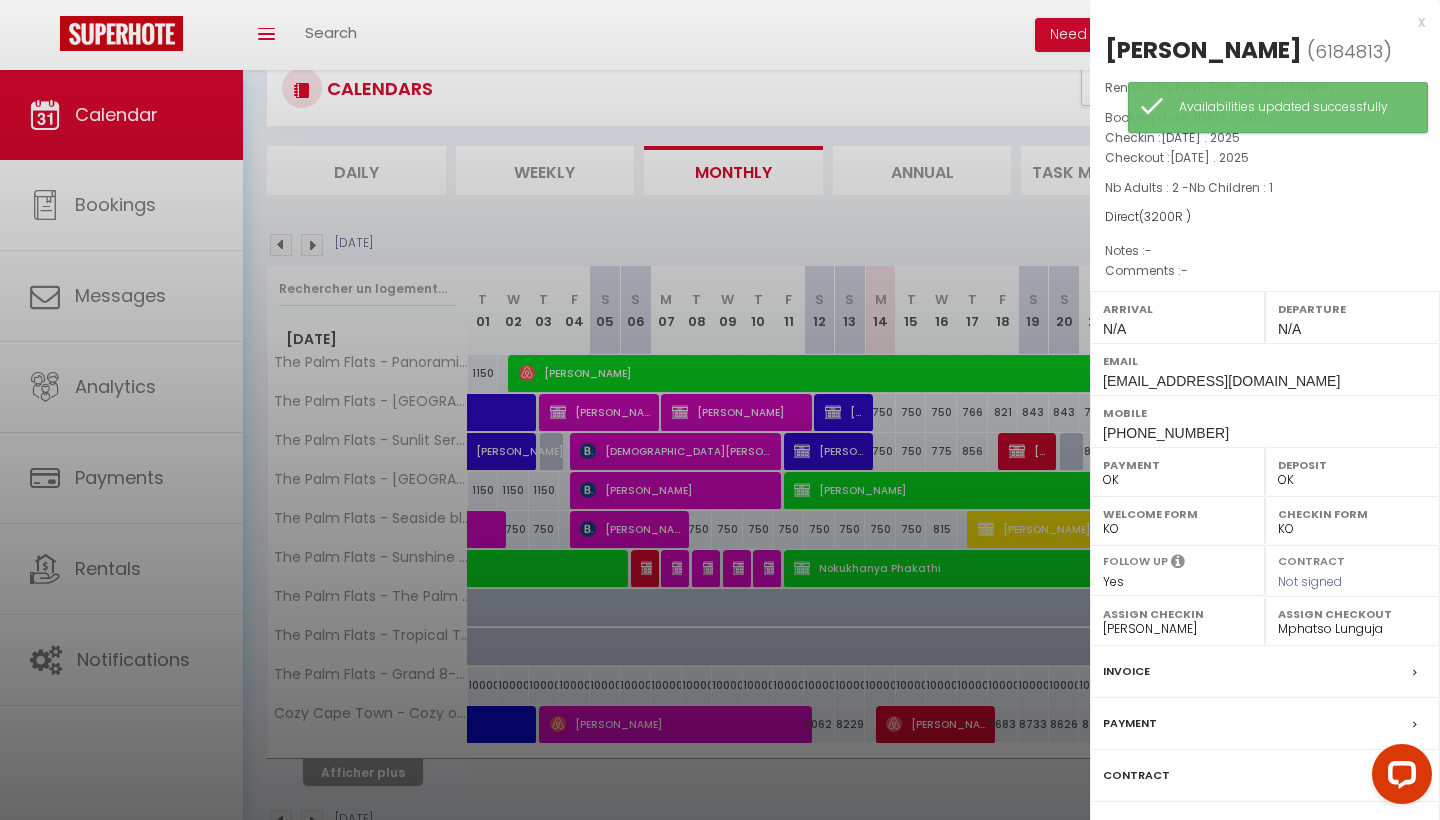 scroll, scrollTop: 64, scrollLeft: 0, axis: vertical 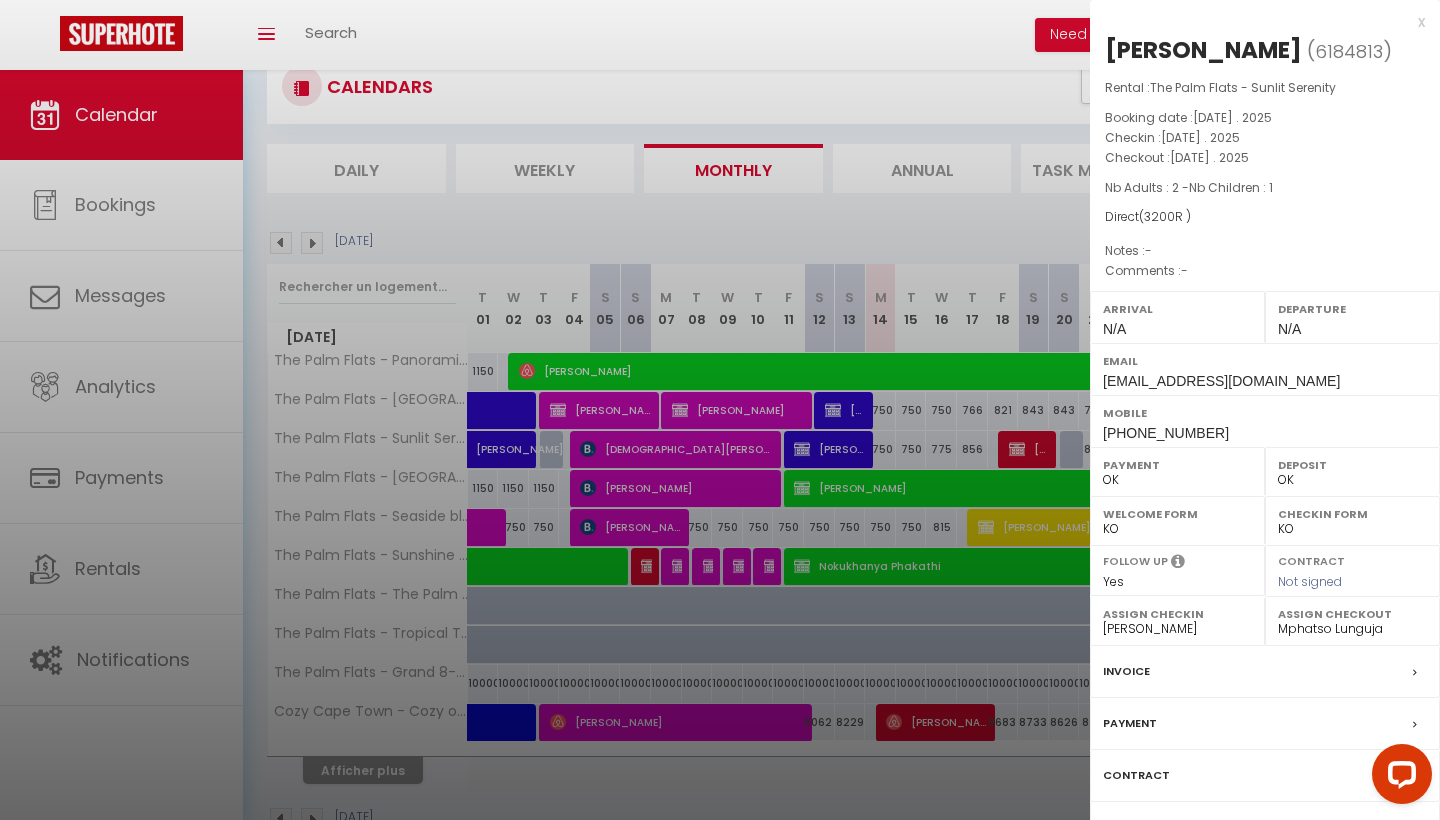 click on "Invoice" at bounding box center (1126, 671) 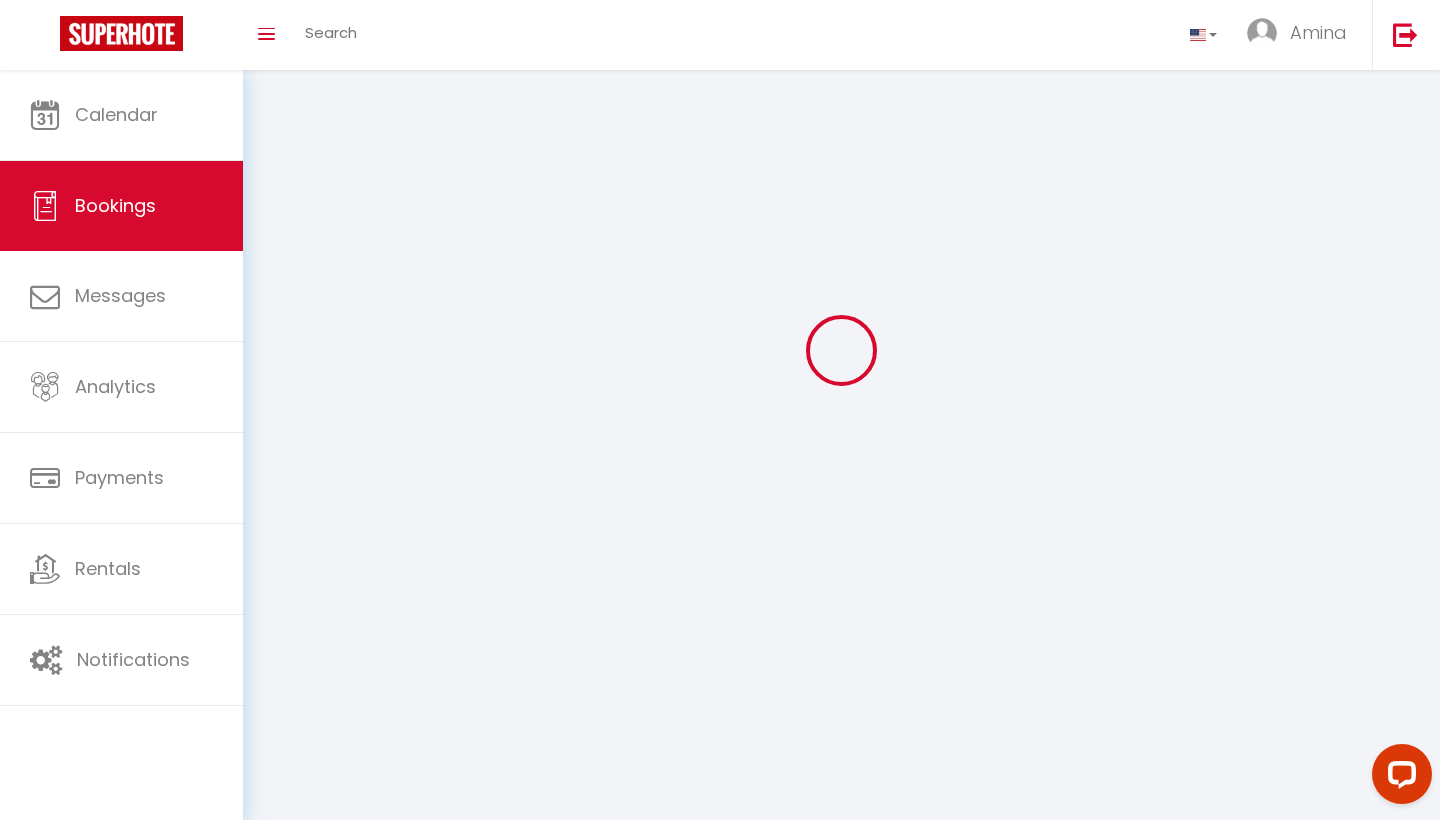 scroll, scrollTop: 0, scrollLeft: 0, axis: both 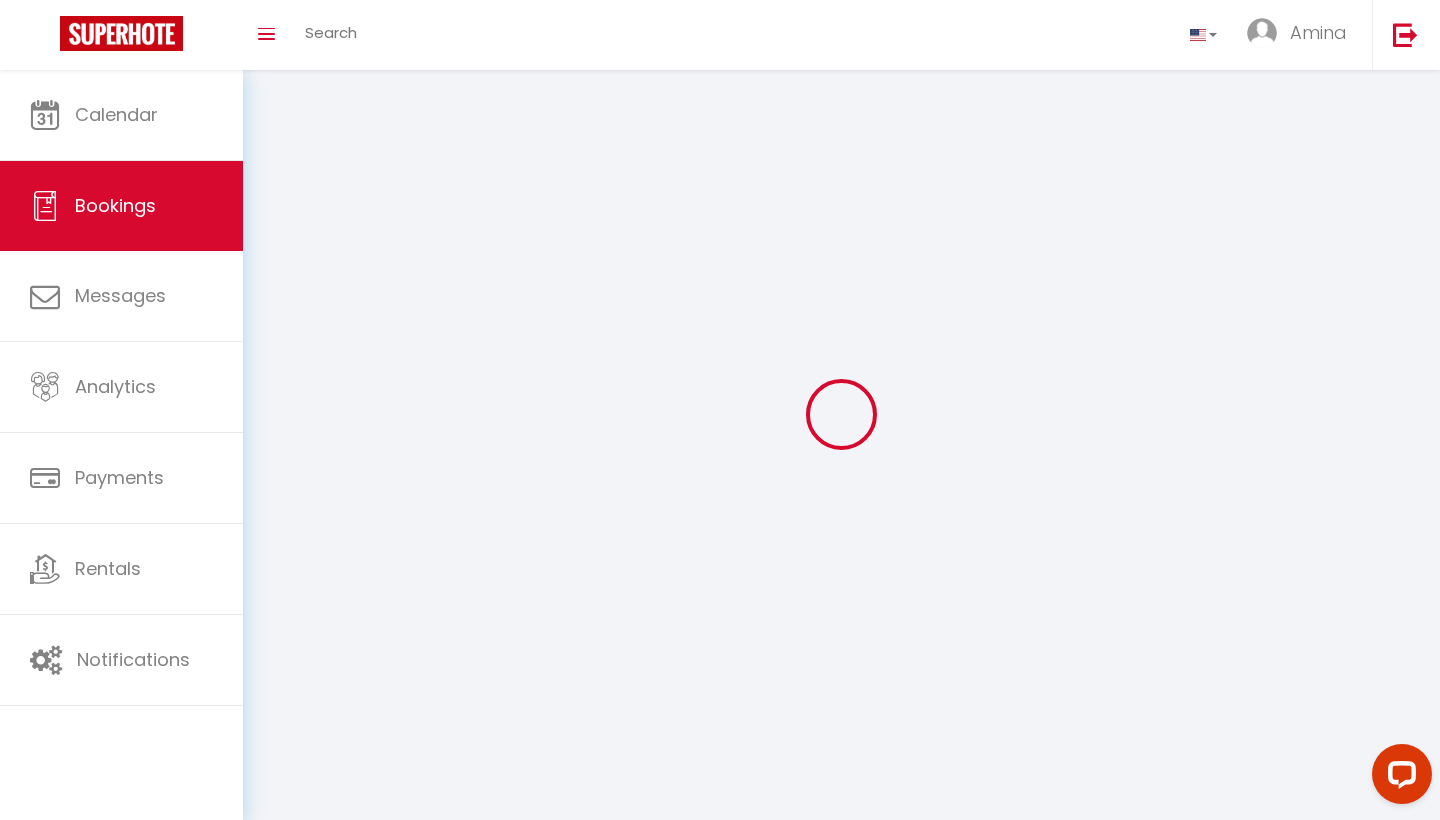 select 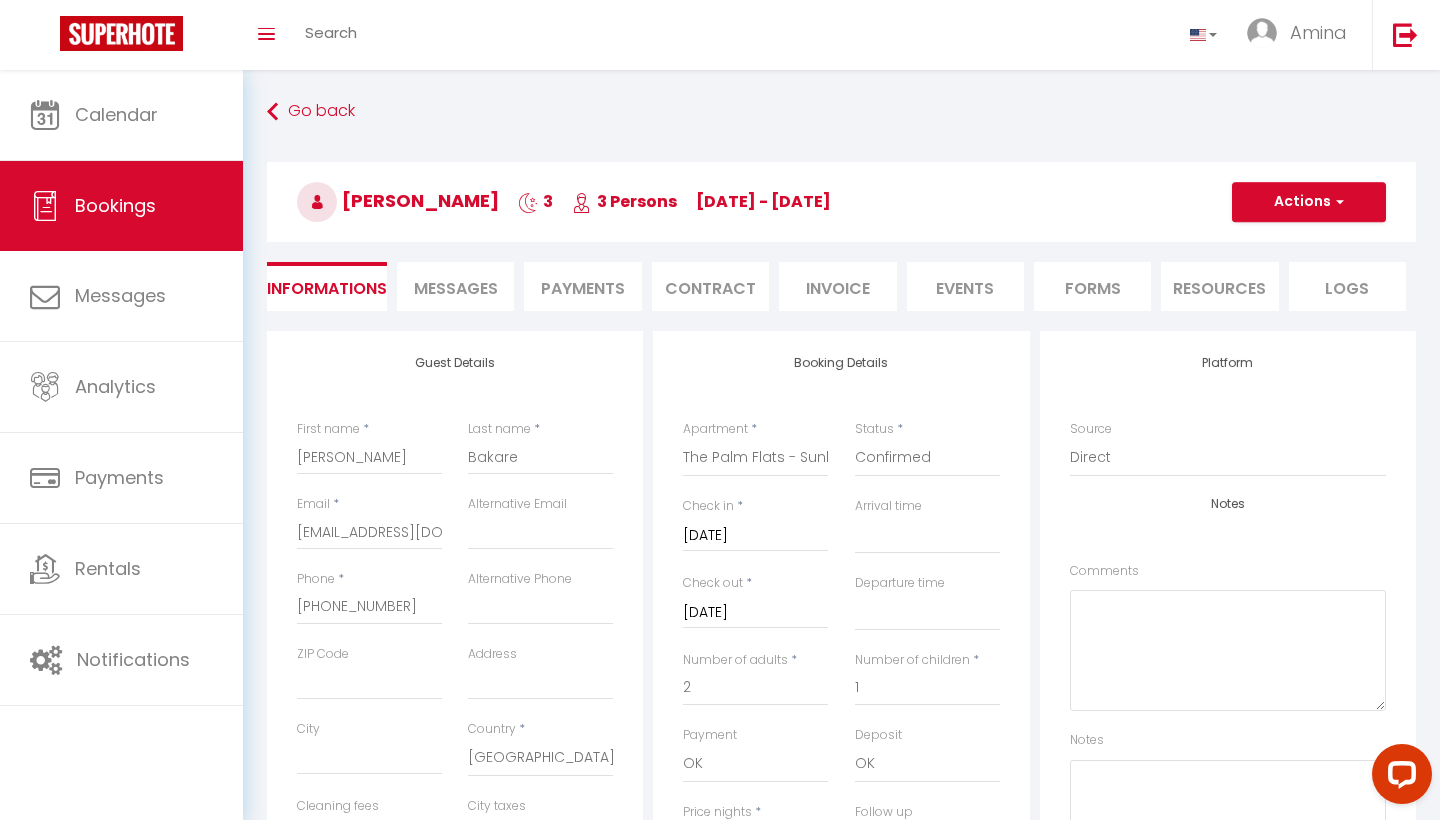 select 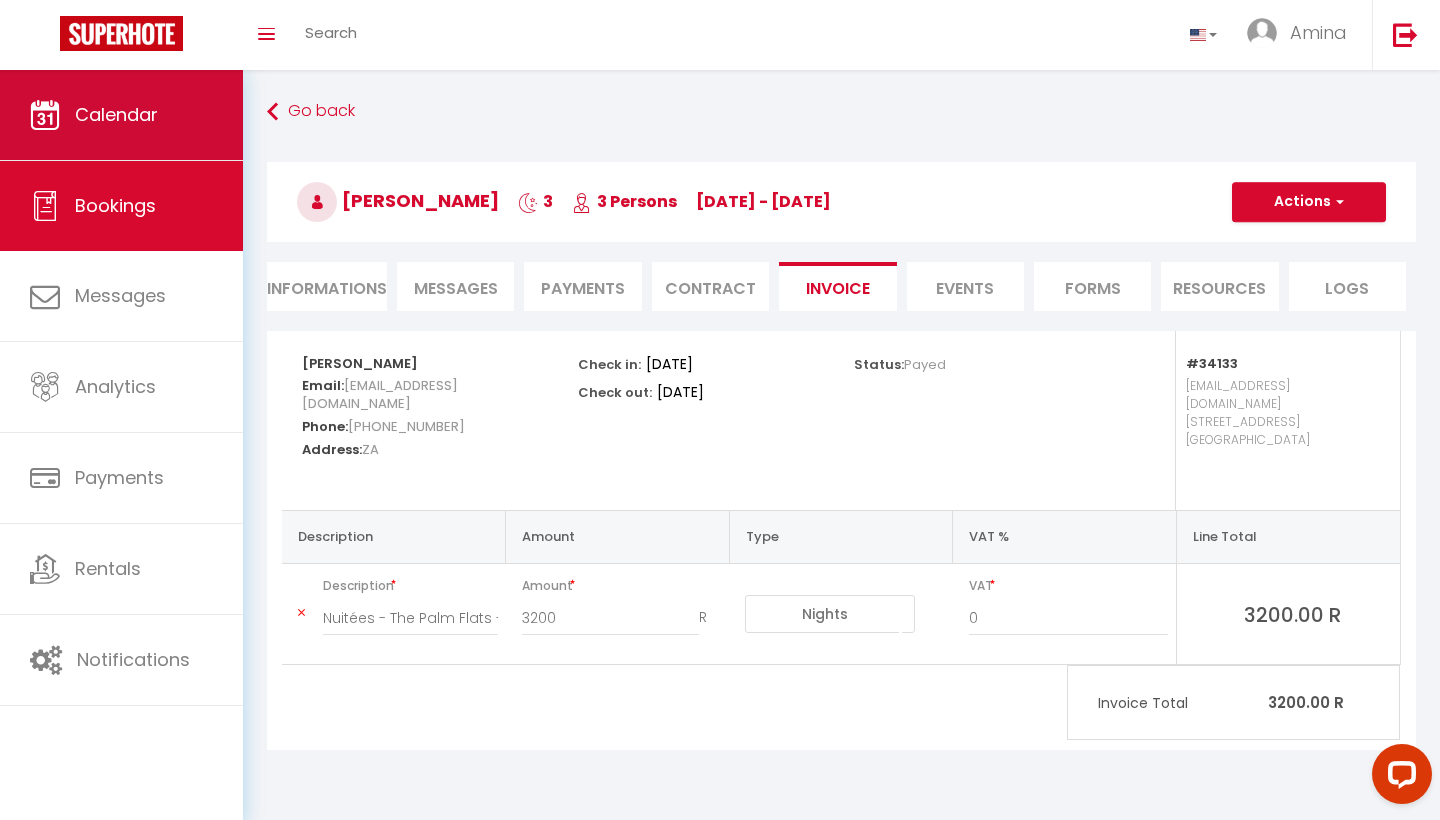 click on "Calendar" at bounding box center [116, 114] 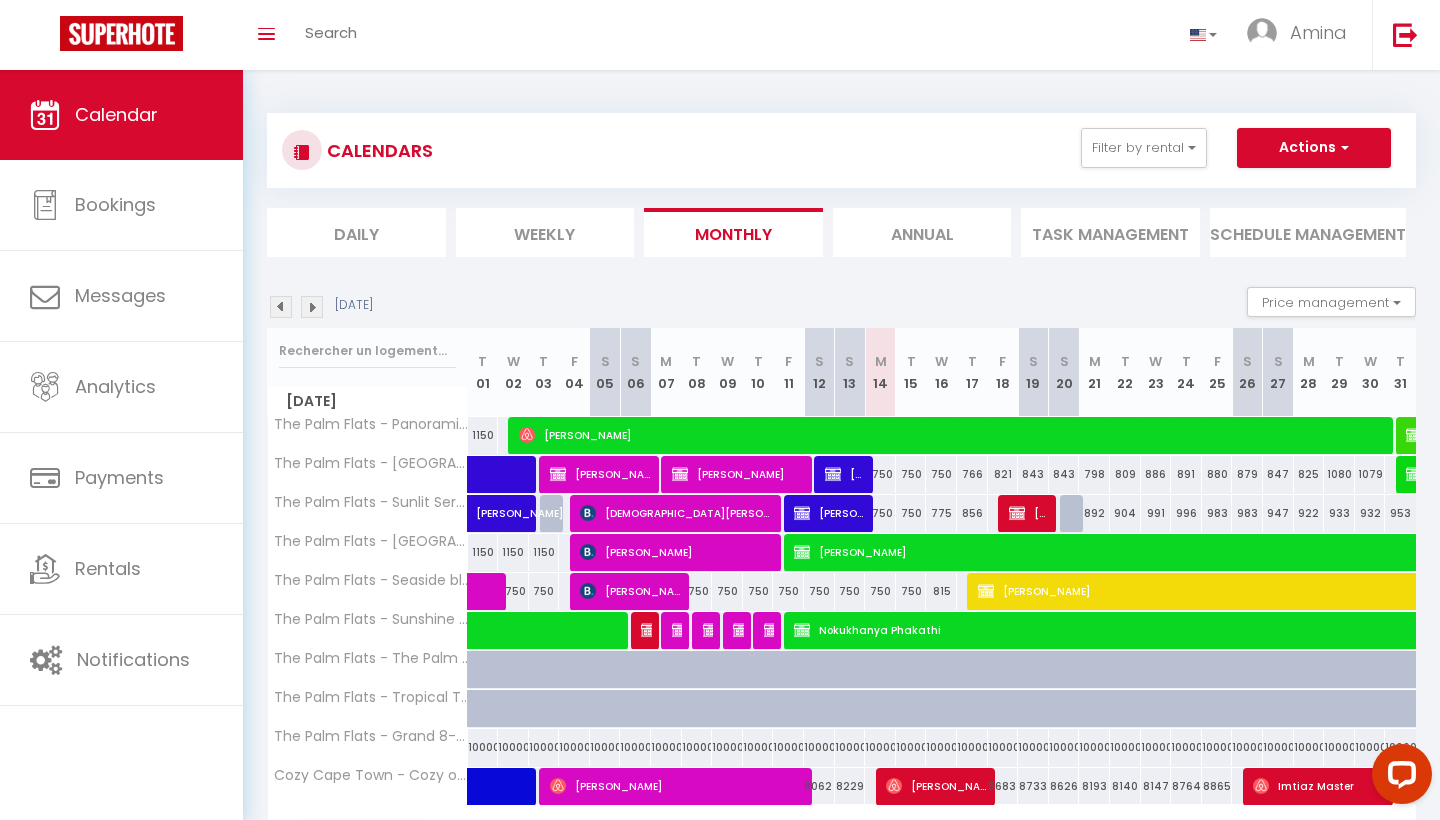 click on "Actions" at bounding box center (1314, 148) 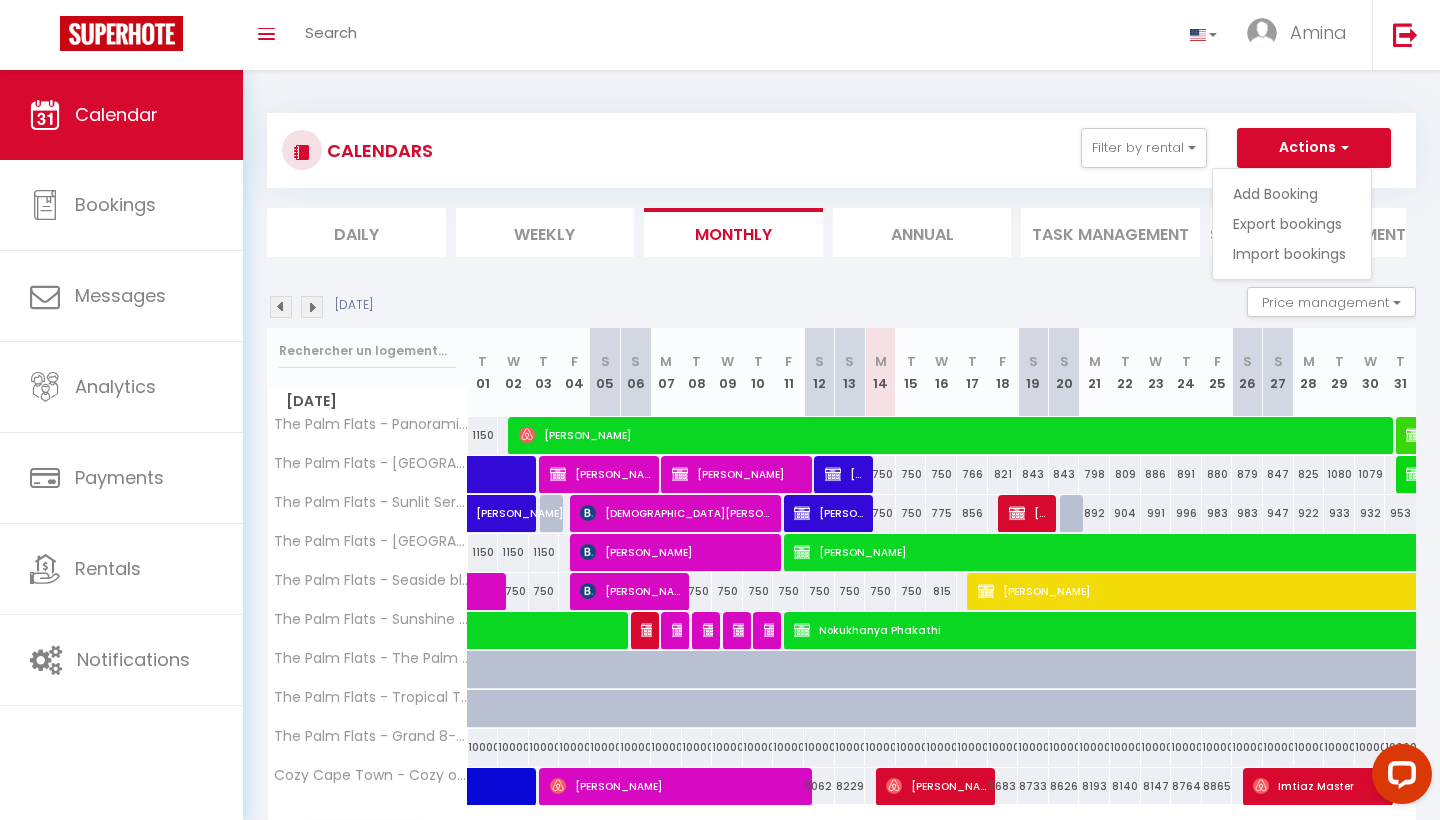 click on "Add Booking" at bounding box center (1297, 194) 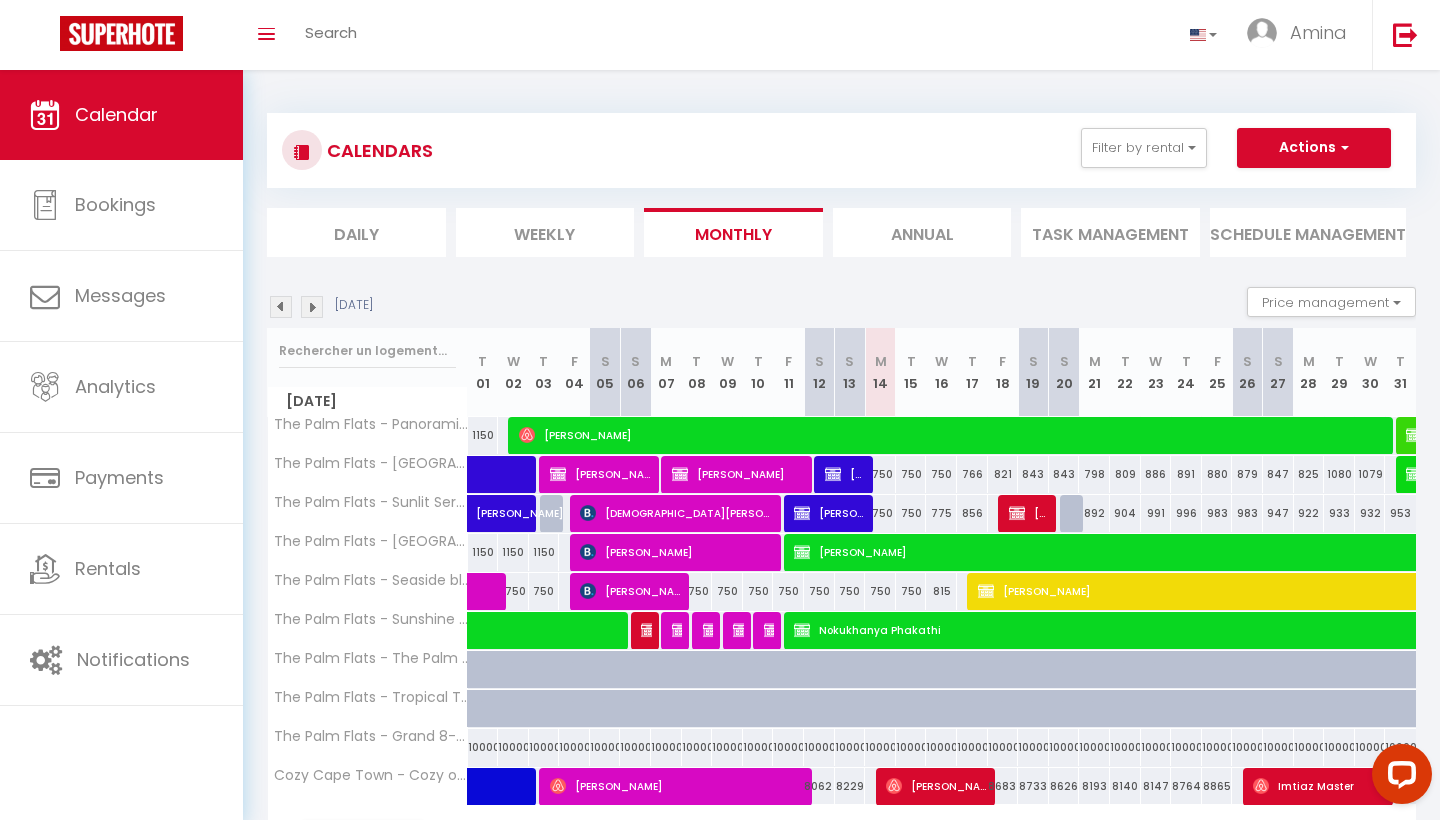 select 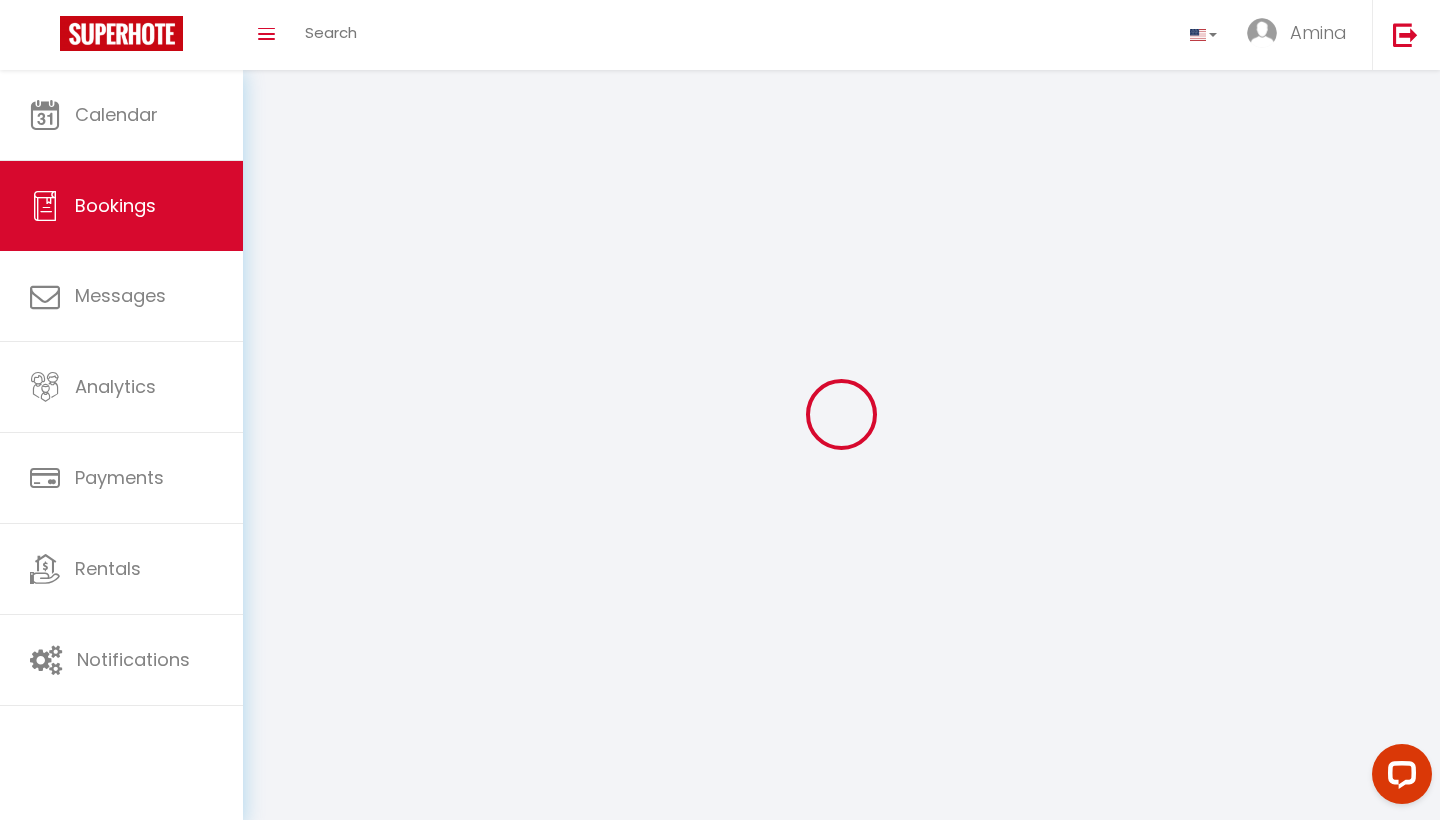select 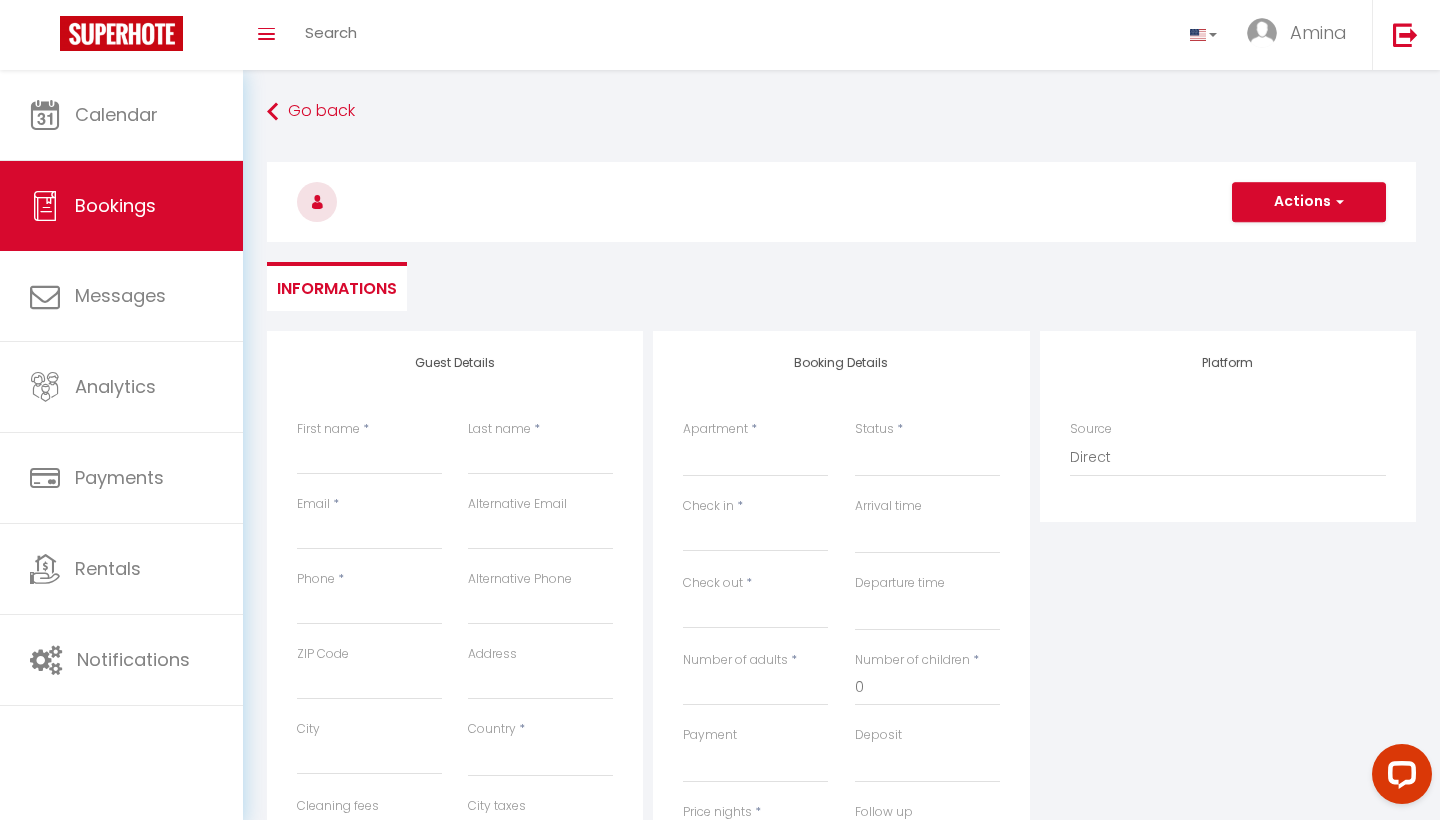 select 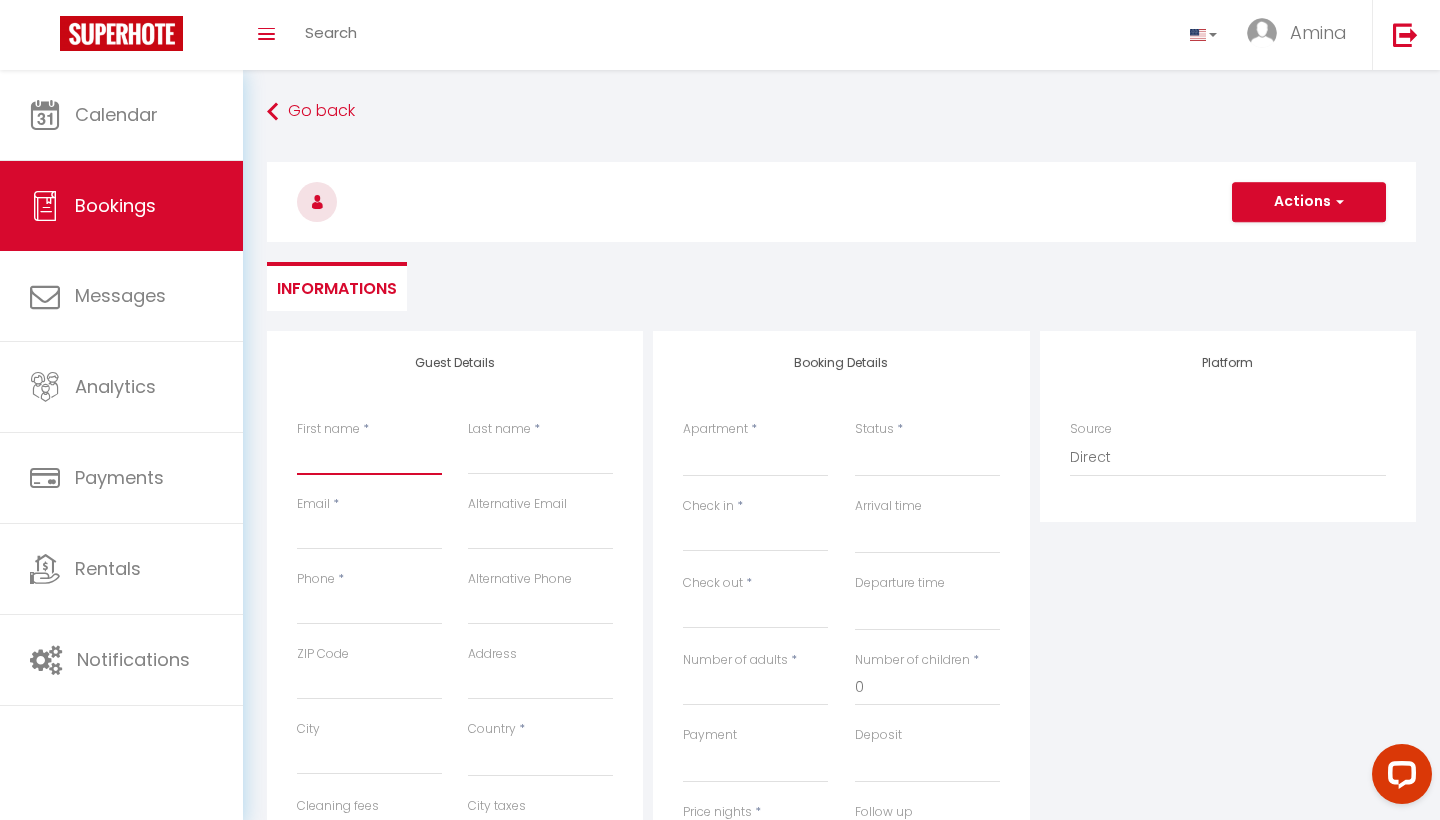 paste on "[PERSON_NAME]  (6184813)" 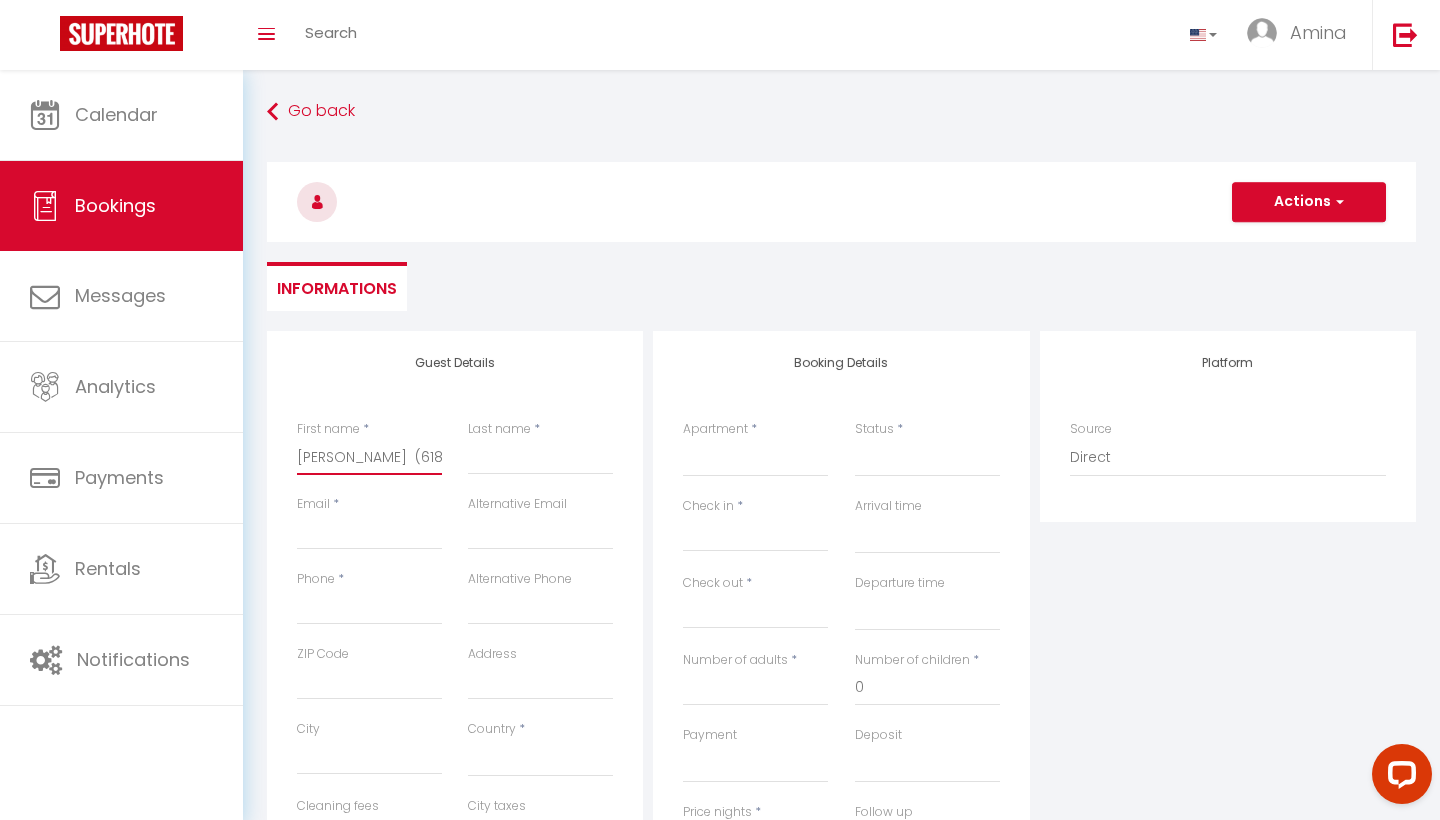 select 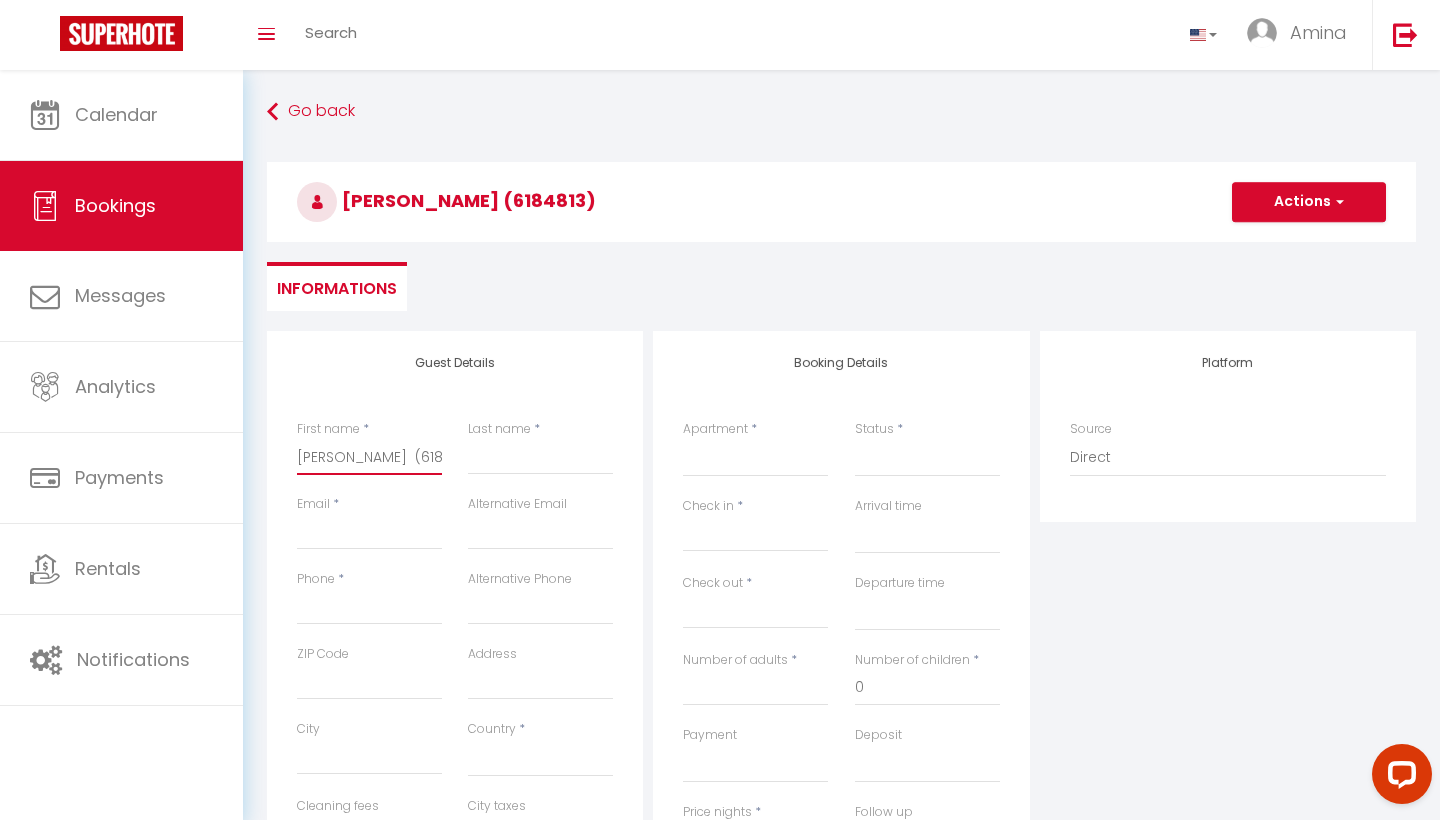 type on "[PERSON_NAME]  (6184813" 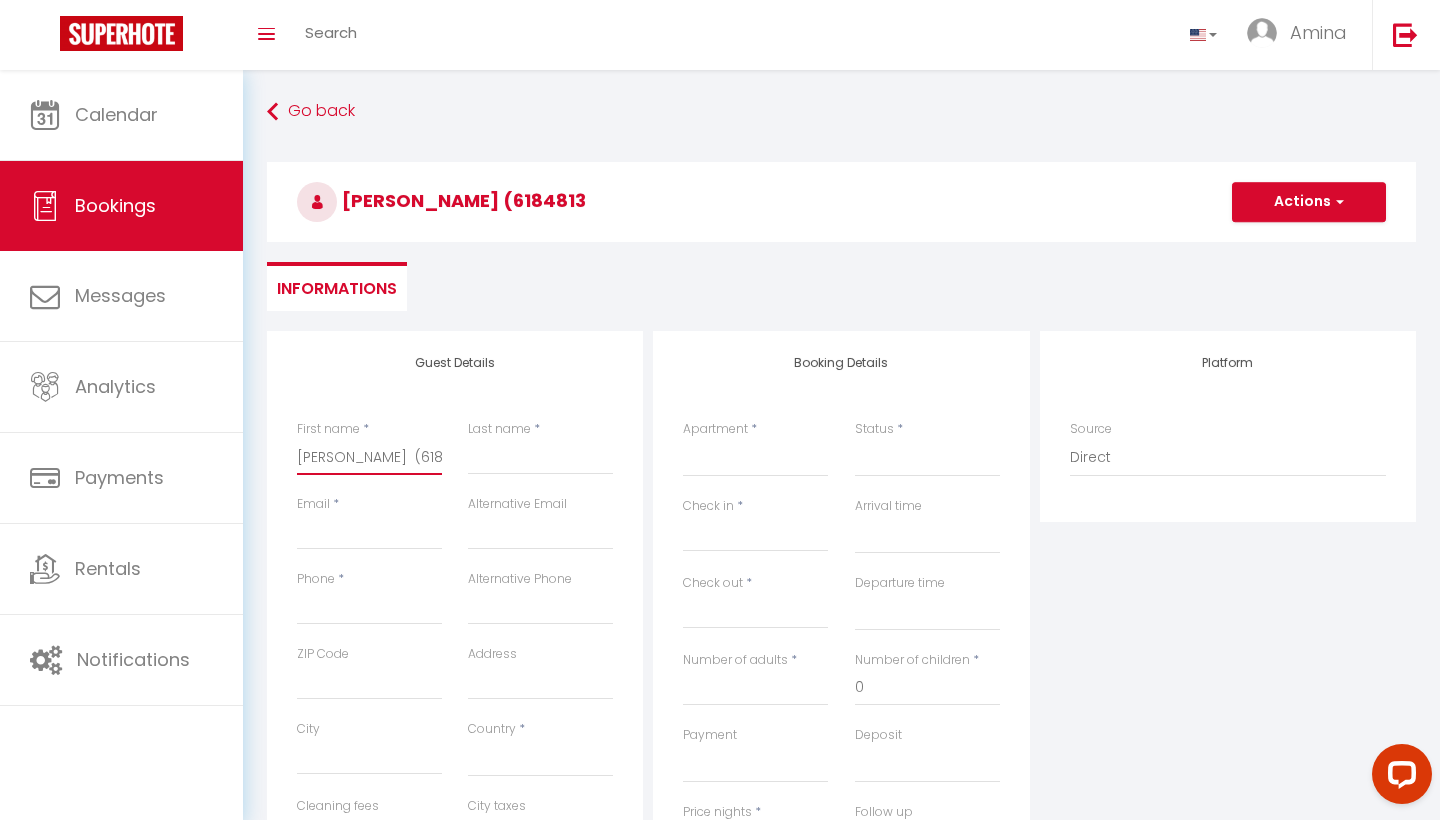 type on "[PERSON_NAME]  (618481" 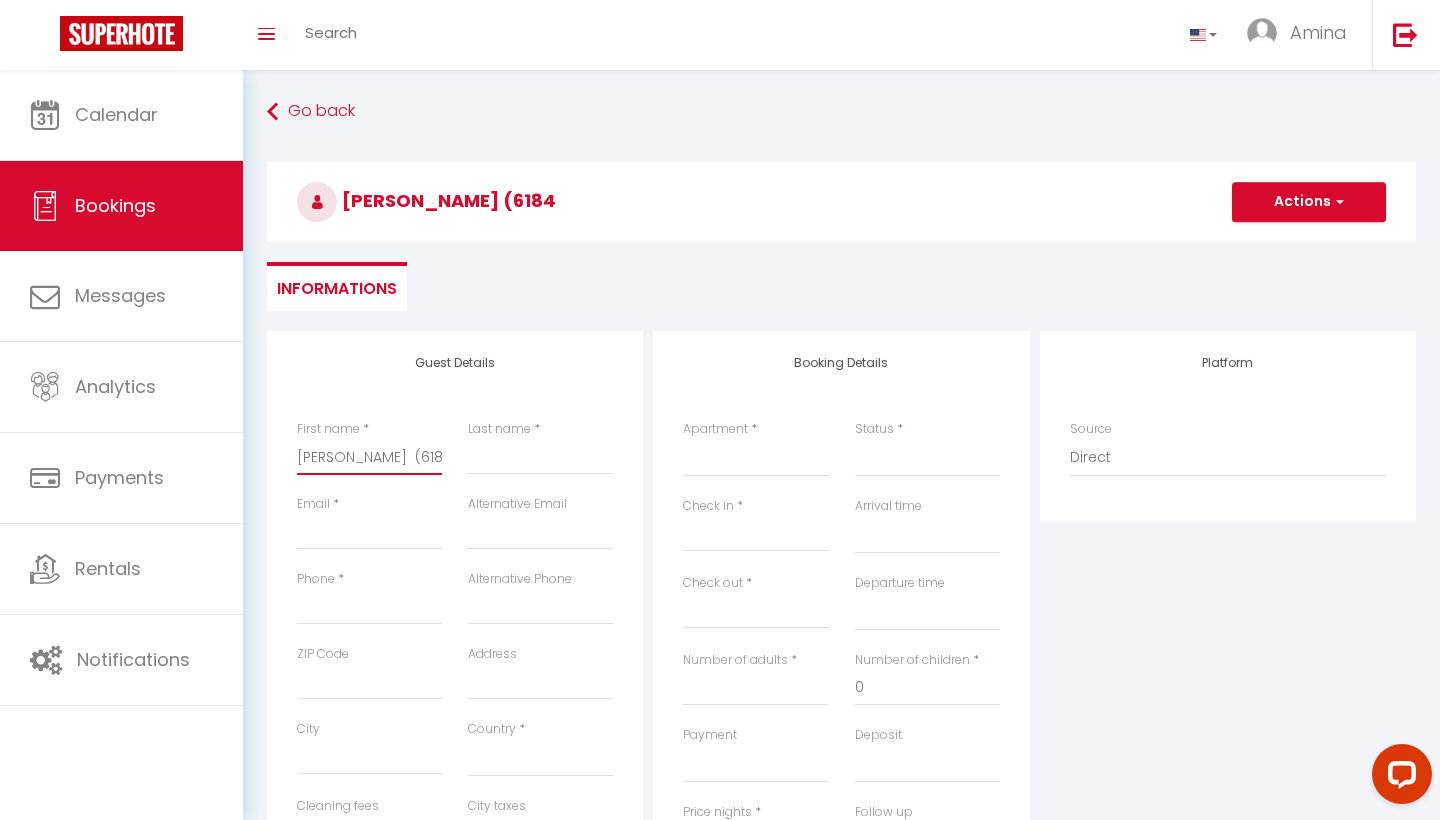 type on "[PERSON_NAME]  (618" 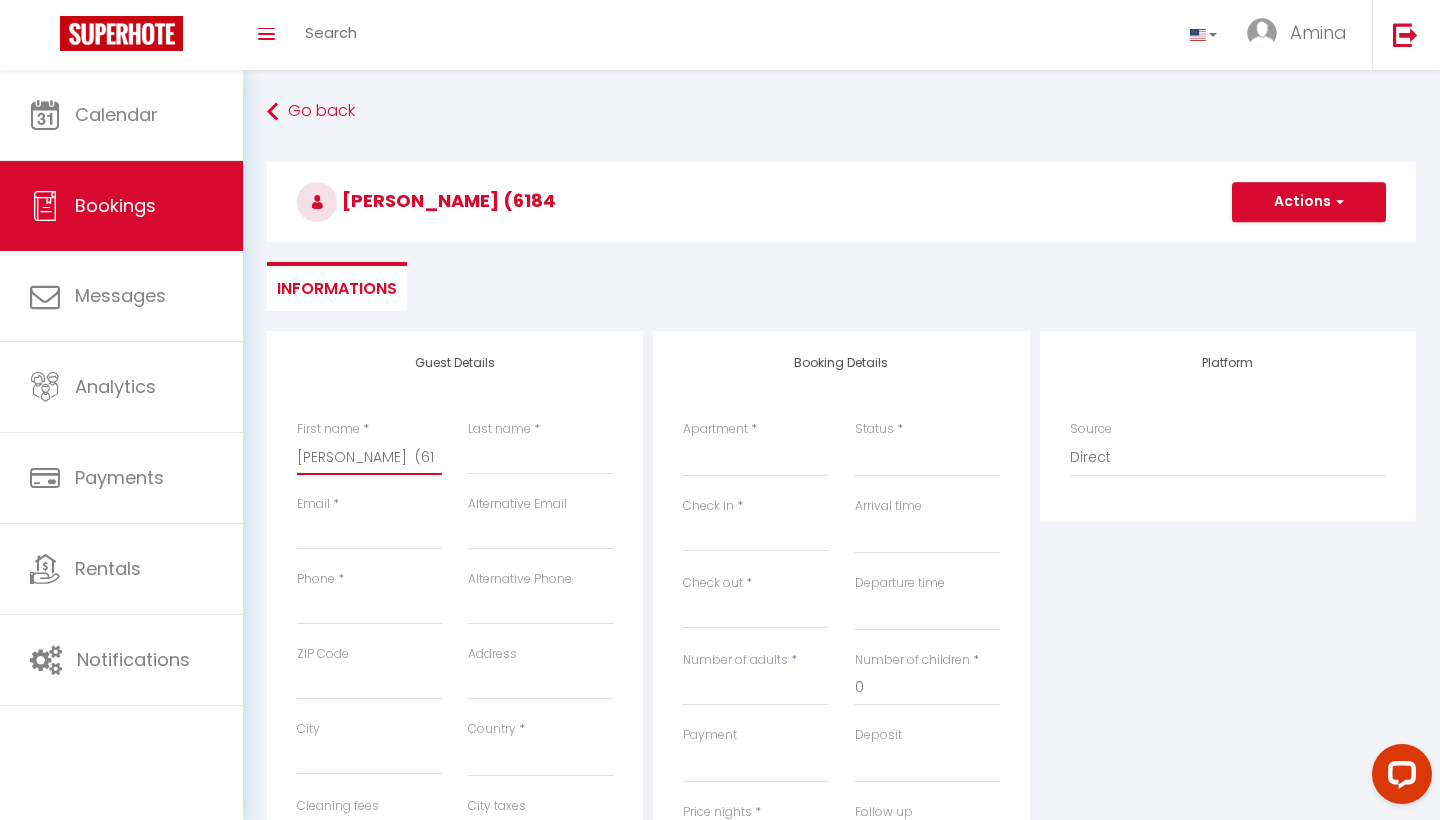 select 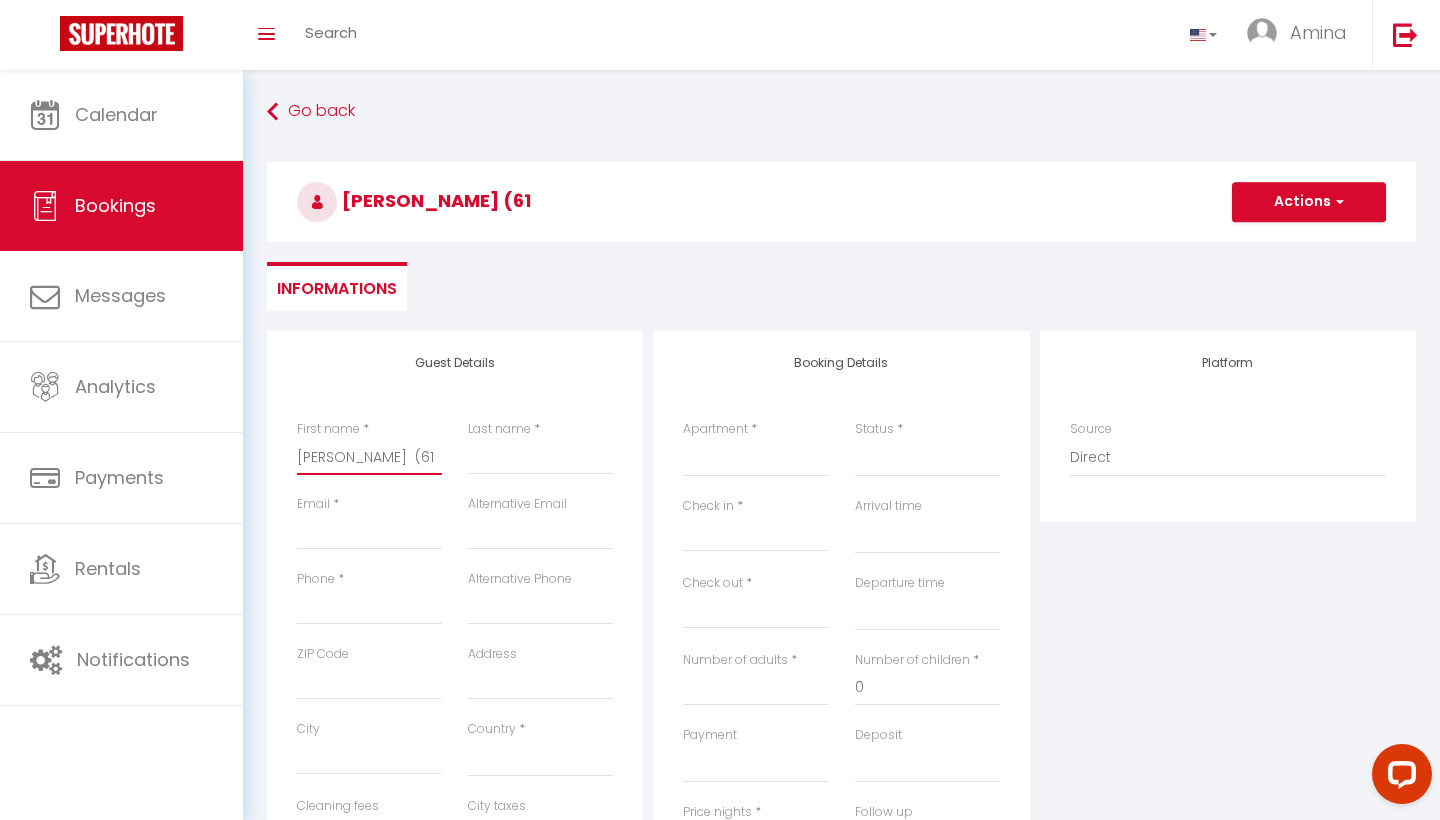 type on "[PERSON_NAME]  (6" 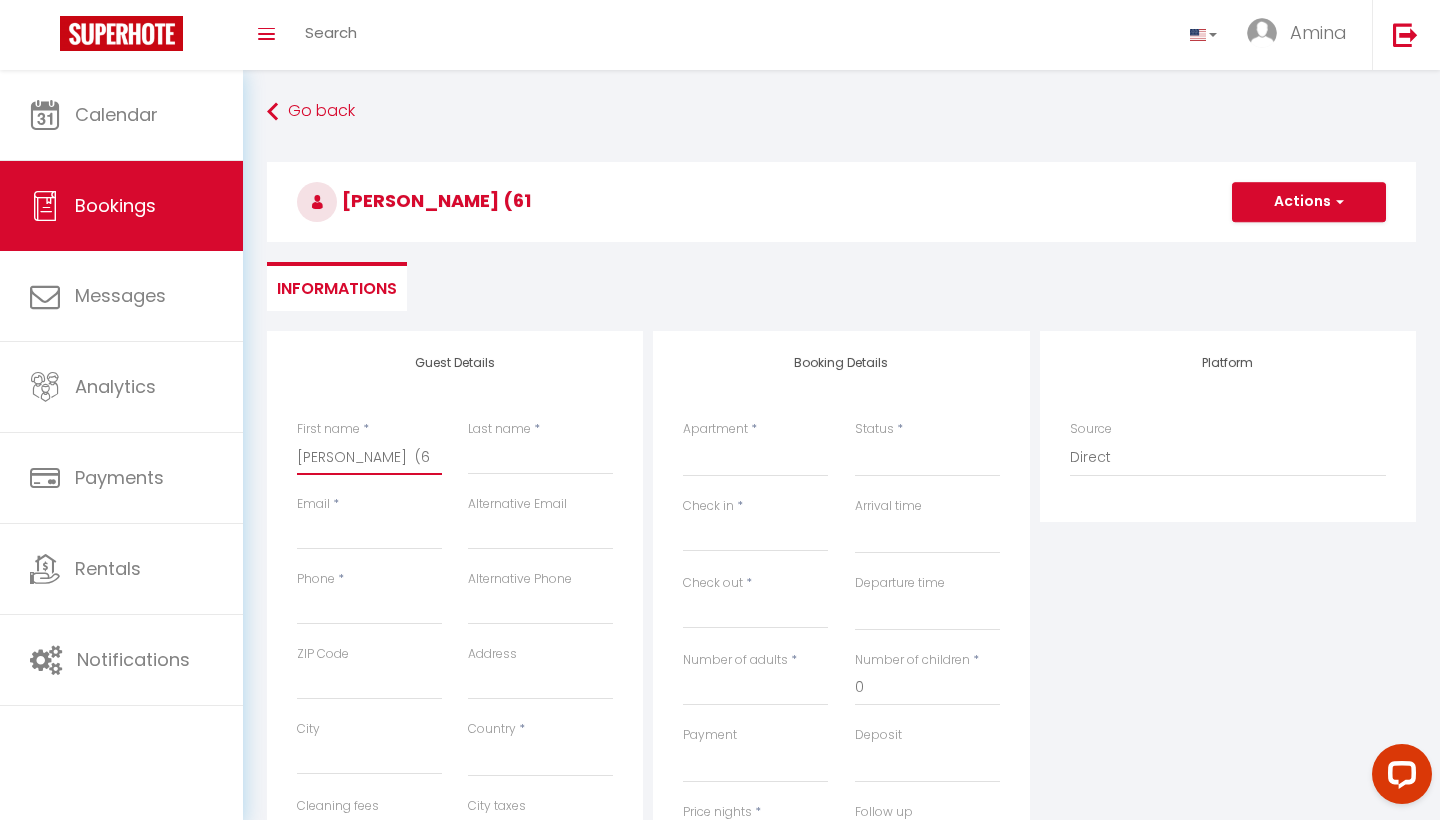 select 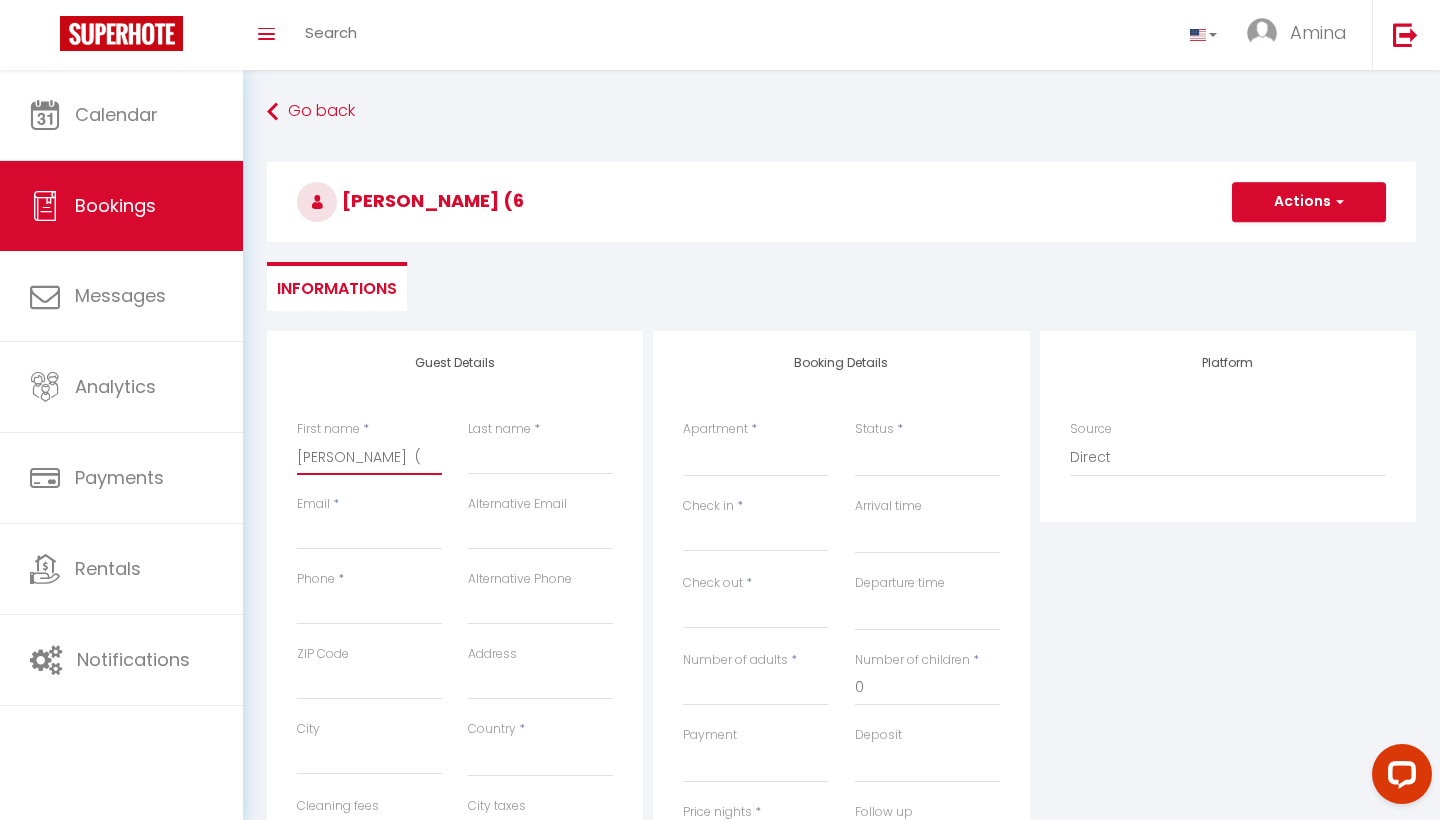 select 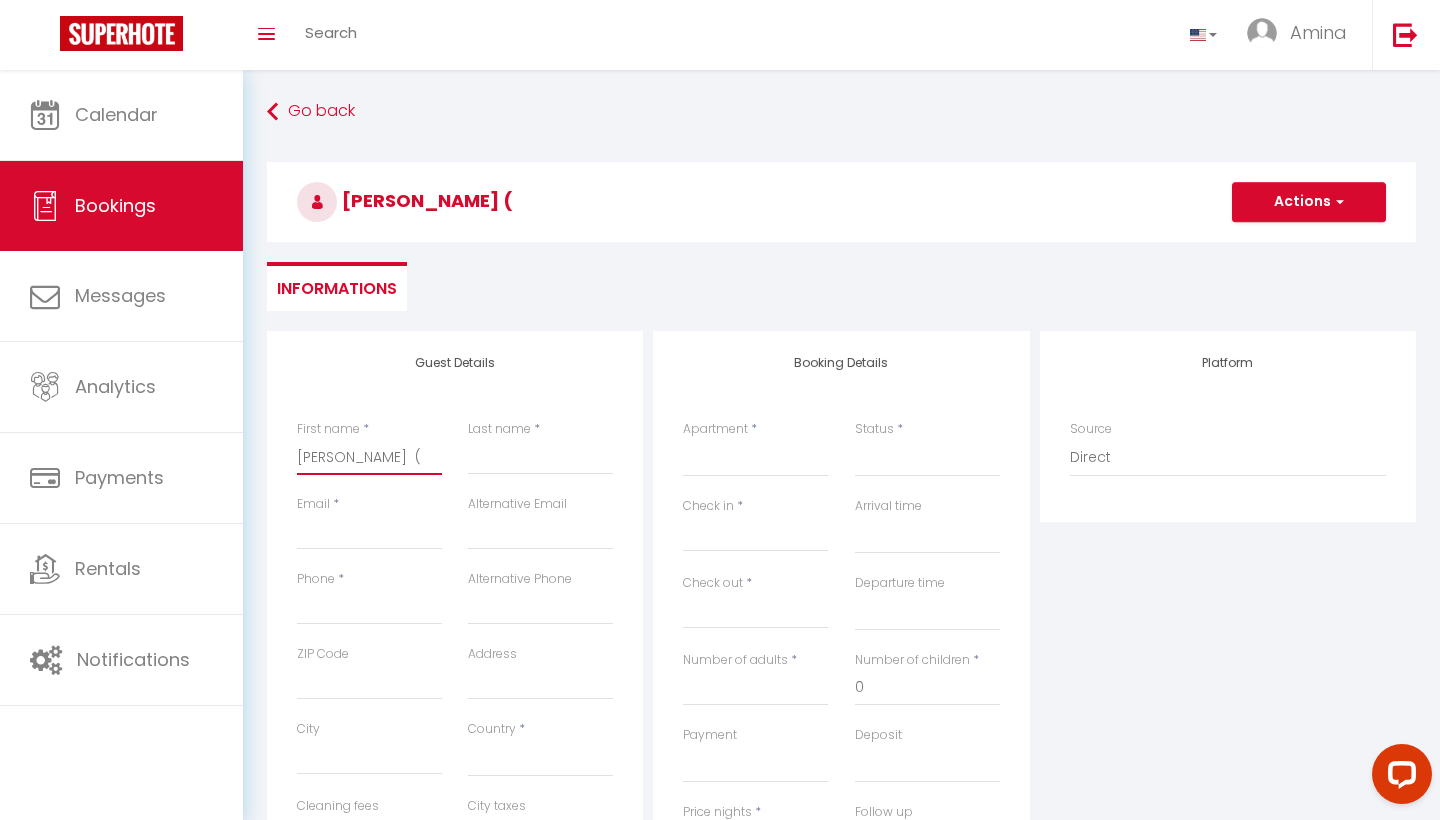 type on "[PERSON_NAME]" 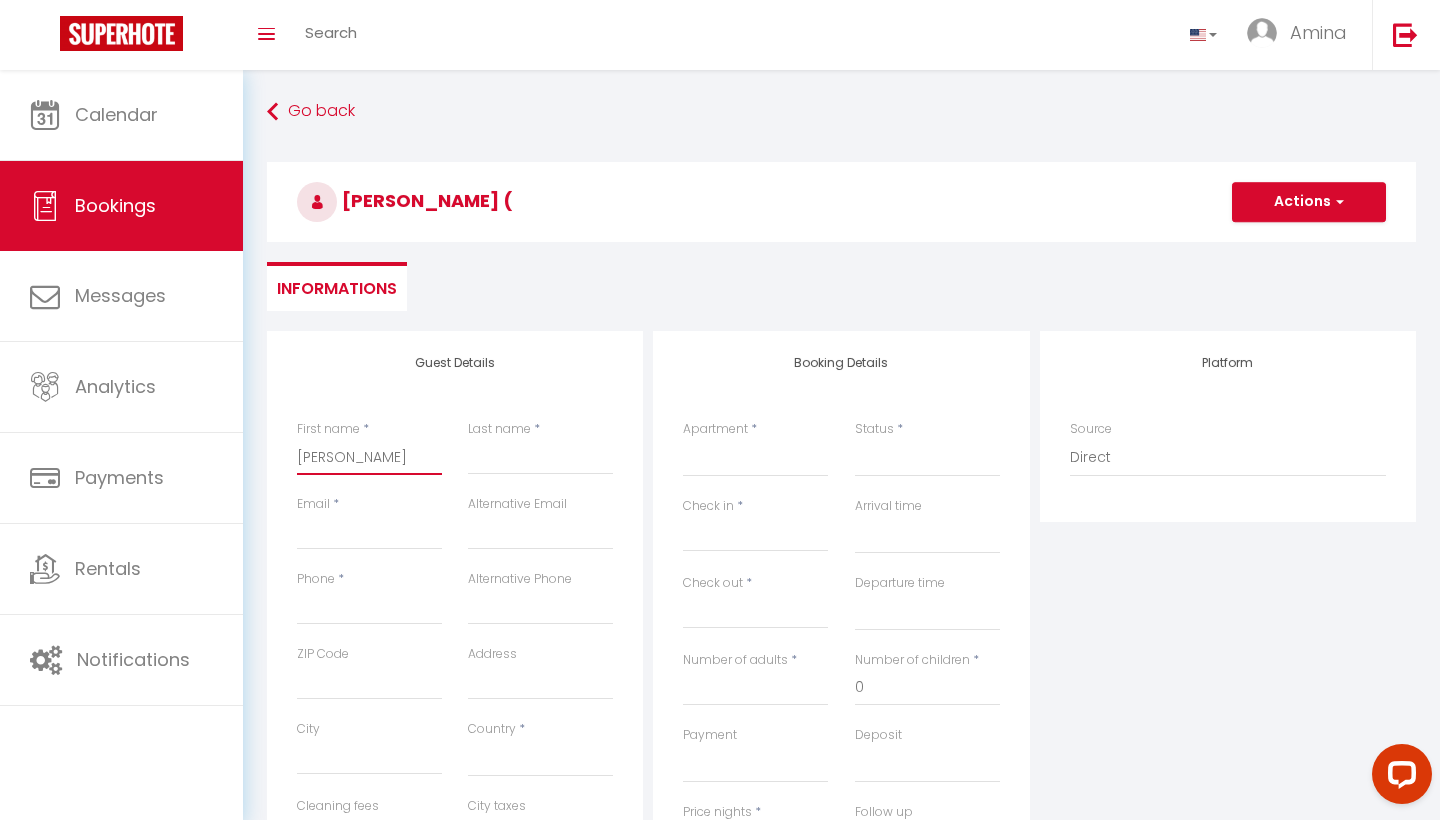 select 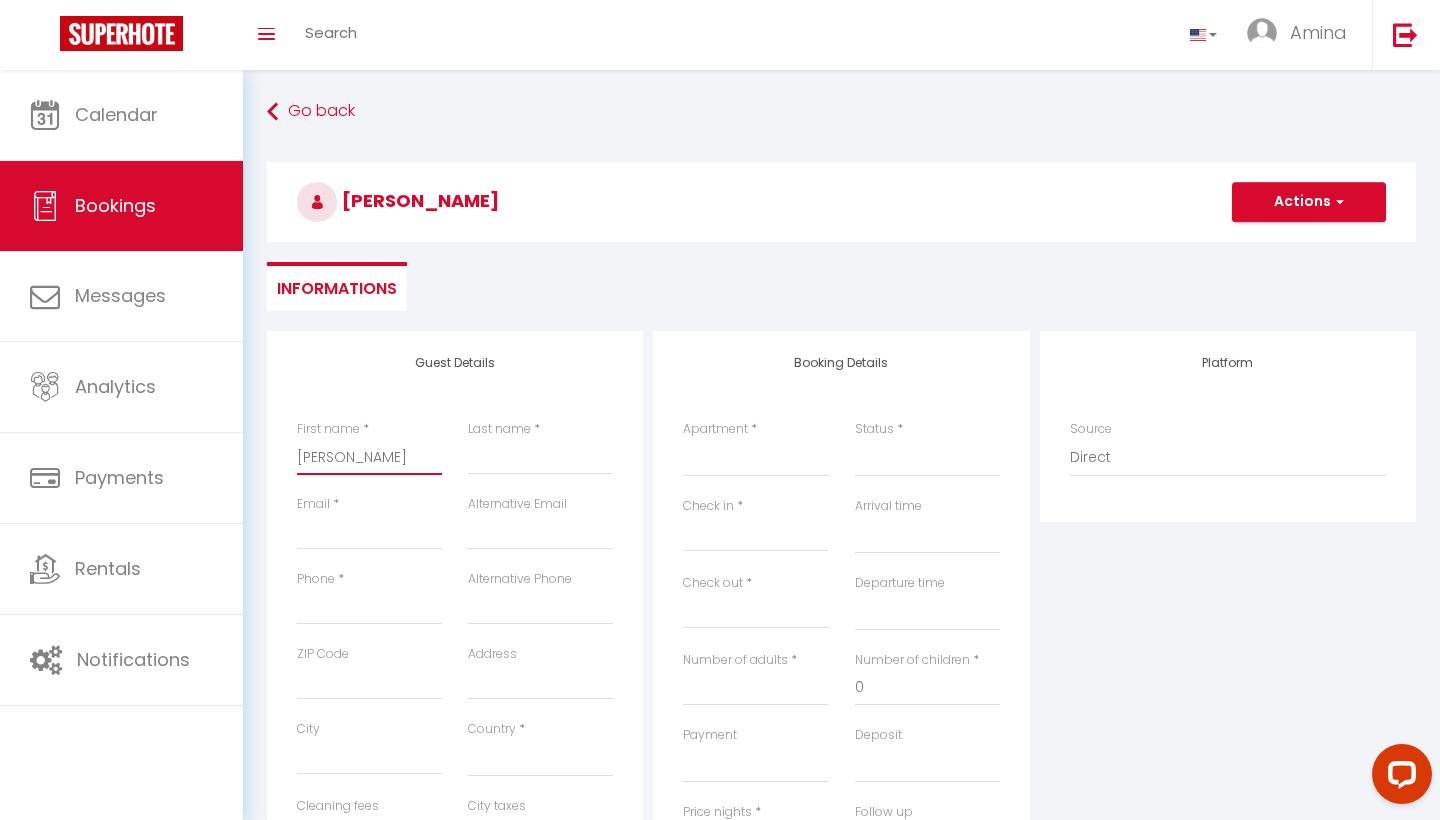 type on "[PERSON_NAME]" 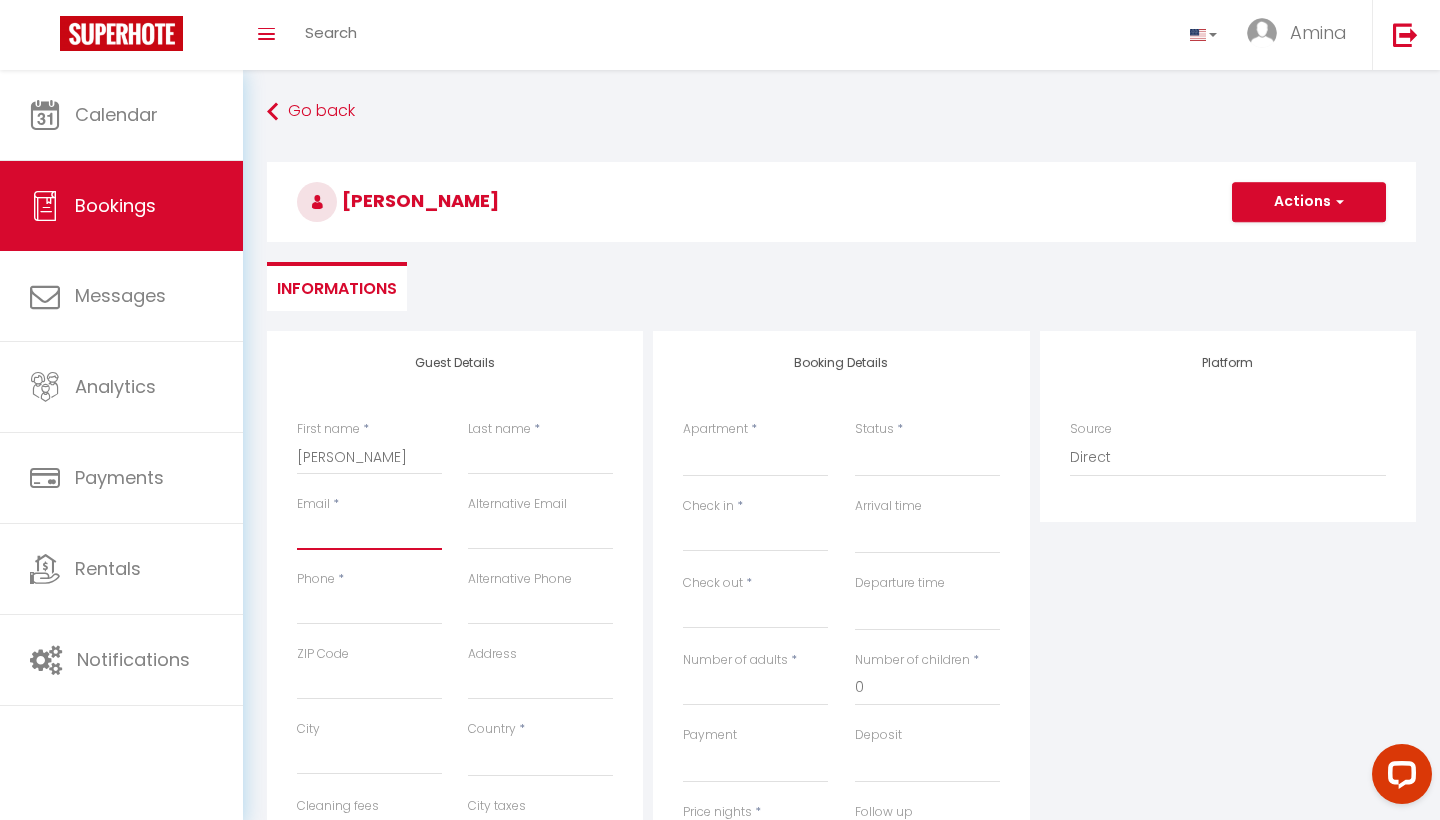 paste on "[EMAIL_ADDRESS][DOMAIN_NAME]" 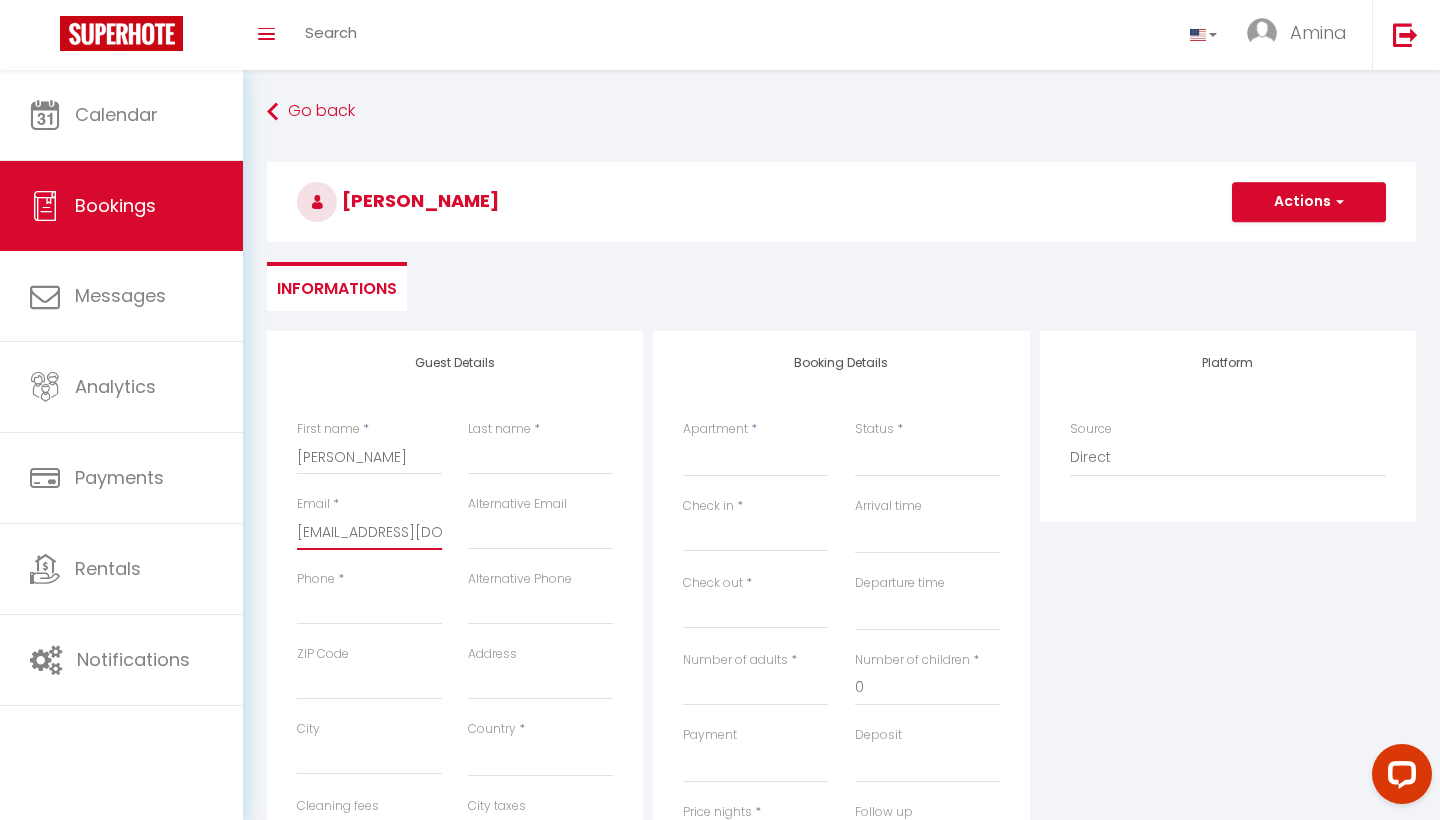 select 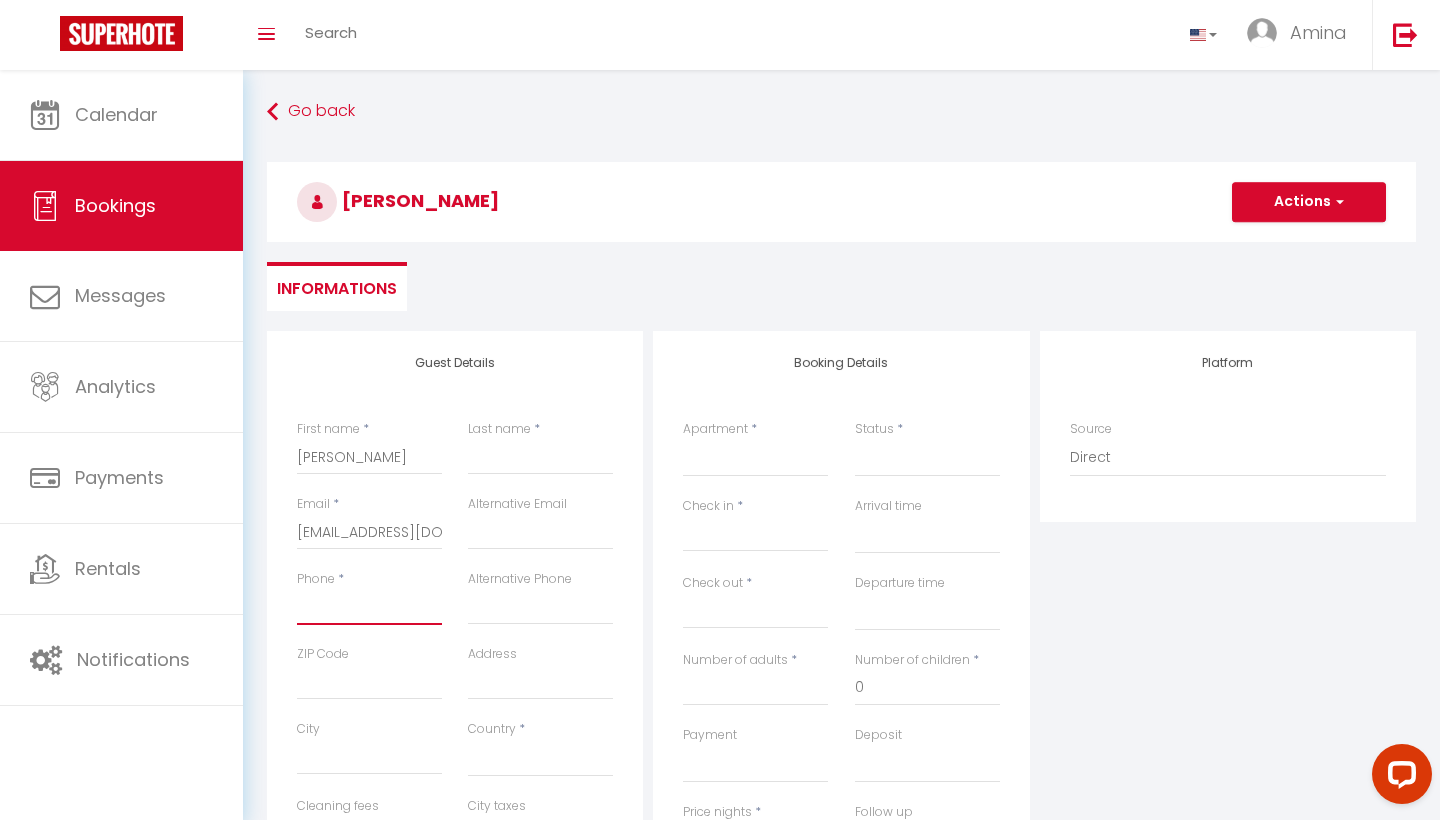 paste on "[PHONE_NUMBER]" 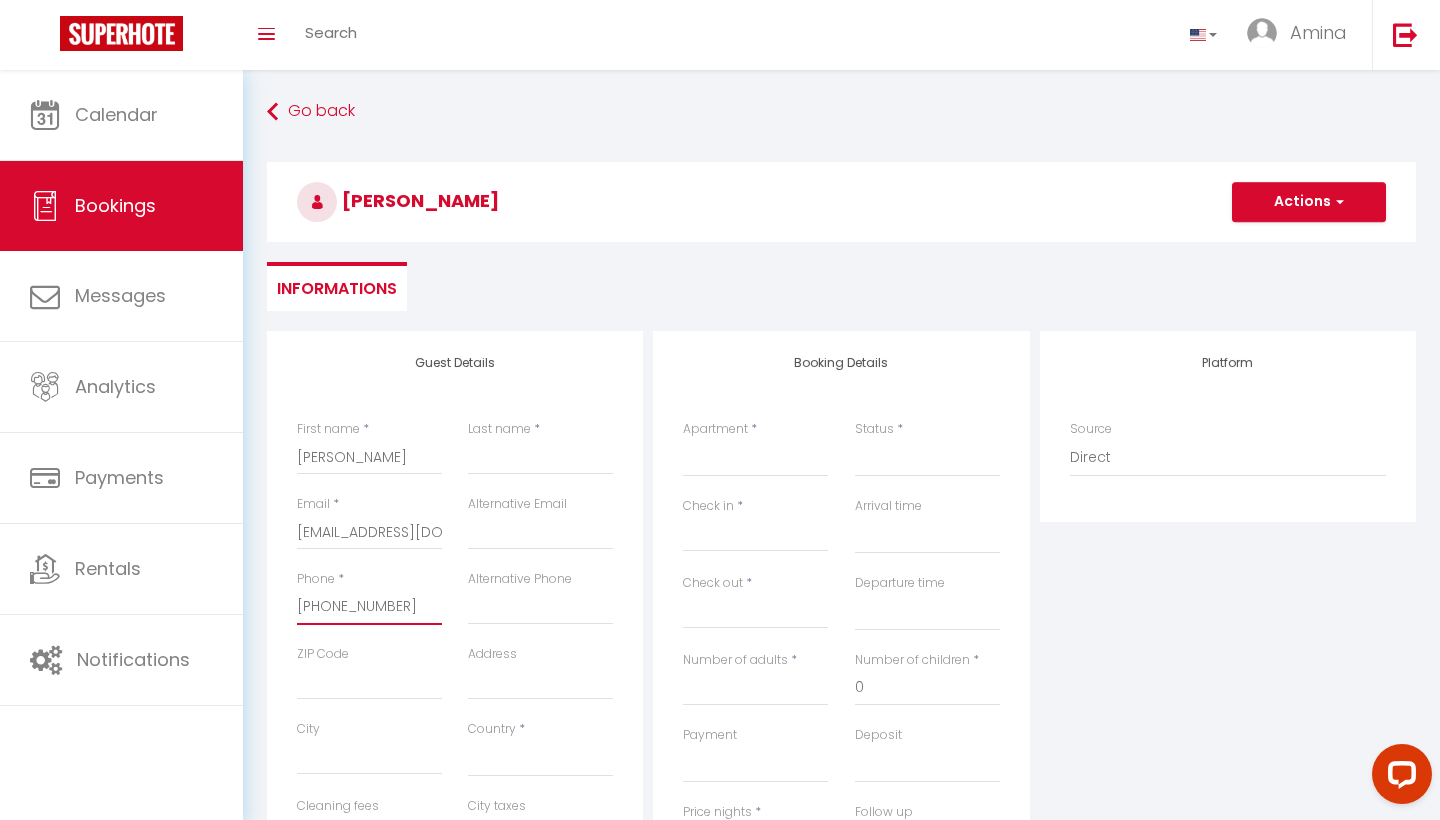 select 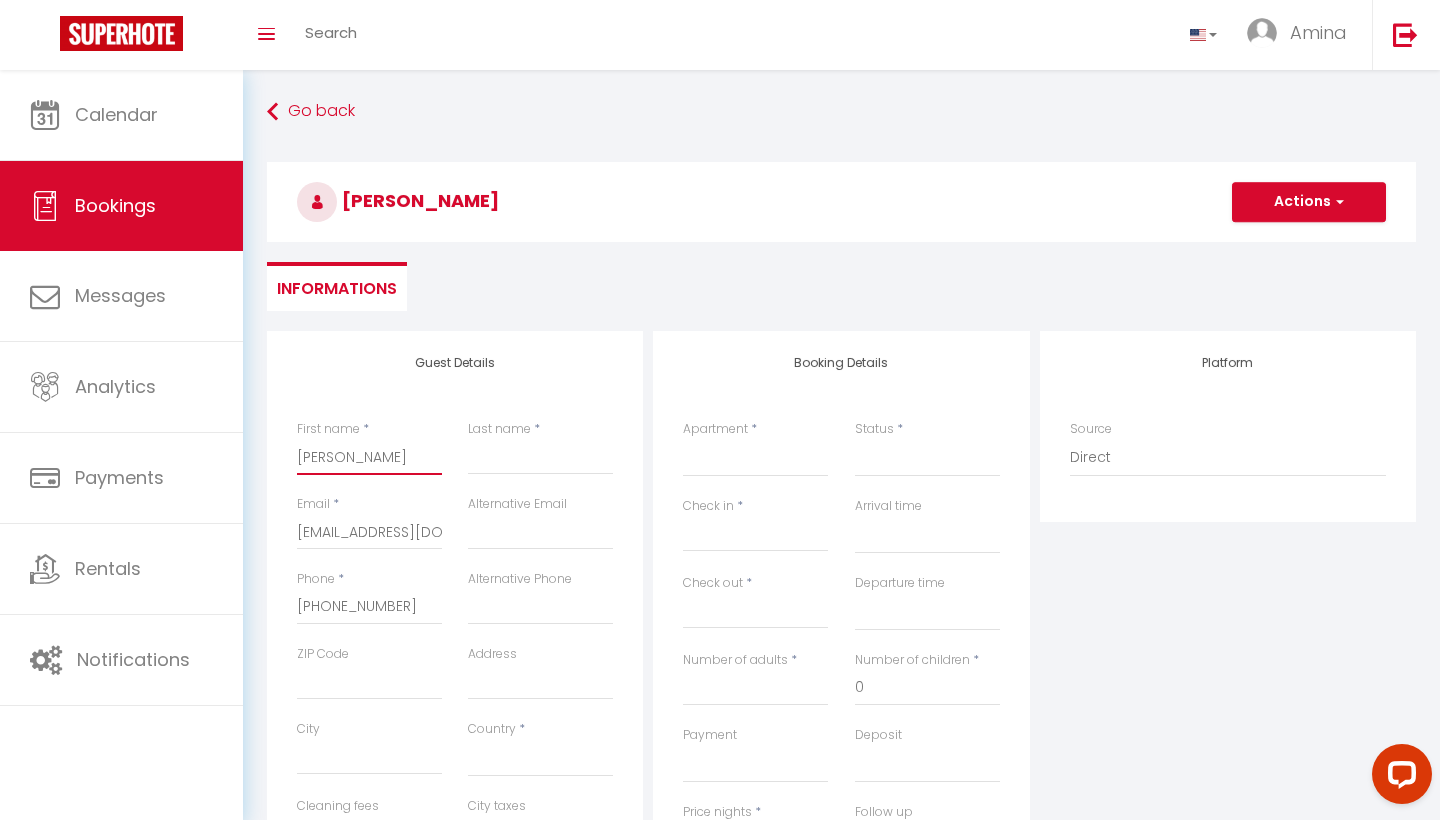 click on "[PERSON_NAME]" at bounding box center [369, 457] 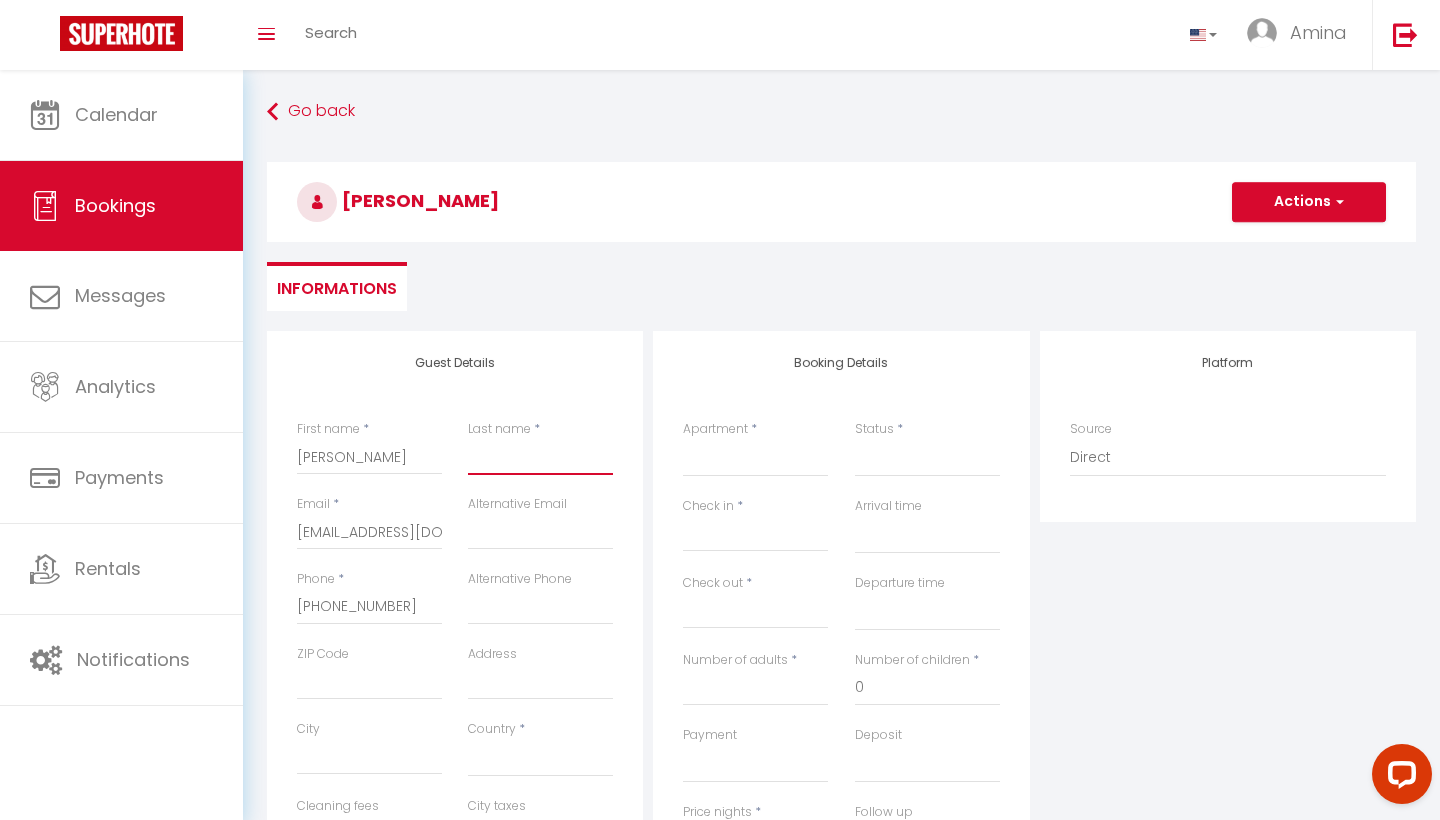 paste on "[PERSON_NAME]" 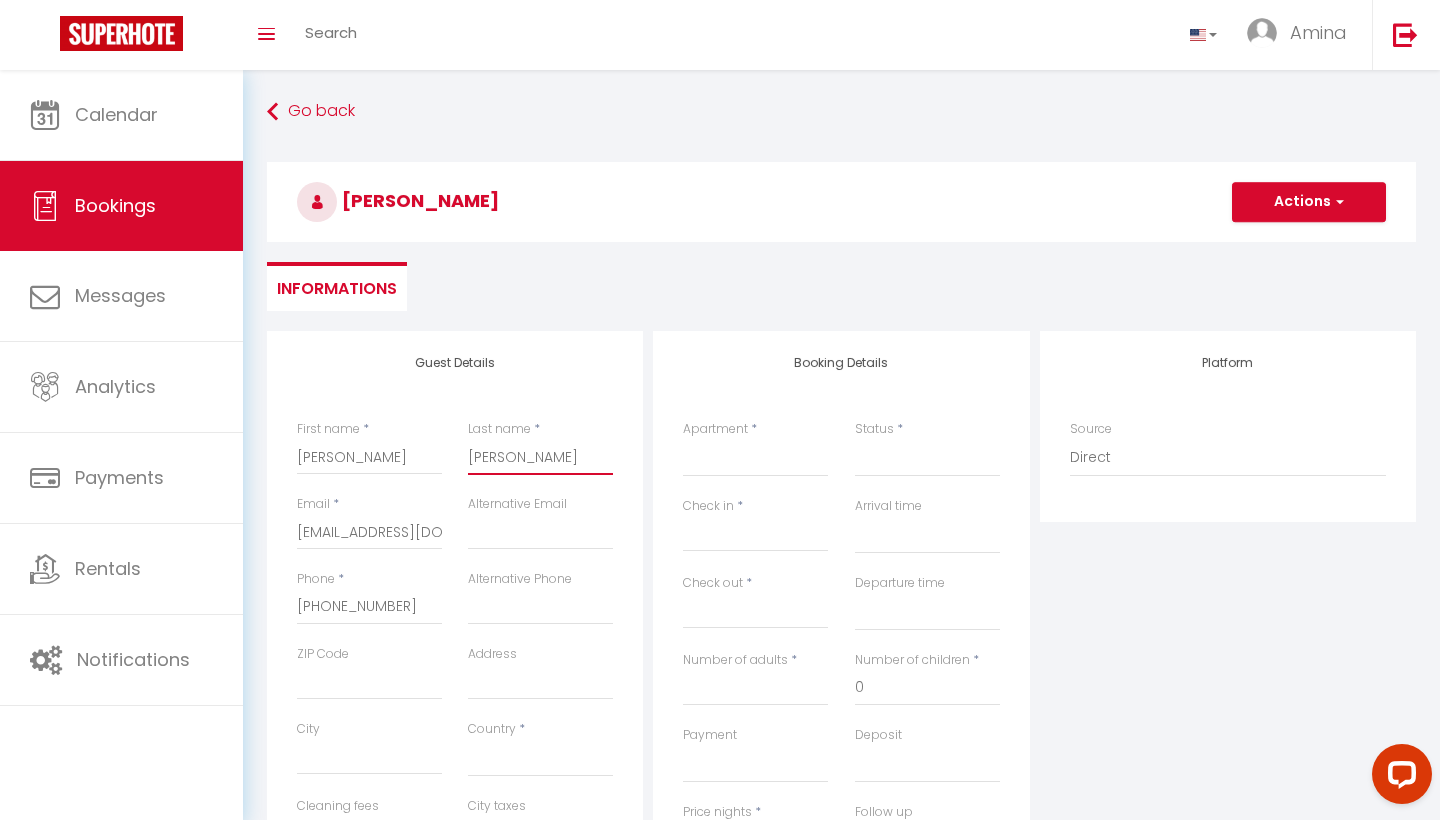 select 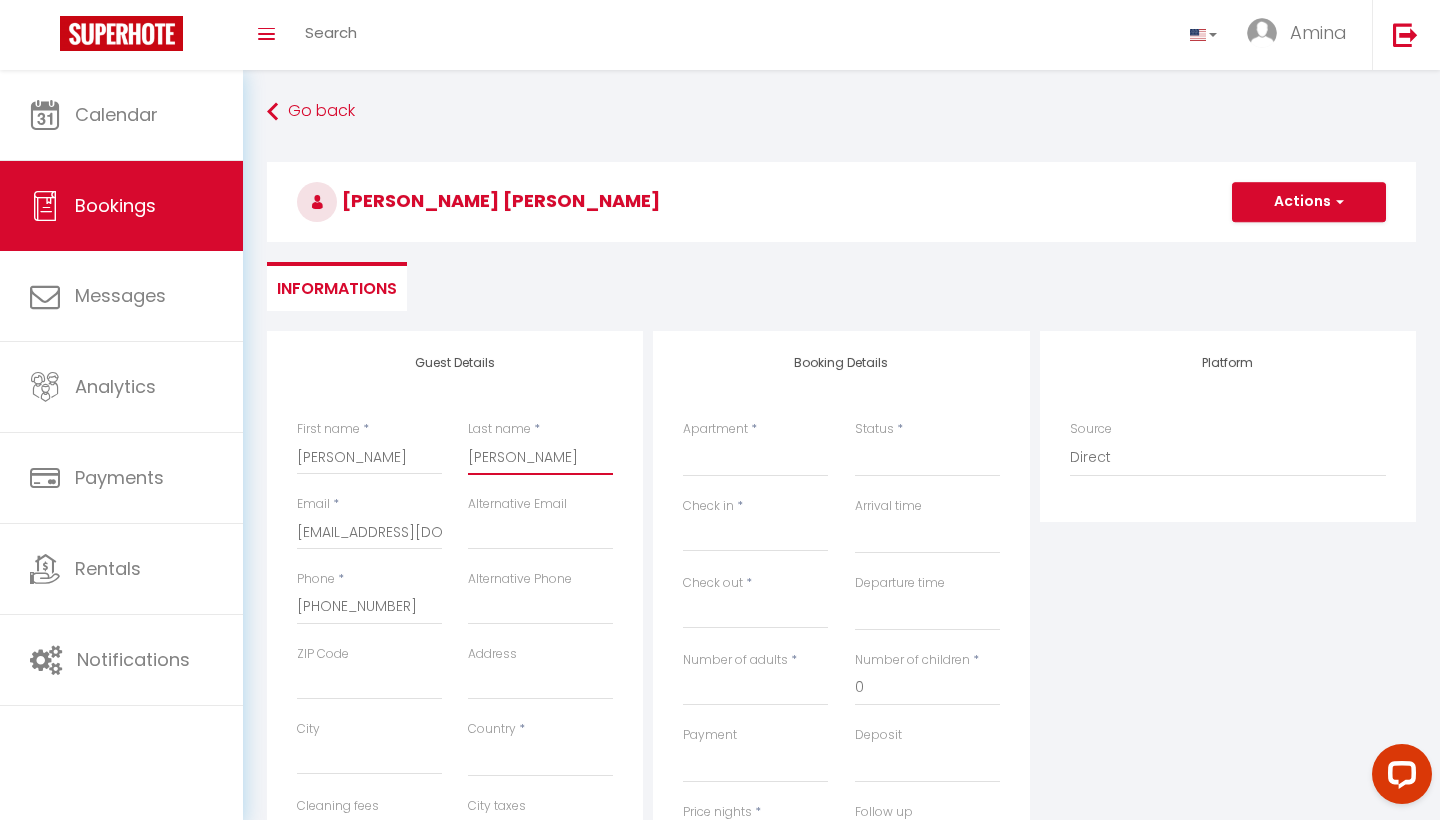 click on "[PERSON_NAME]" at bounding box center (540, 457) 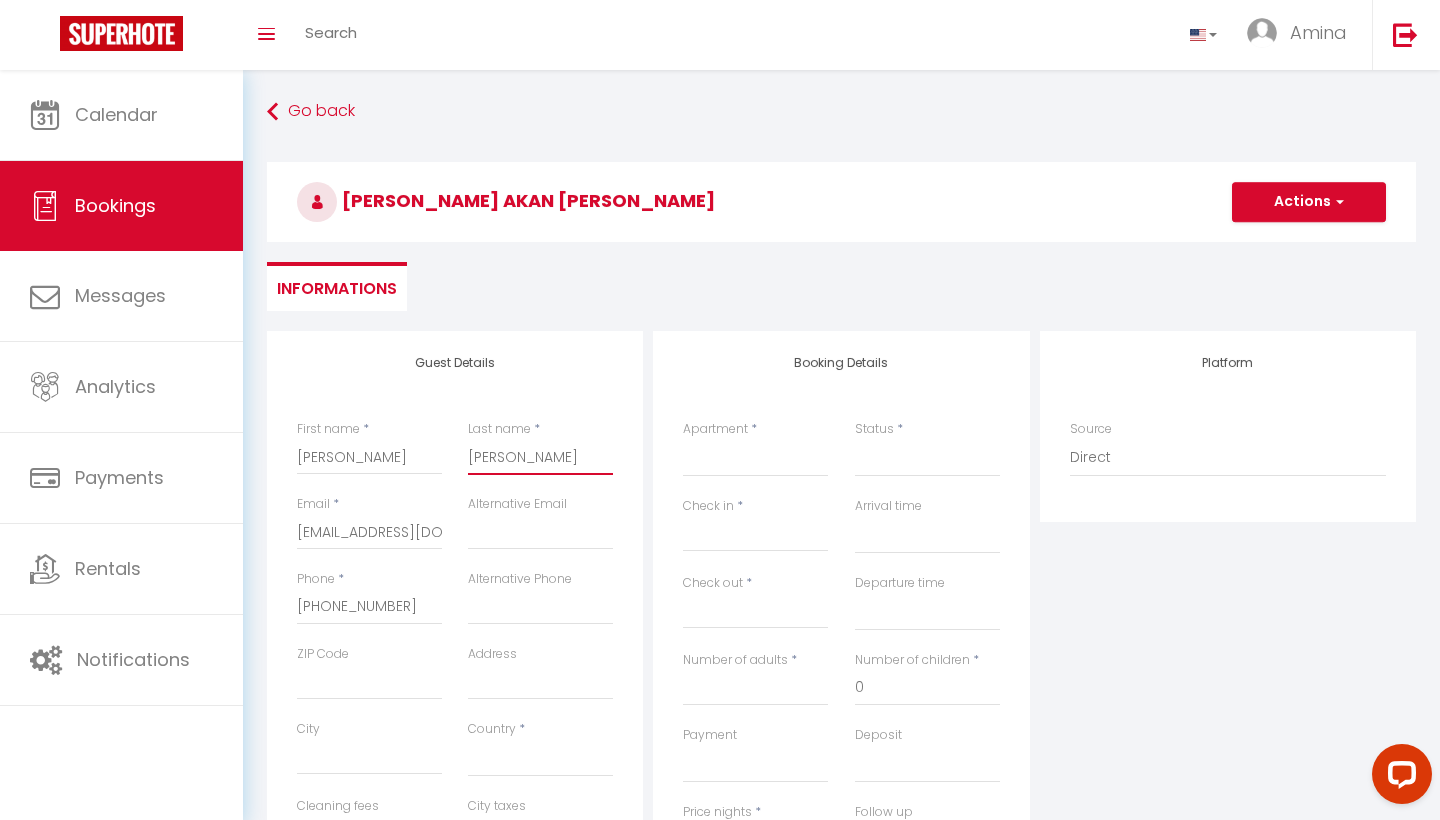 type 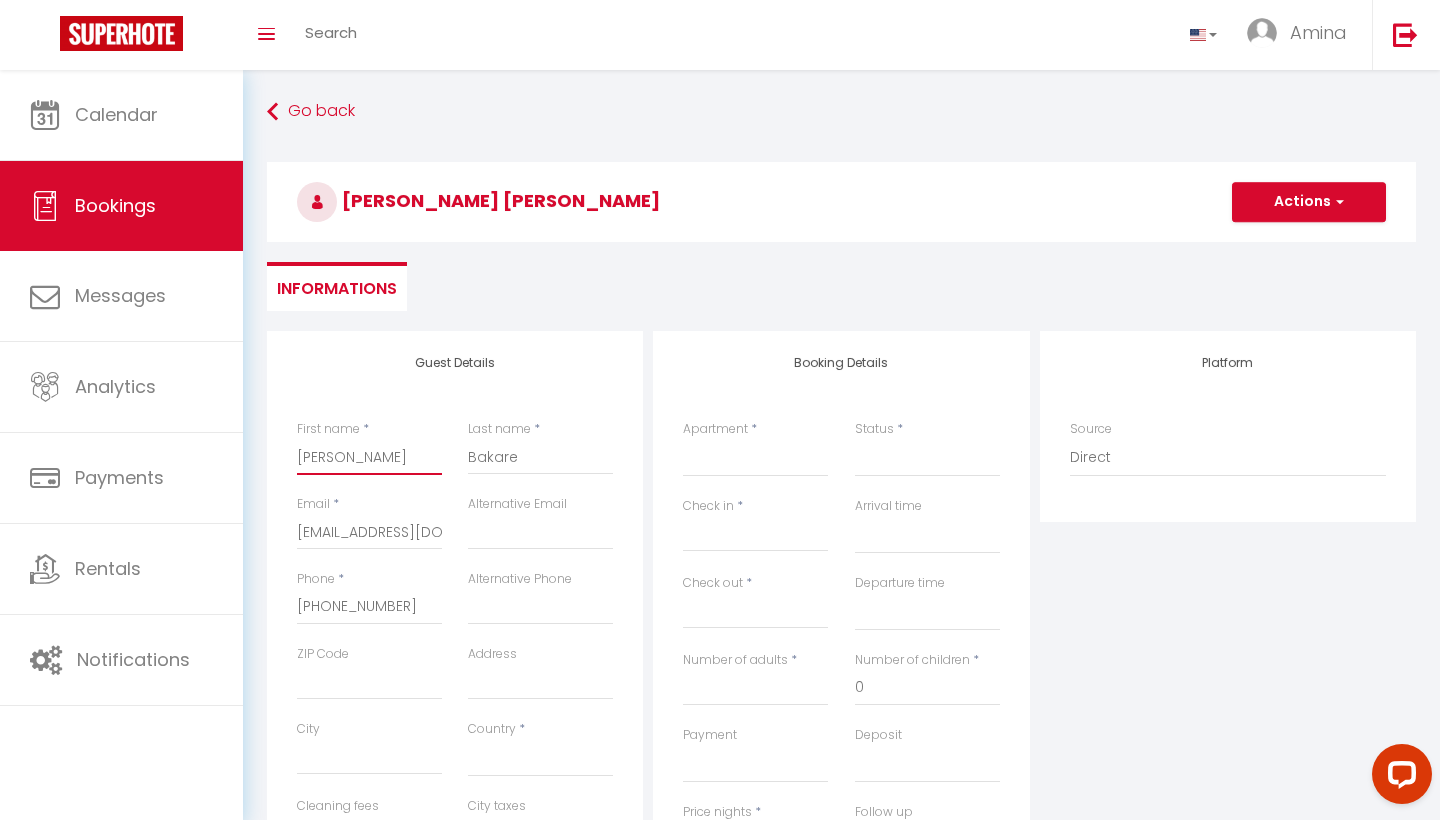 click on "[PERSON_NAME]" at bounding box center (369, 457) 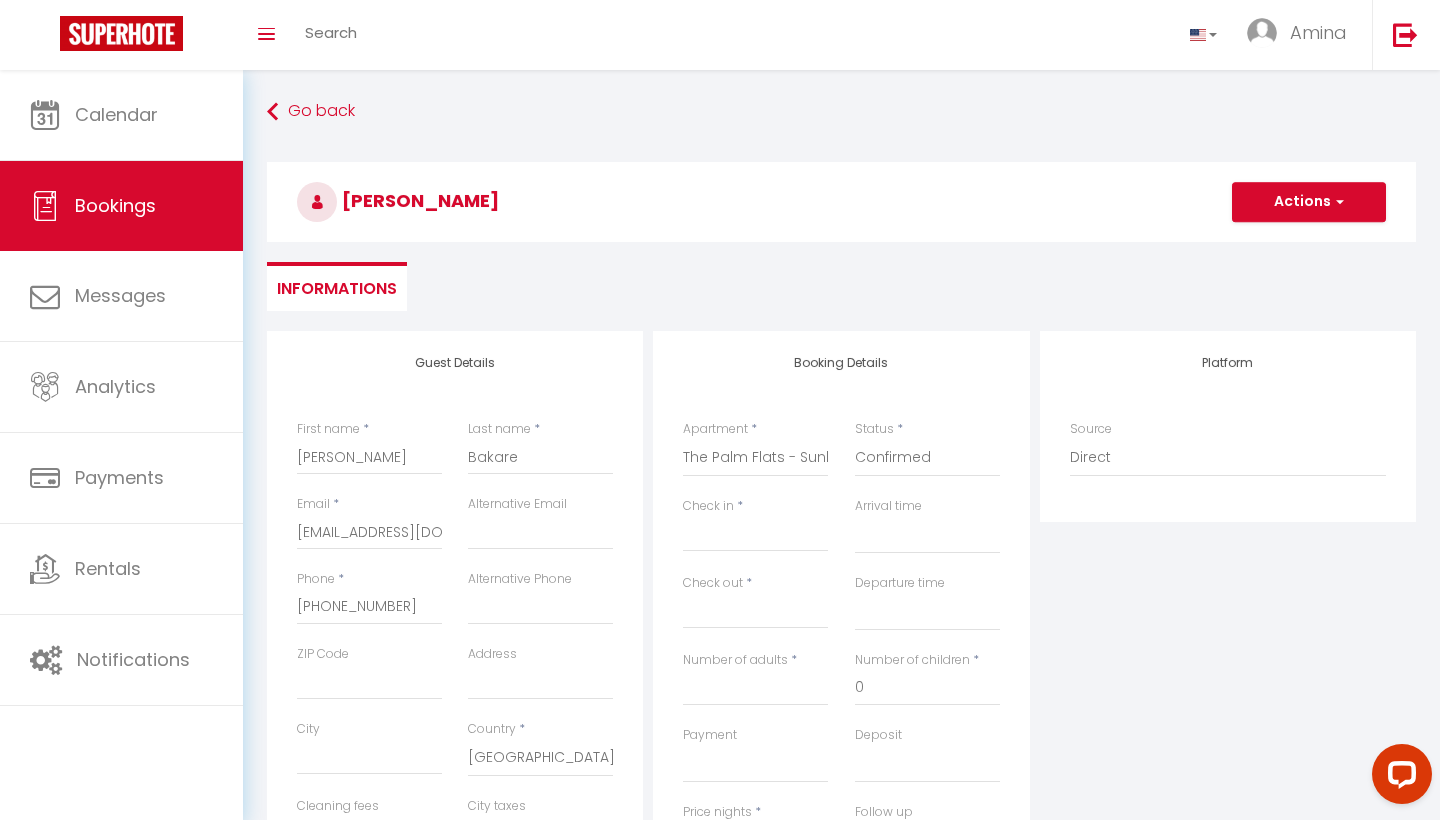 click on "Check in" at bounding box center (755, 536) 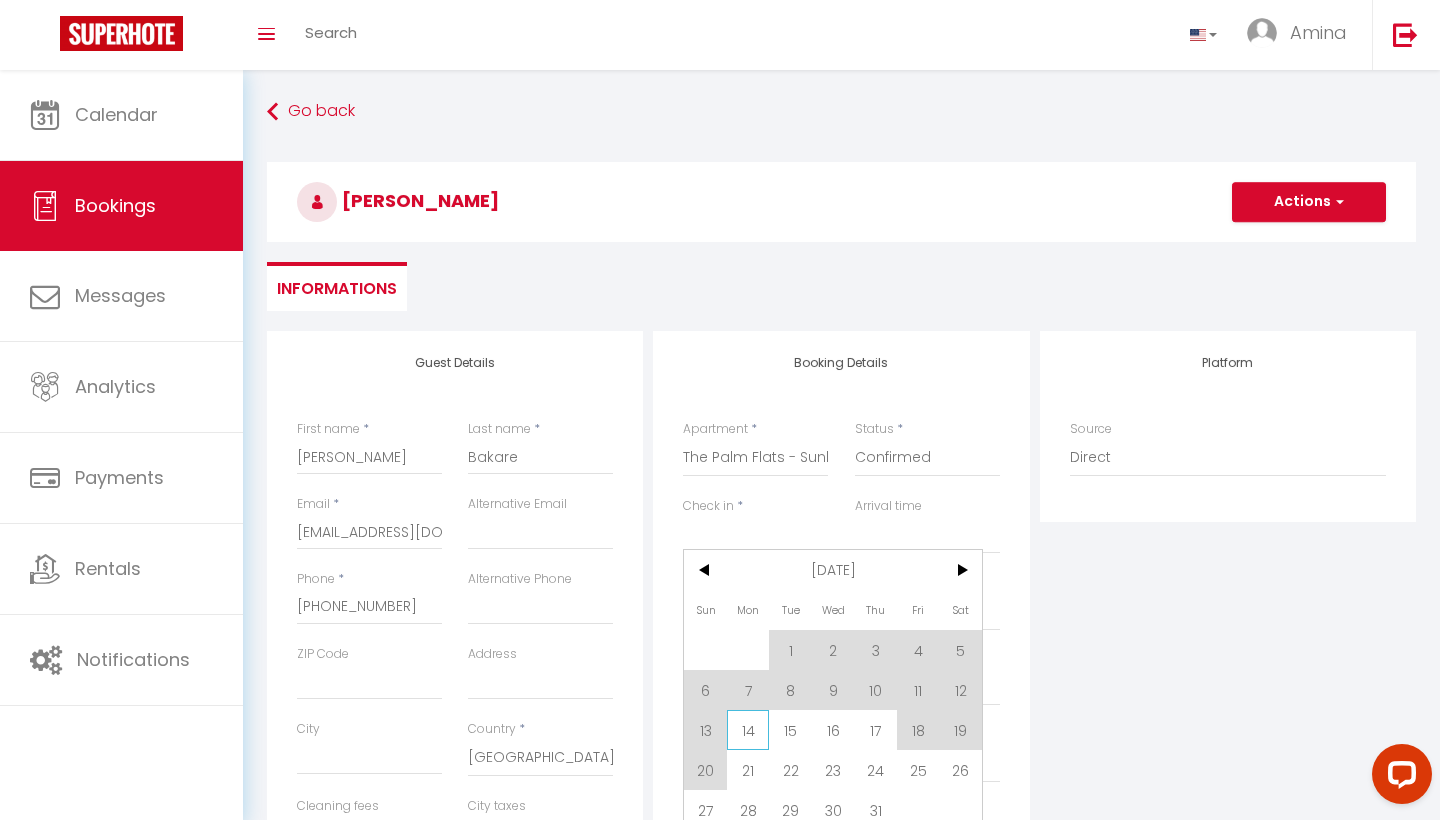 click on "14" at bounding box center [748, 730] 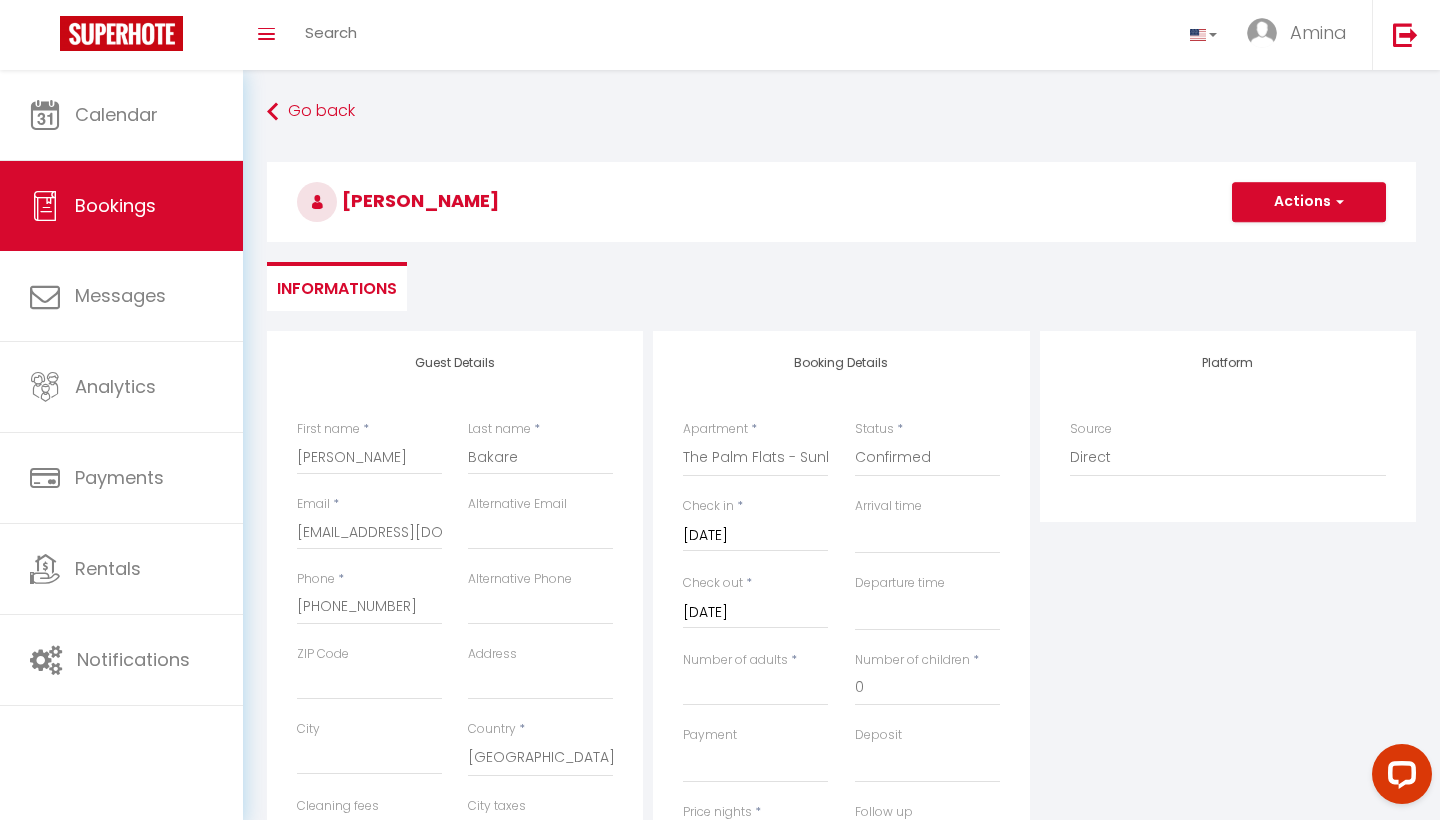 click on "[DATE]" at bounding box center [755, 613] 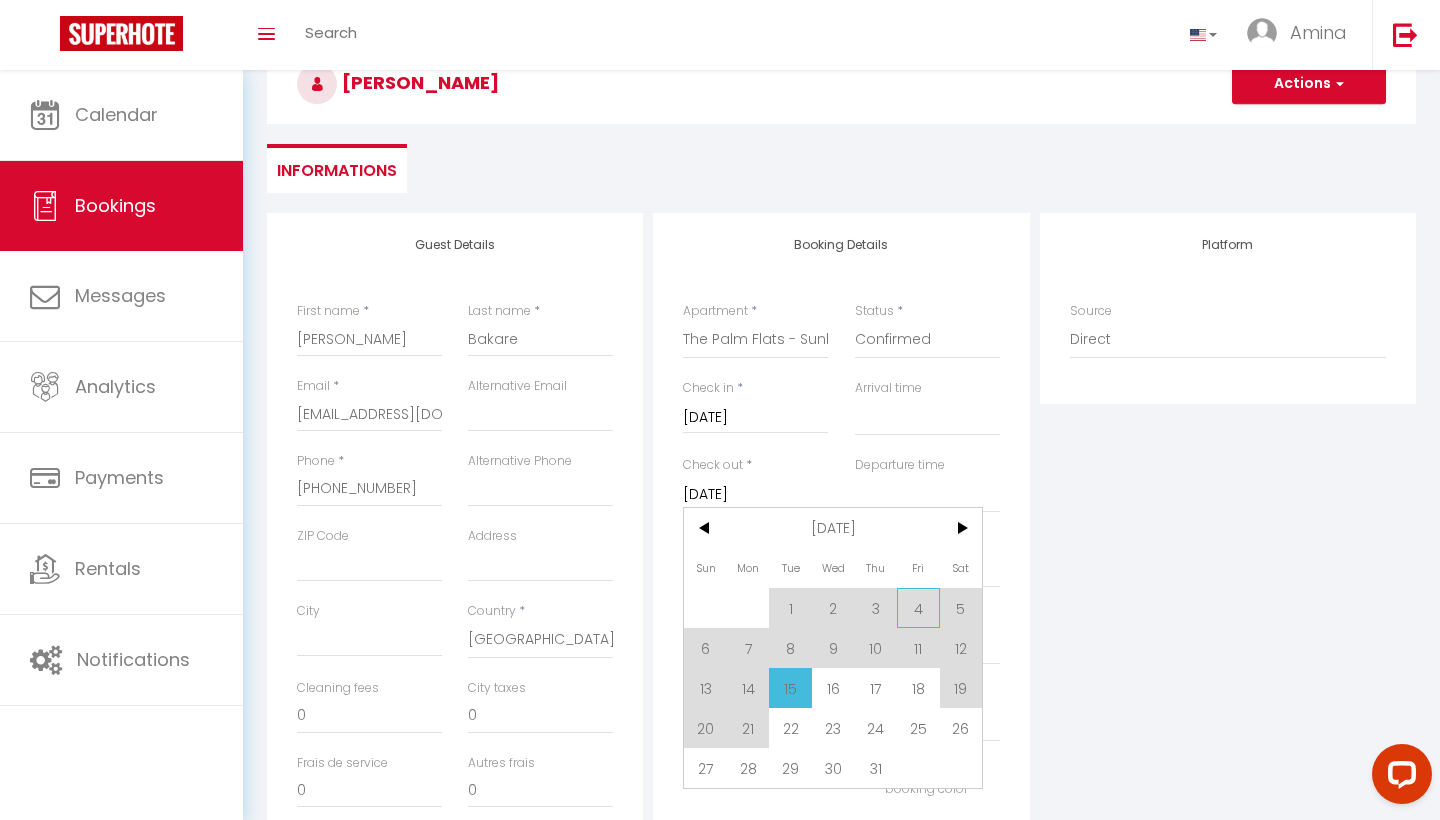 scroll, scrollTop: 121, scrollLeft: 0, axis: vertical 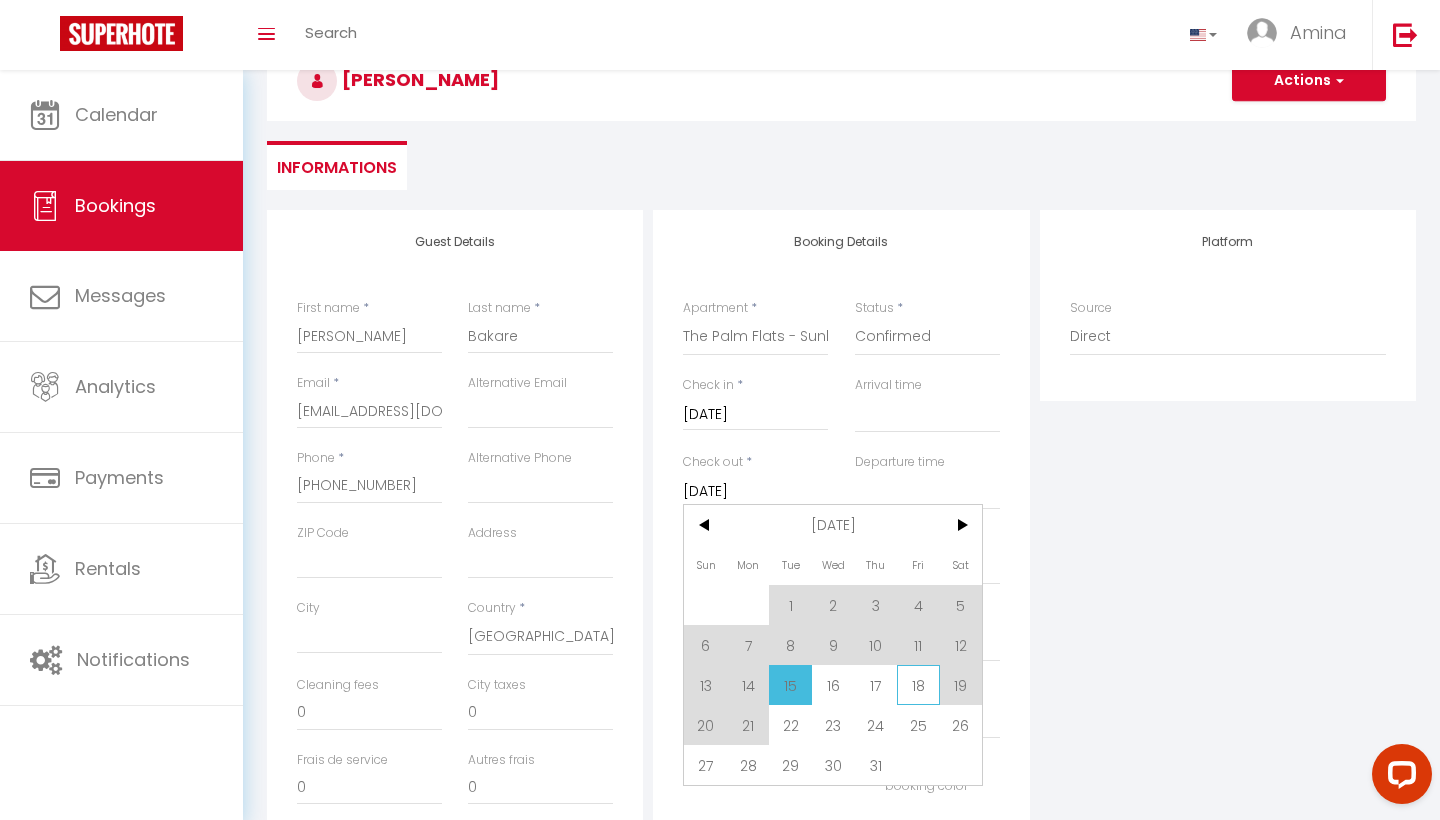 click on "18" at bounding box center [918, 685] 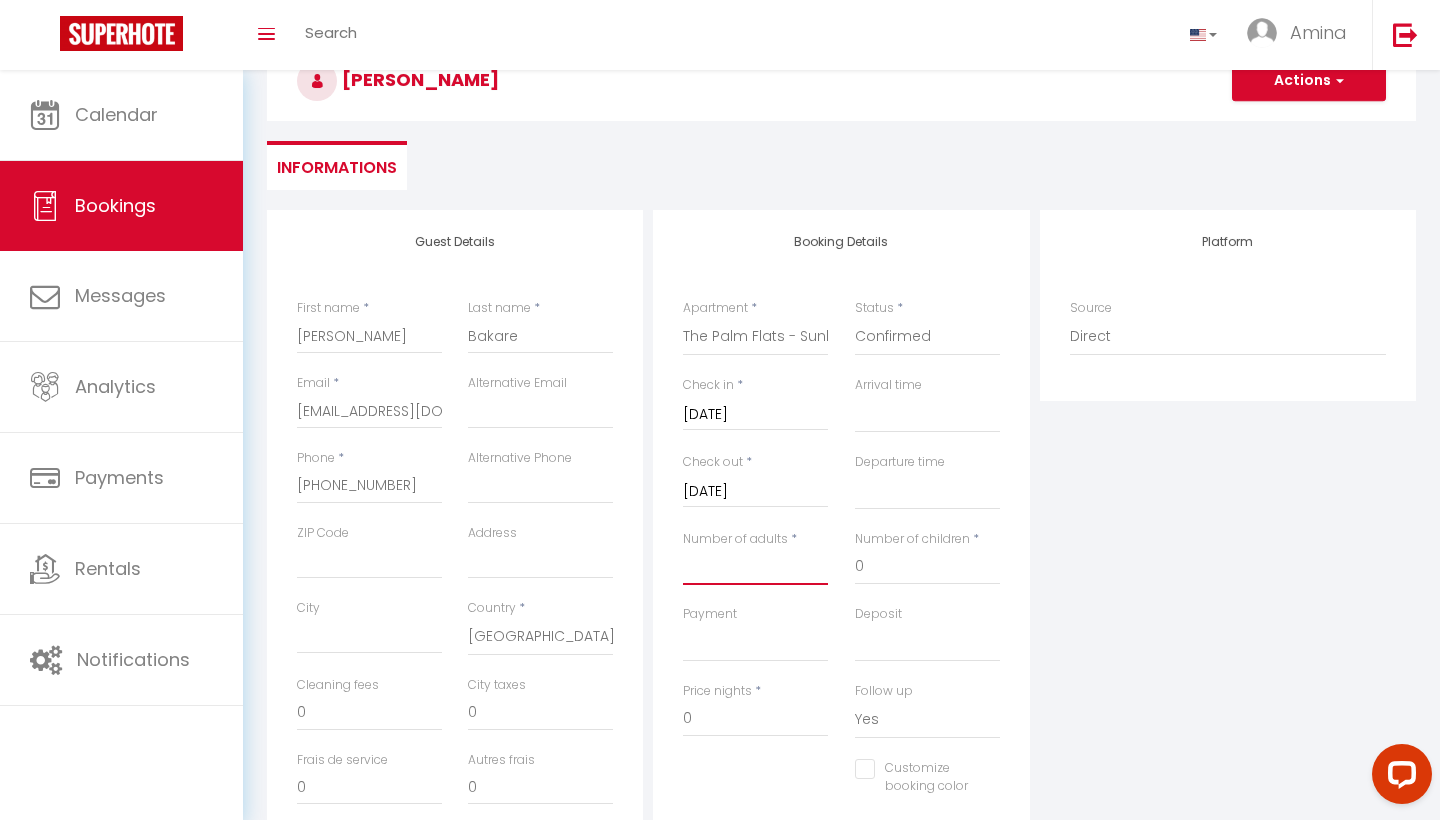 click on "Number of adults" at bounding box center [755, 567] 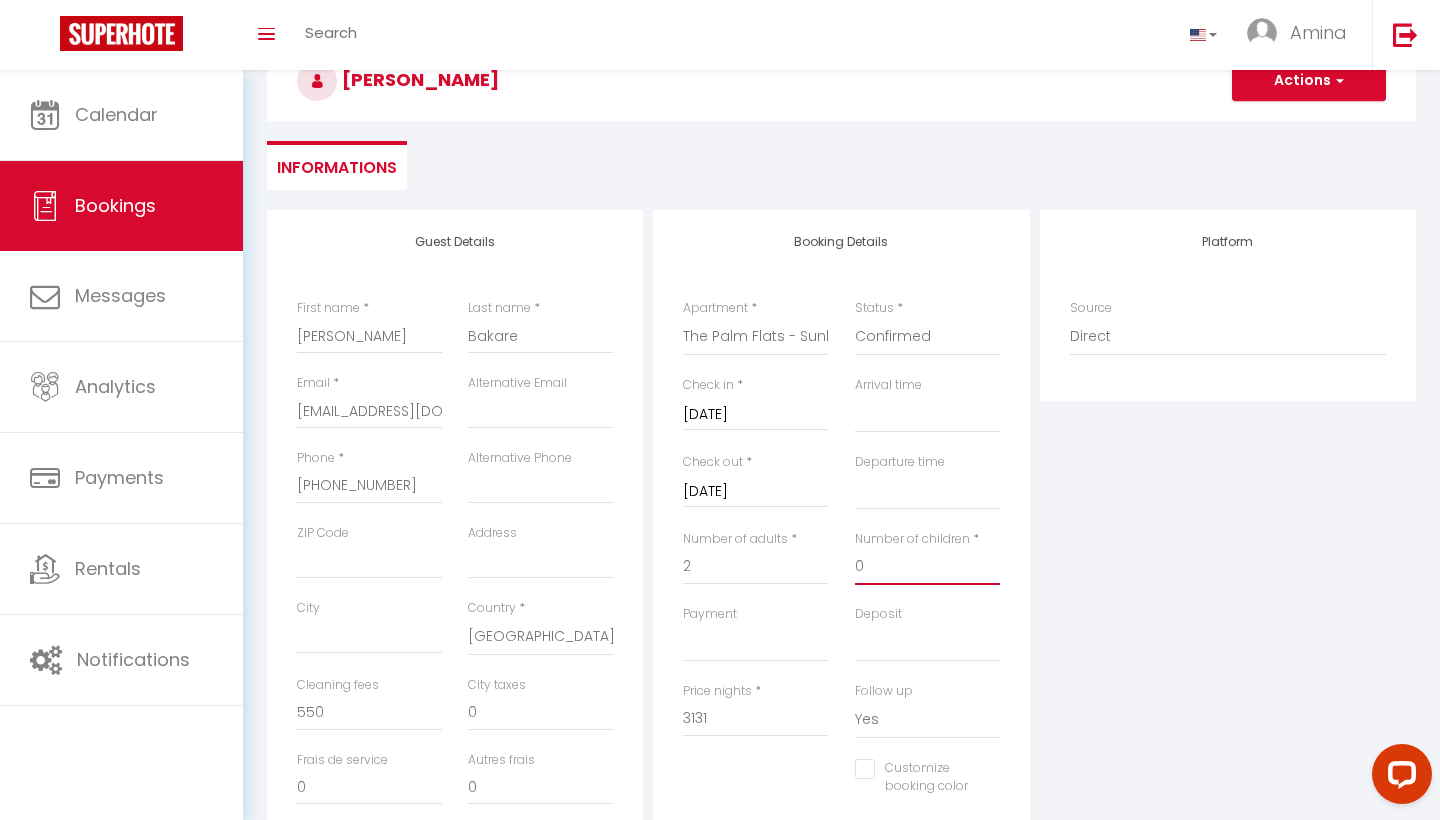 click on "0" at bounding box center [927, 567] 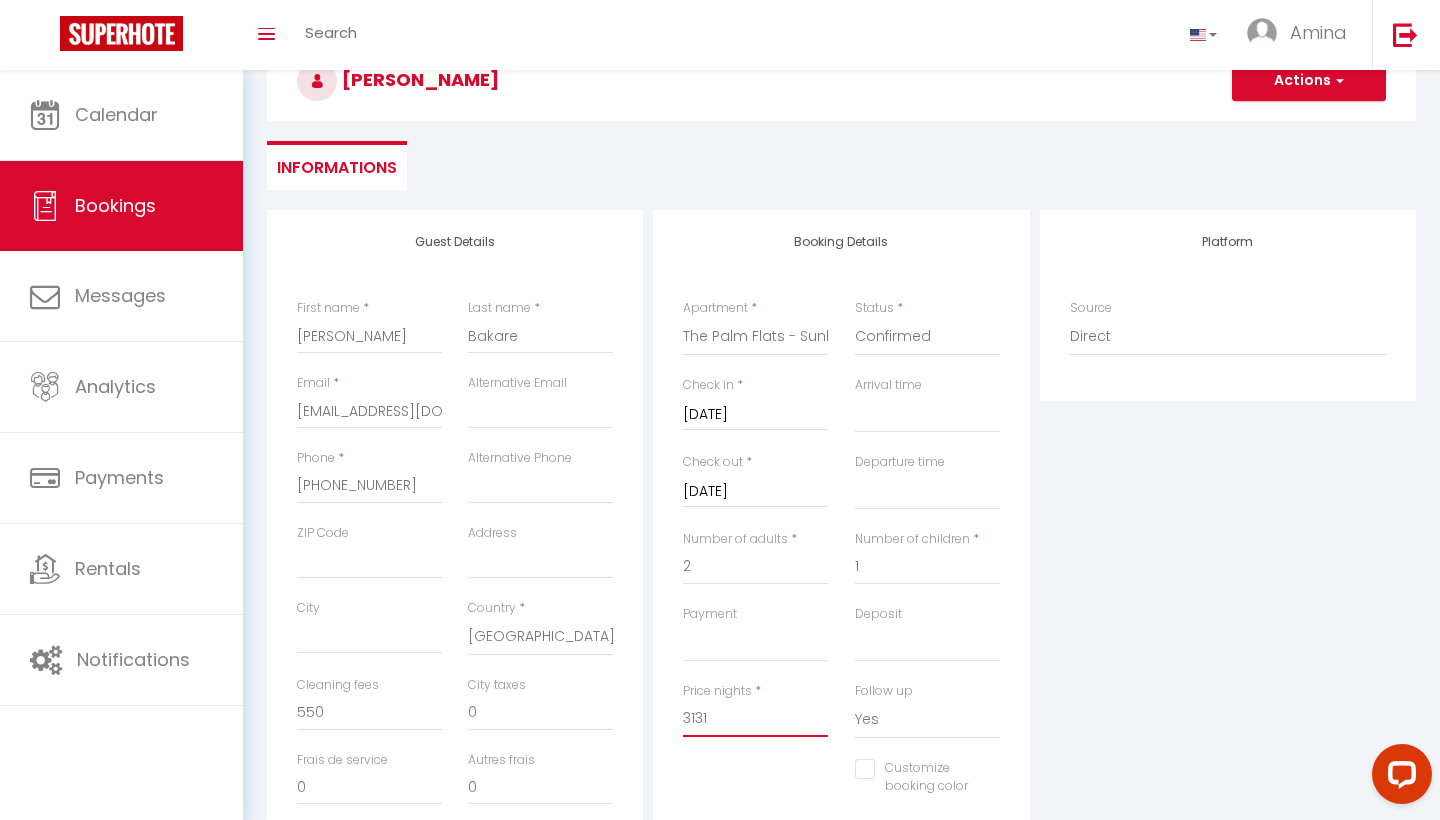 click on "3131" at bounding box center [755, 719] 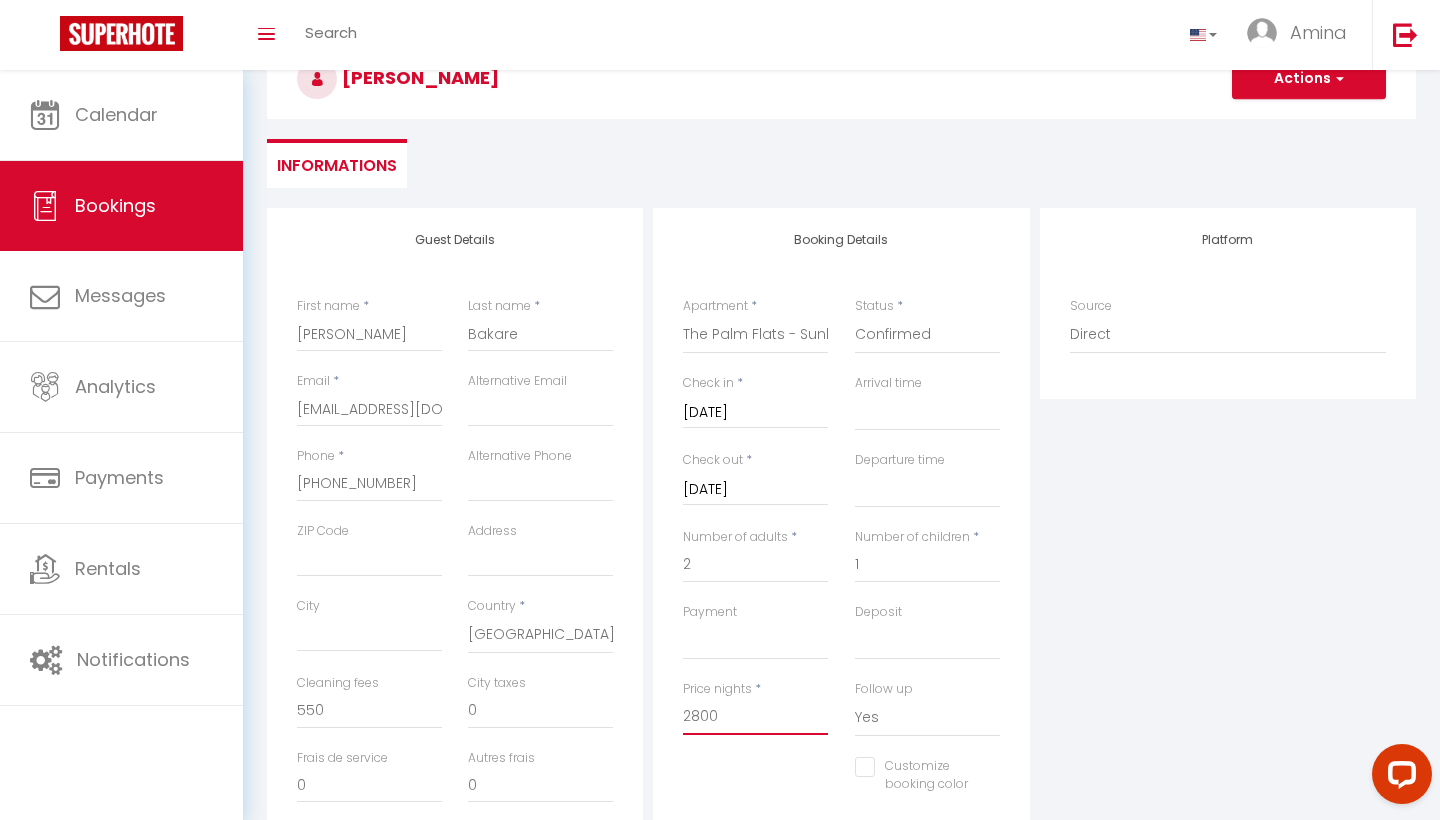 scroll, scrollTop: 94, scrollLeft: 0, axis: vertical 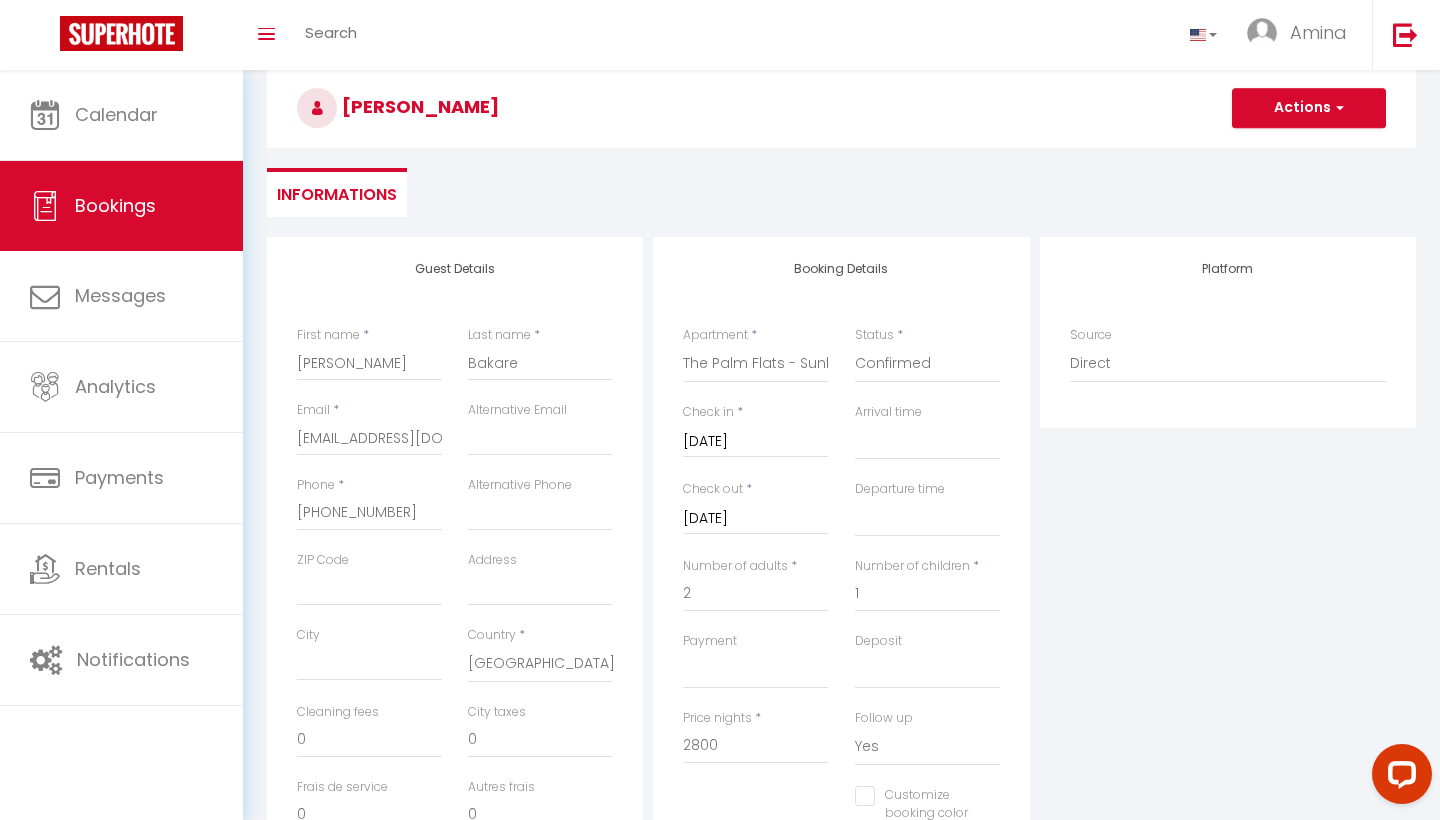 click on "Actions" at bounding box center (1309, 108) 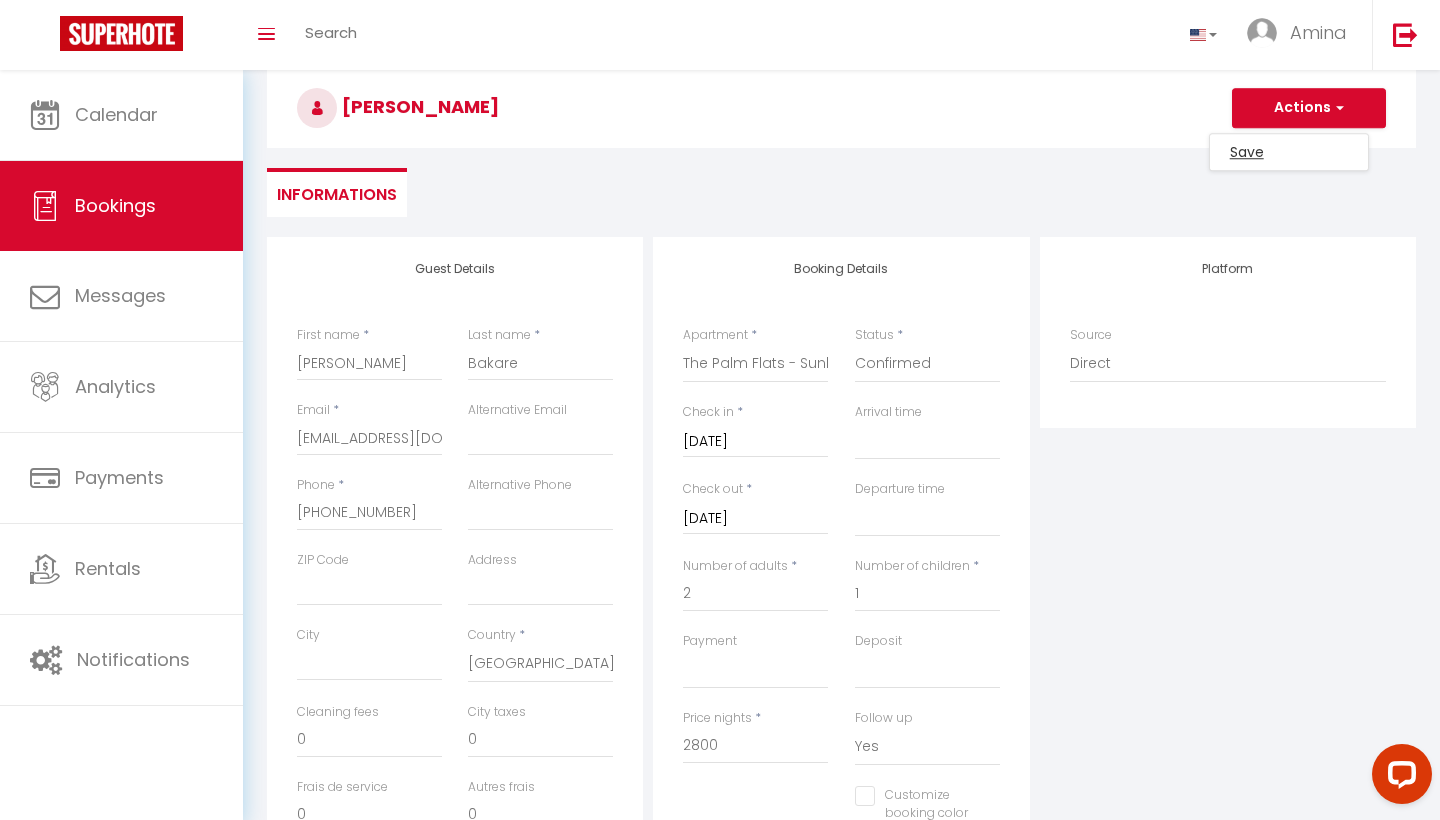 click on "Save" at bounding box center [1289, 152] 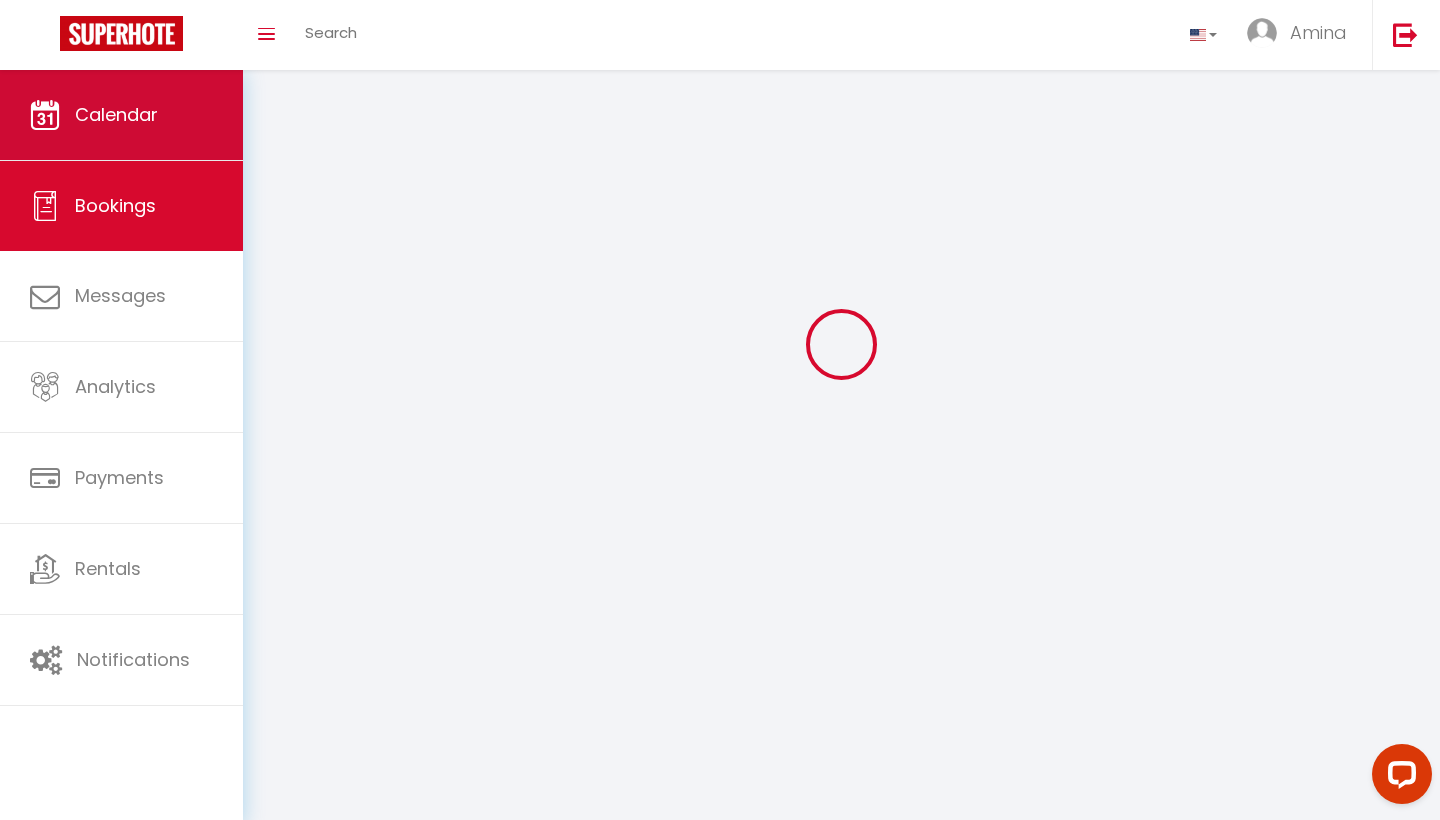 click on "Calendar" at bounding box center [121, 115] 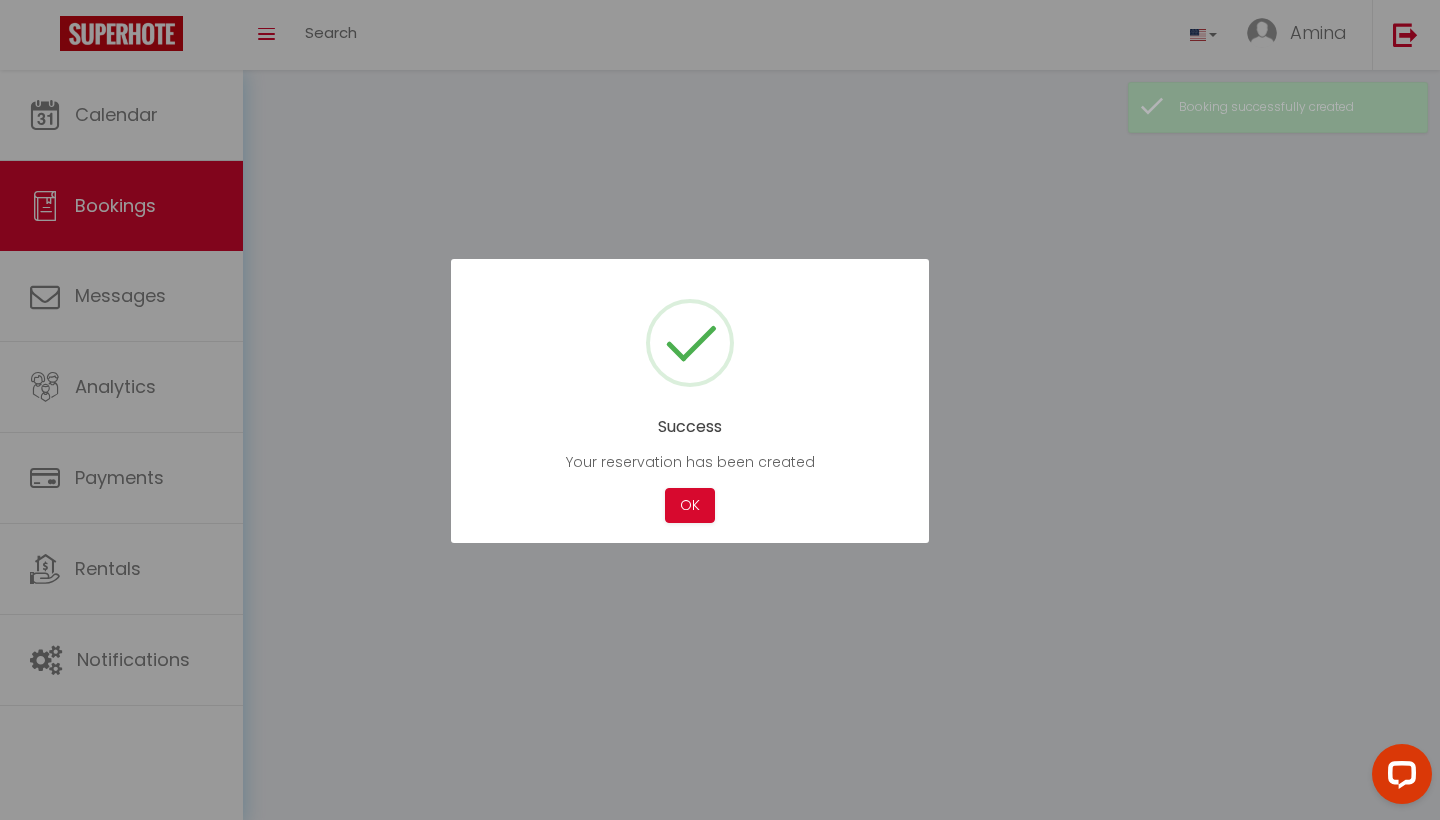 scroll, scrollTop: 0, scrollLeft: 0, axis: both 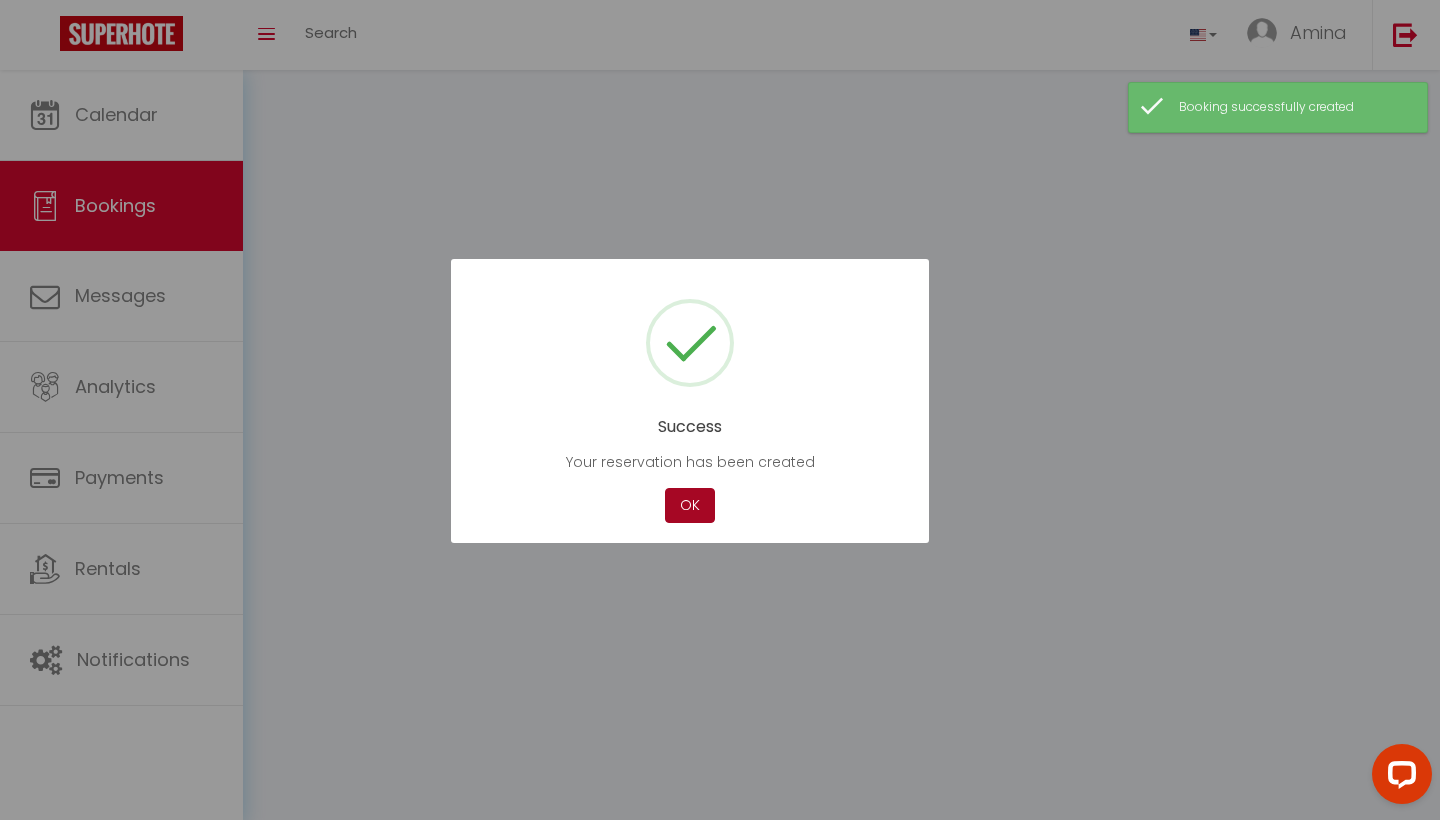 click on "OK" at bounding box center (690, 505) 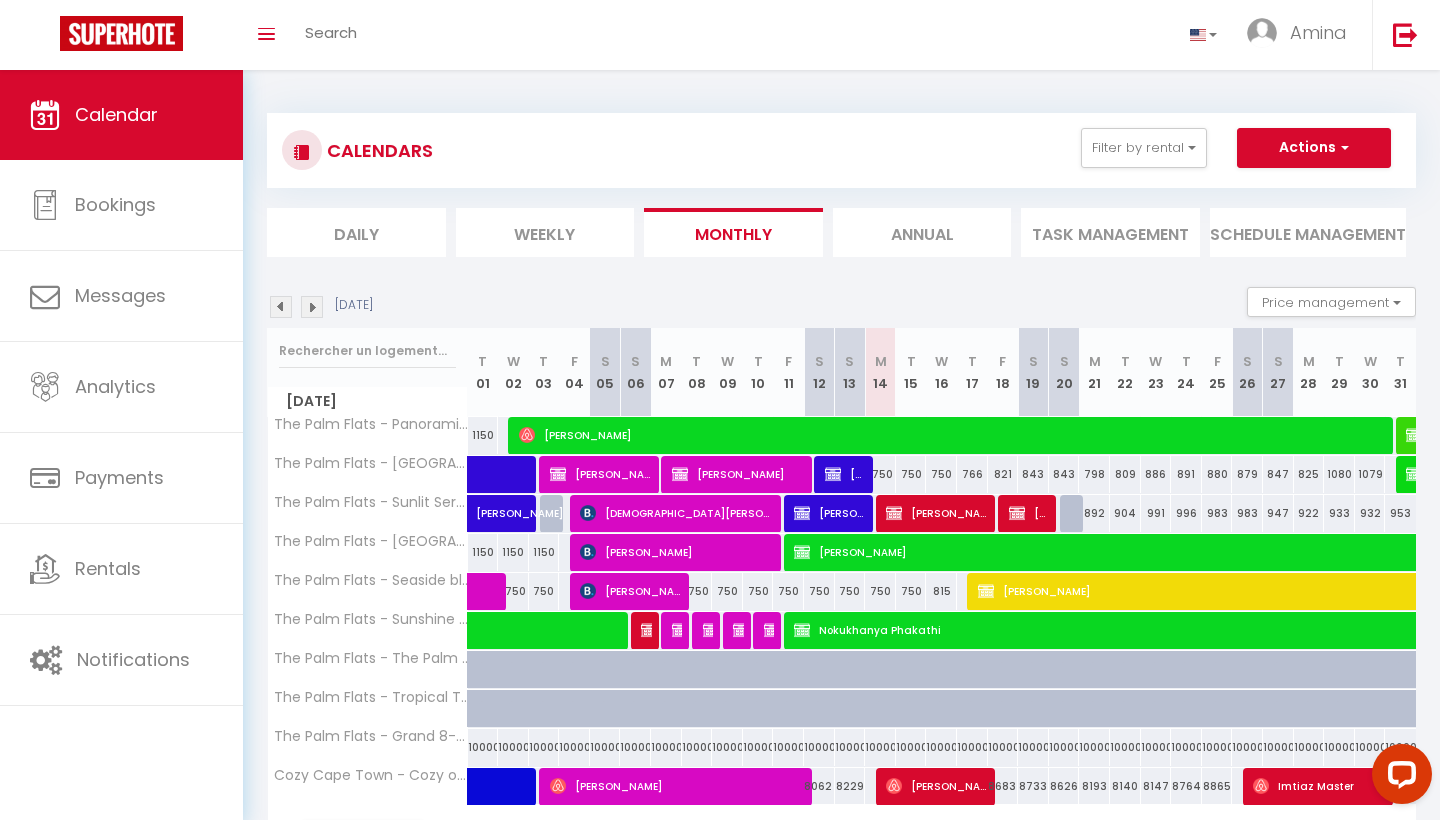 click on "[PERSON_NAME]" at bounding box center (937, 513) 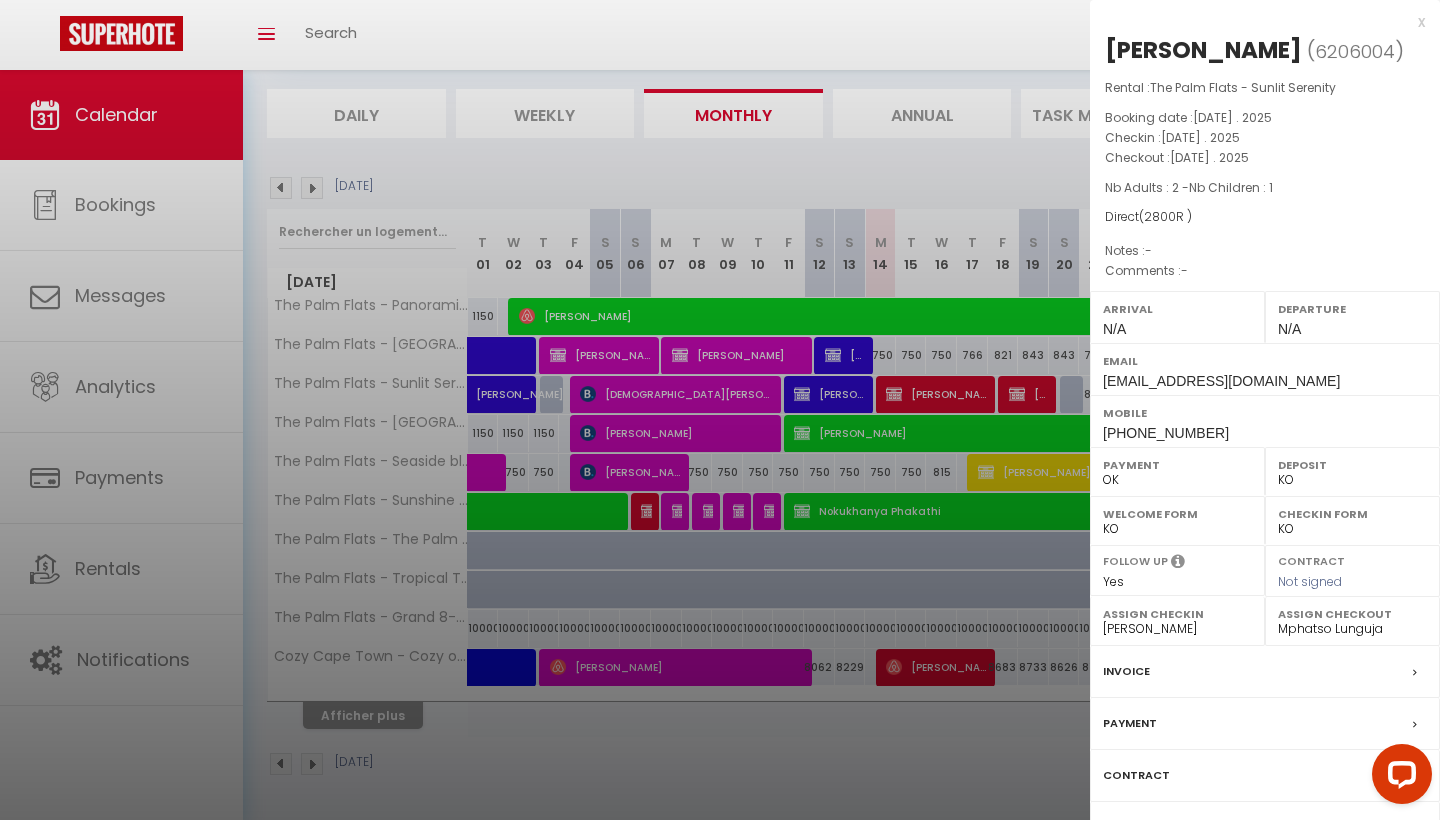 scroll, scrollTop: 117, scrollLeft: 0, axis: vertical 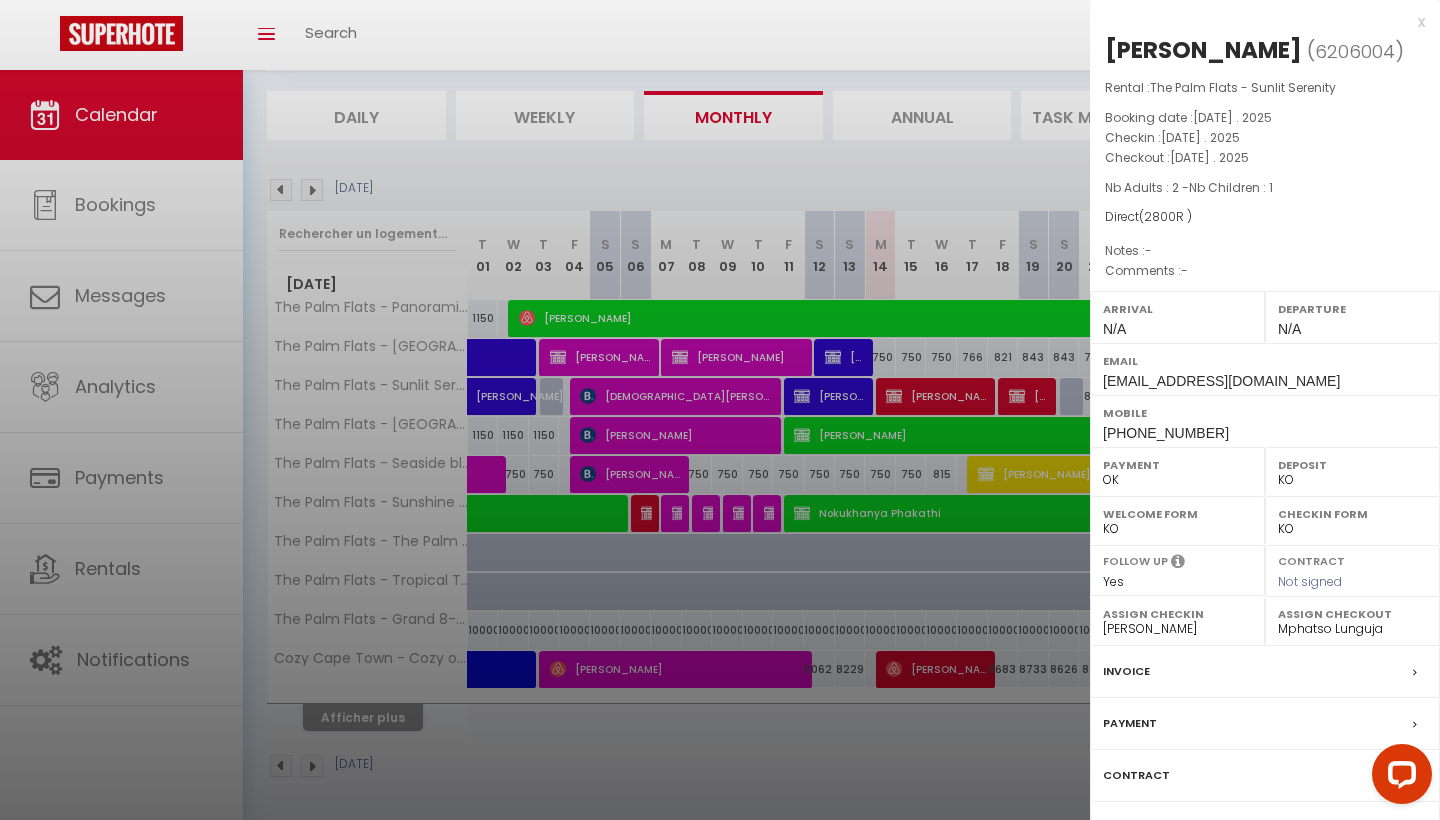 click on "Invoice" at bounding box center [1126, 671] 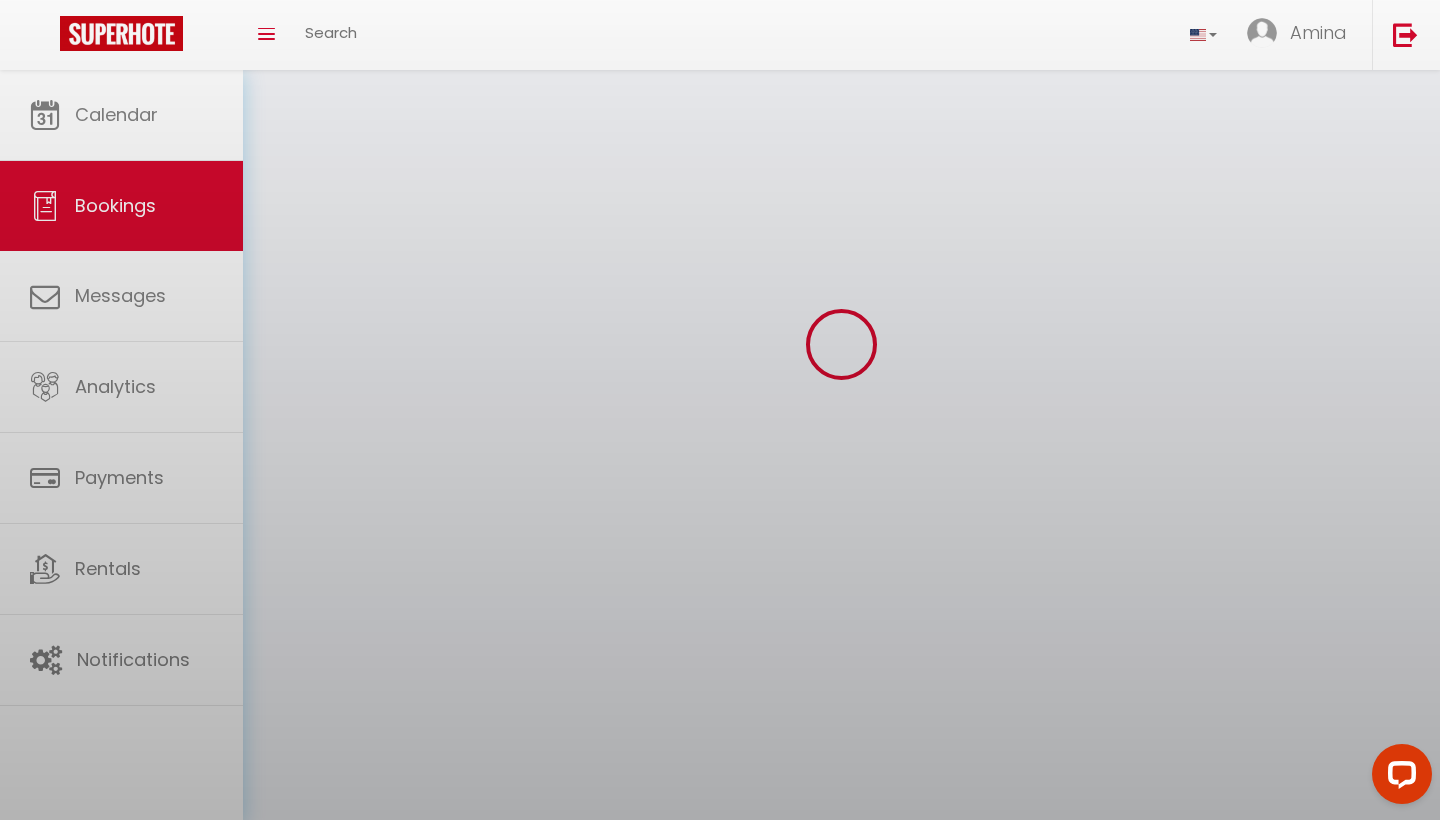 scroll, scrollTop: 0, scrollLeft: 0, axis: both 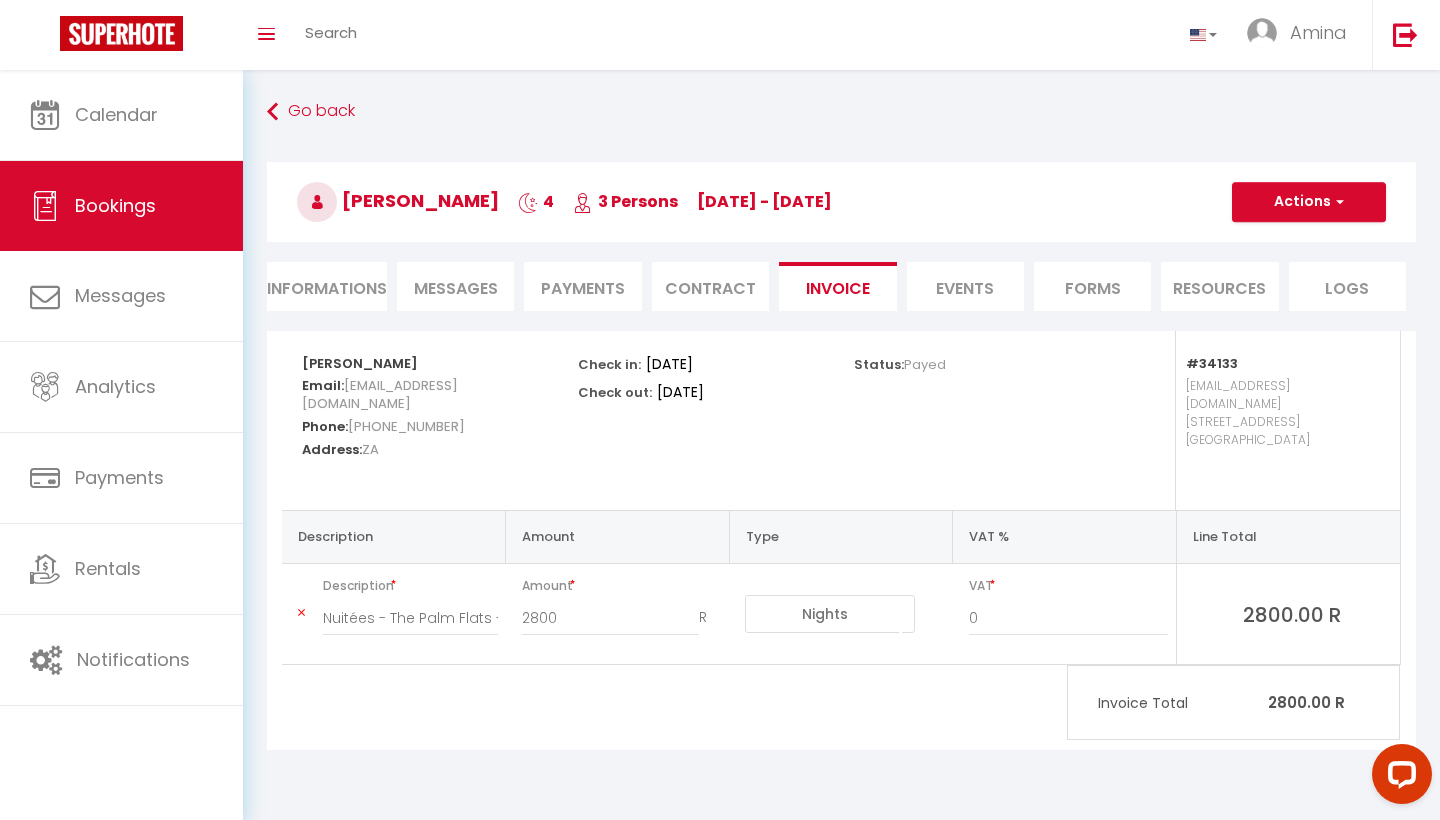 click on "Messages" at bounding box center (456, 288) 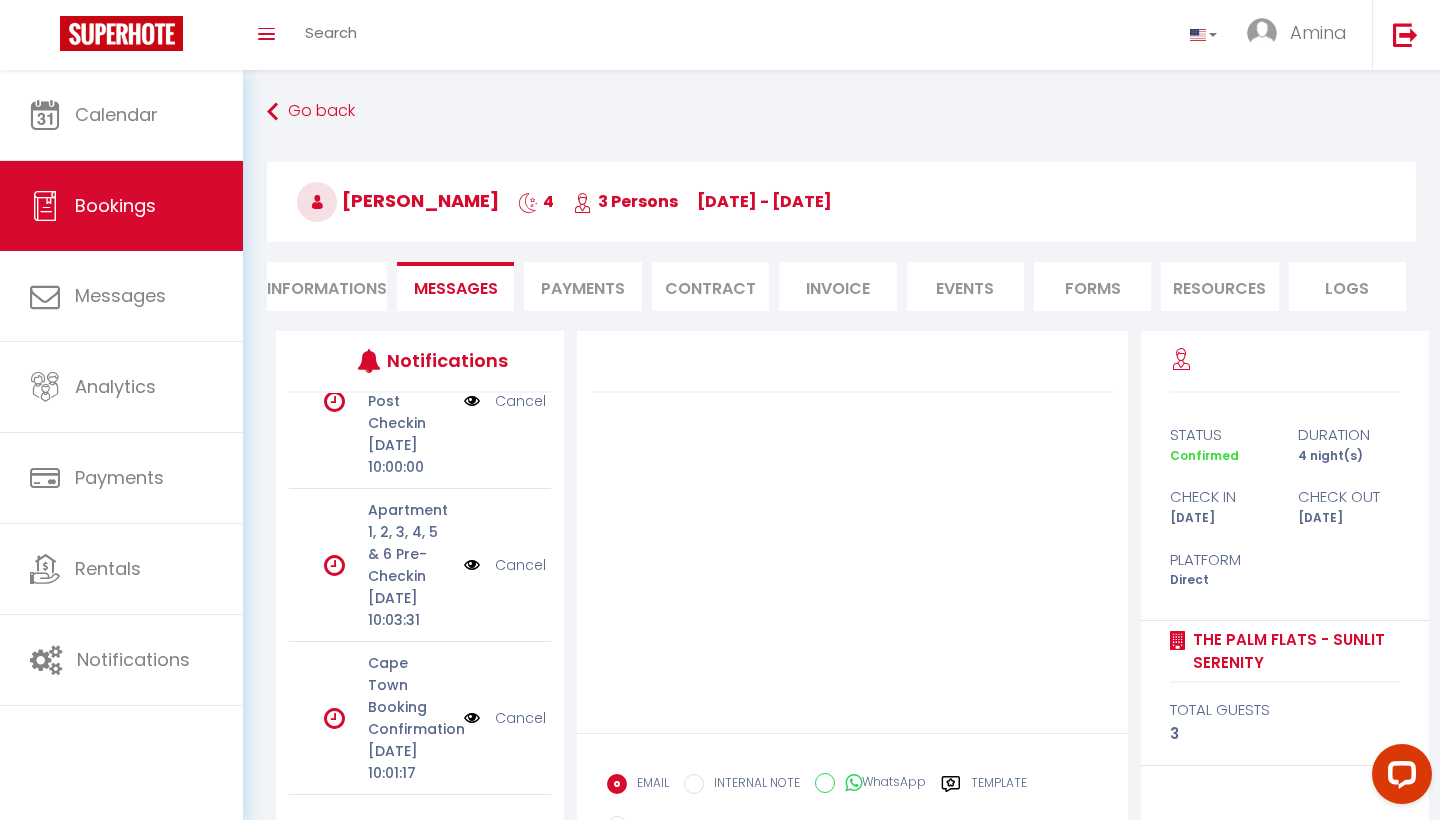 scroll, scrollTop: 473, scrollLeft: 0, axis: vertical 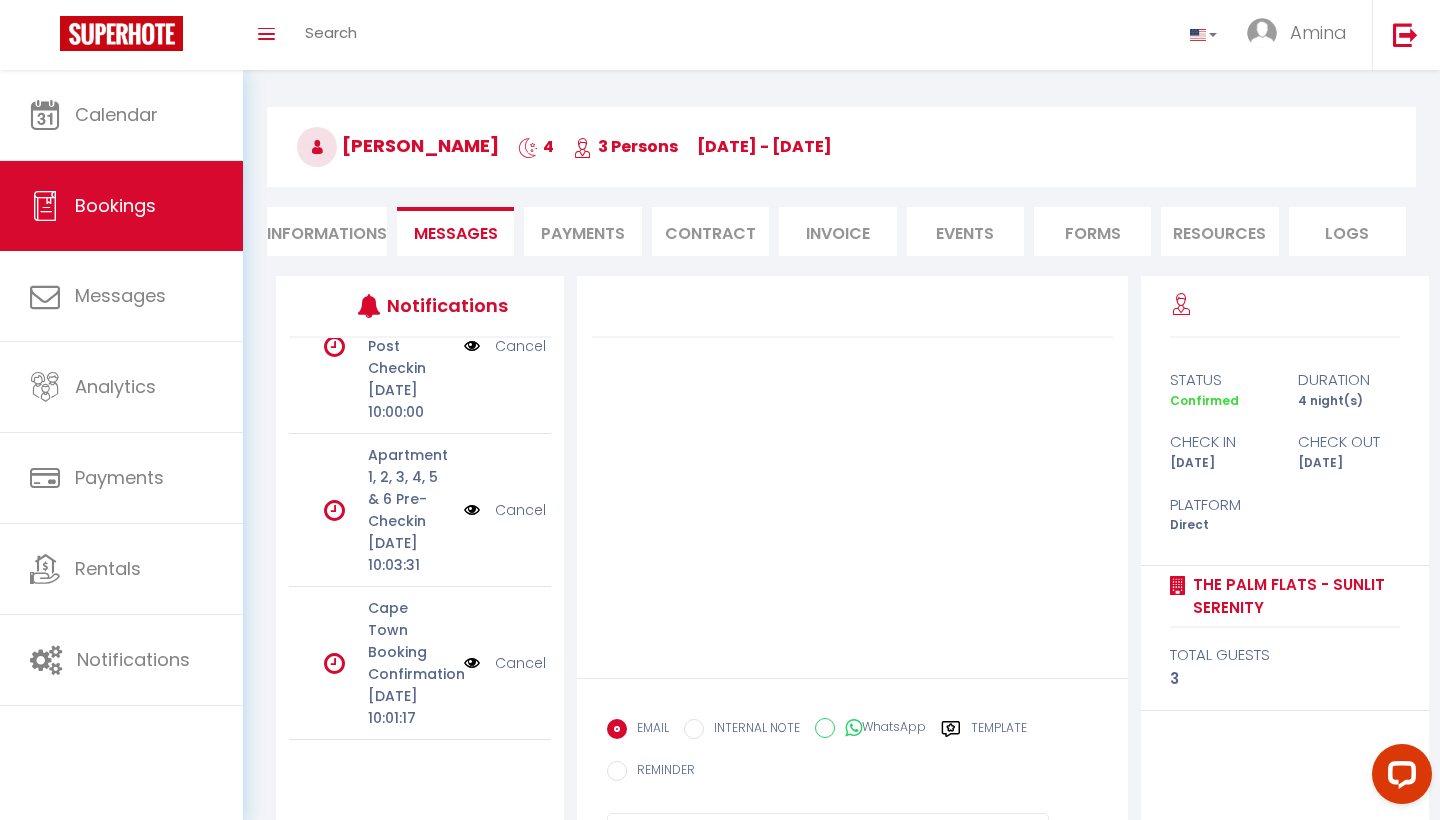 click on "Cancel" at bounding box center (520, 663) 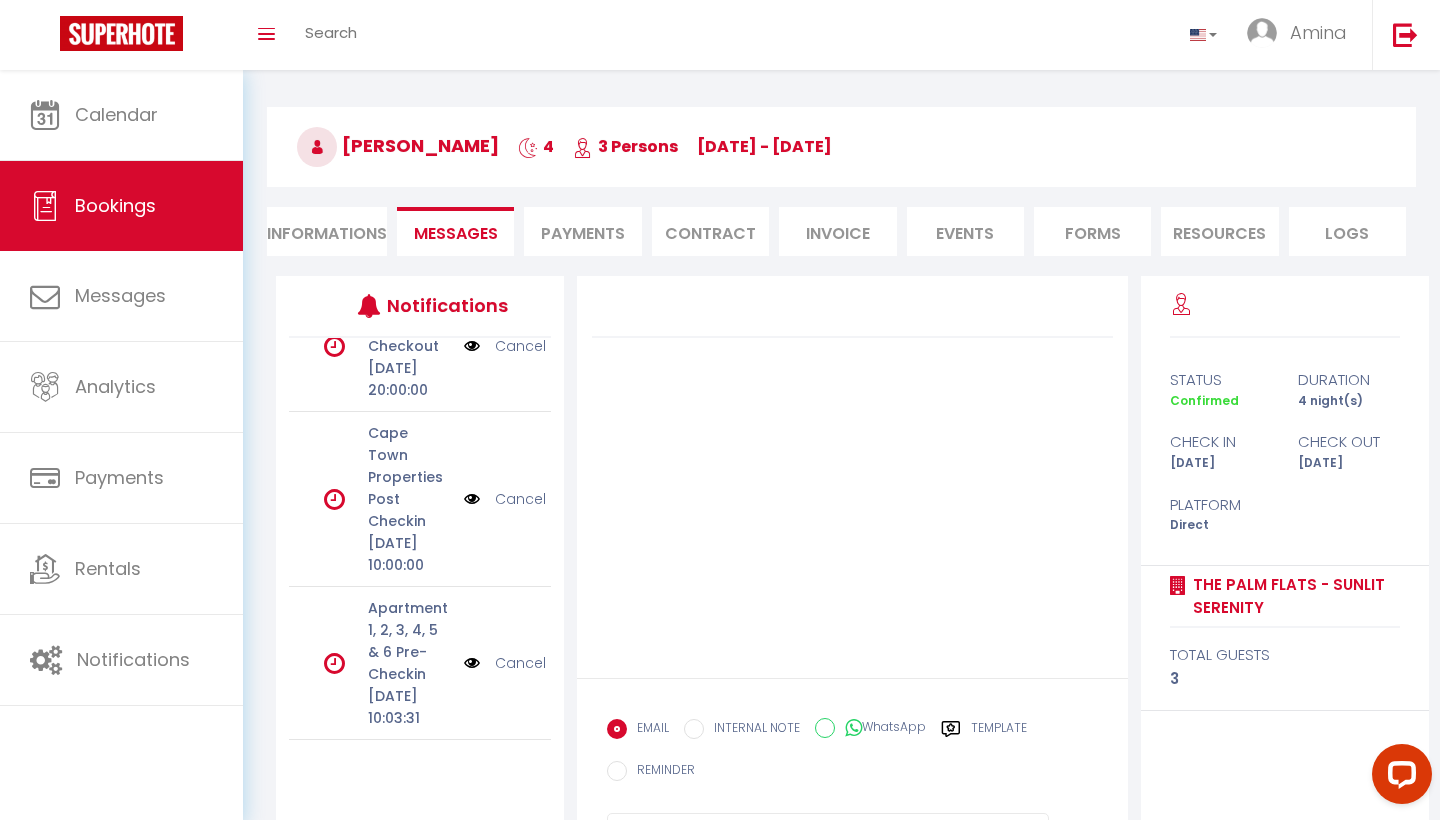 scroll, scrollTop: 320, scrollLeft: 0, axis: vertical 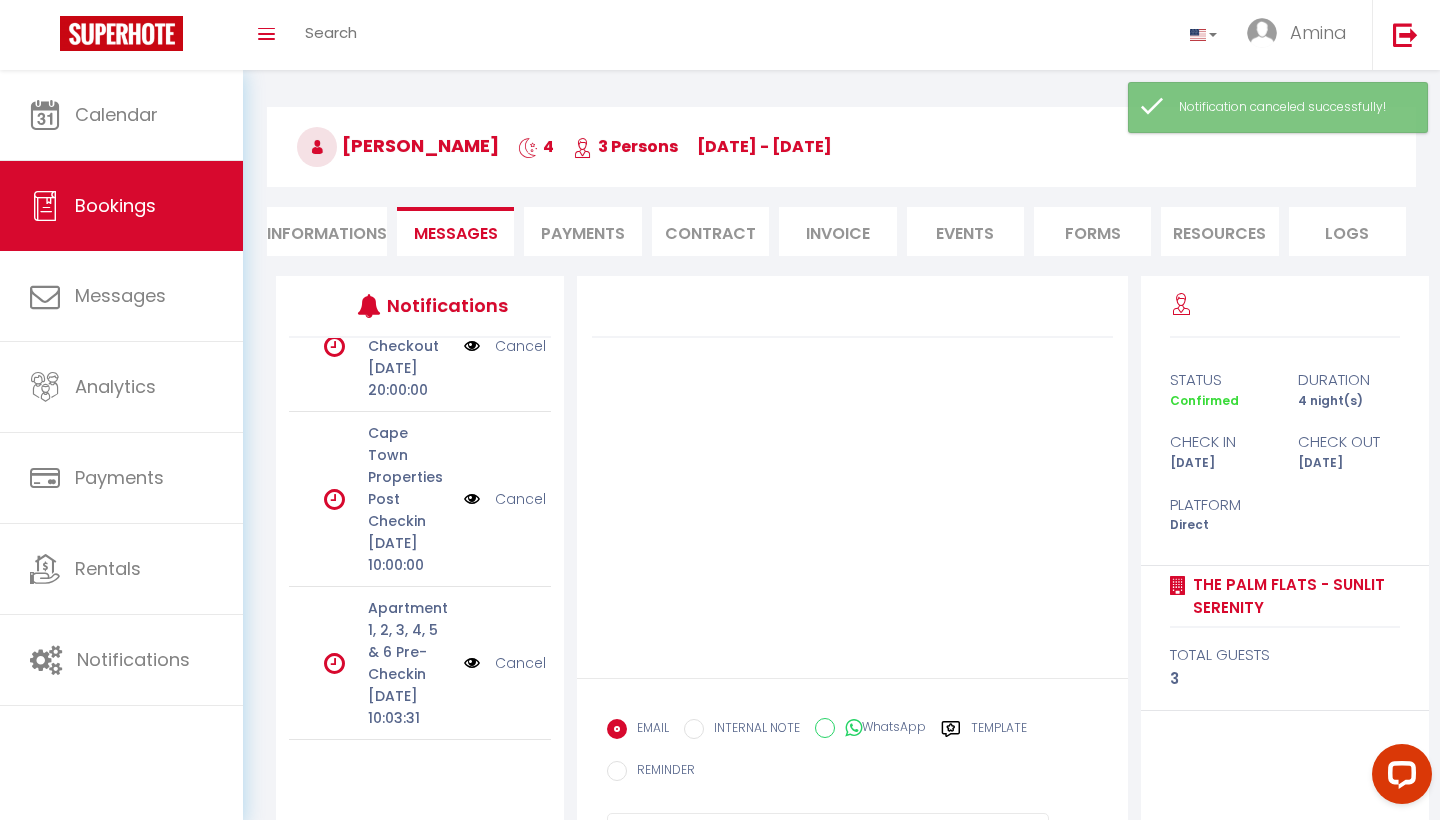 click on "Cancel" at bounding box center [520, 663] 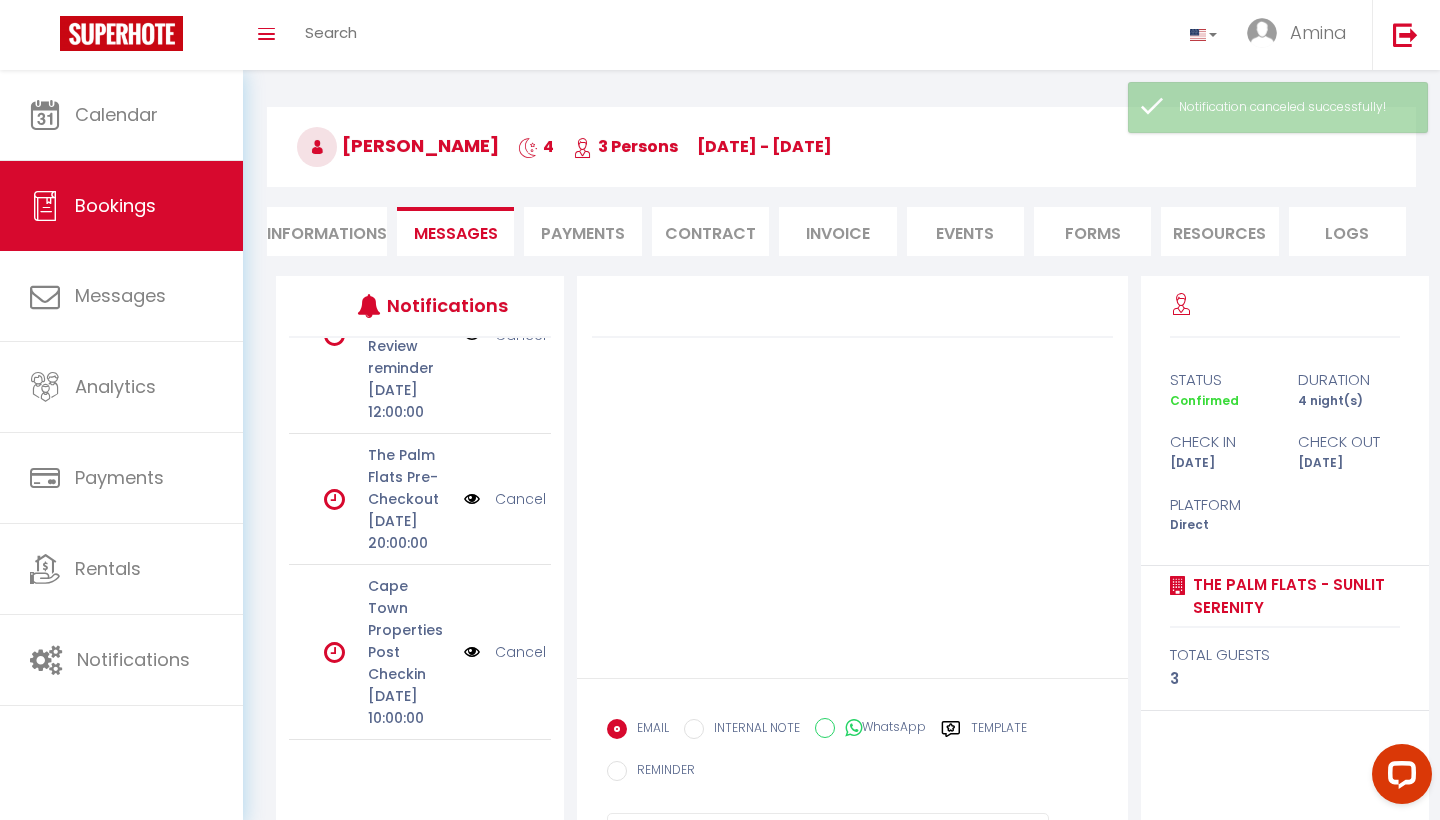 scroll, scrollTop: 145, scrollLeft: 0, axis: vertical 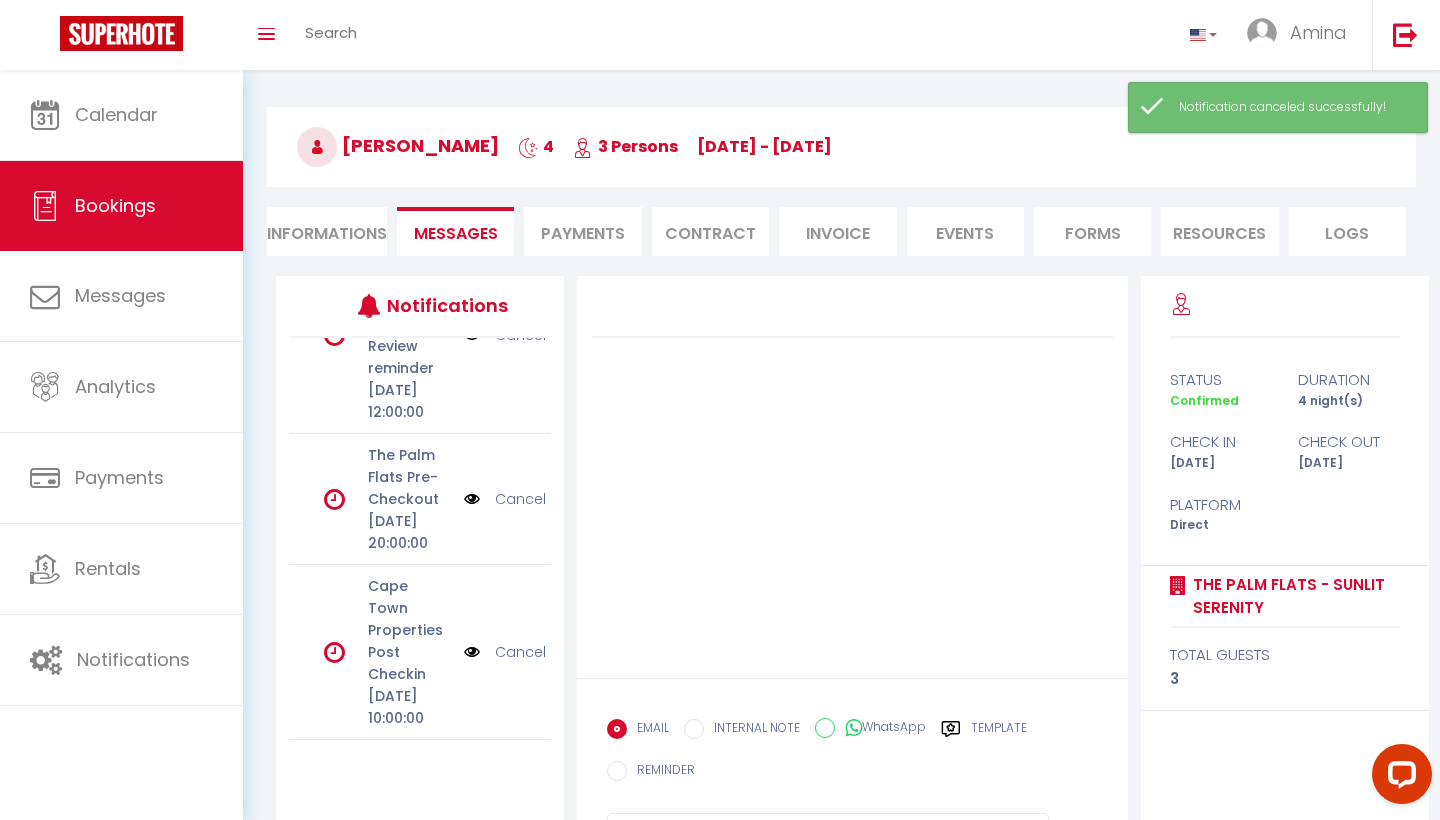 click on "Cancel" at bounding box center [520, 652] 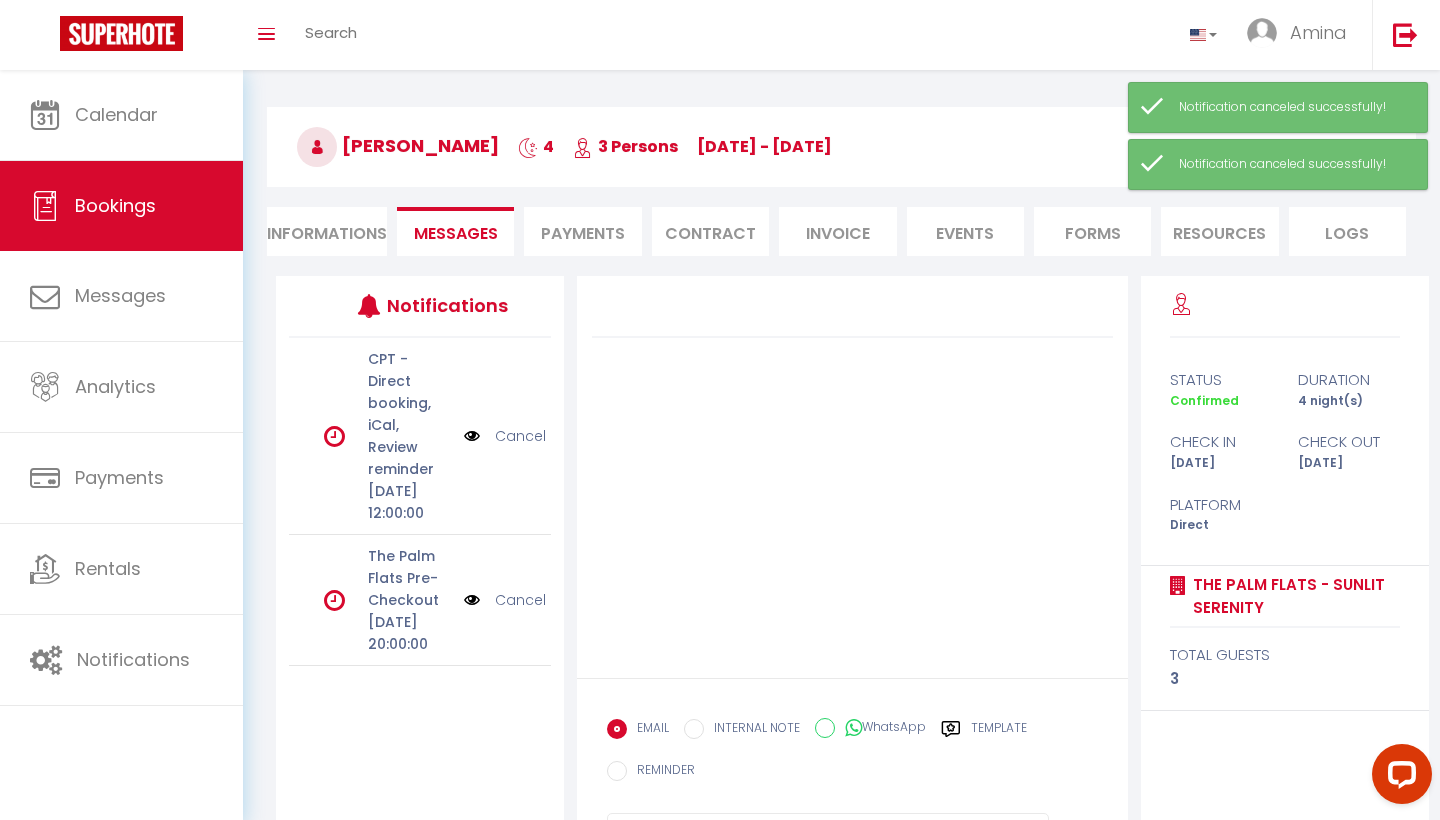 click on "Informations" at bounding box center [327, 231] 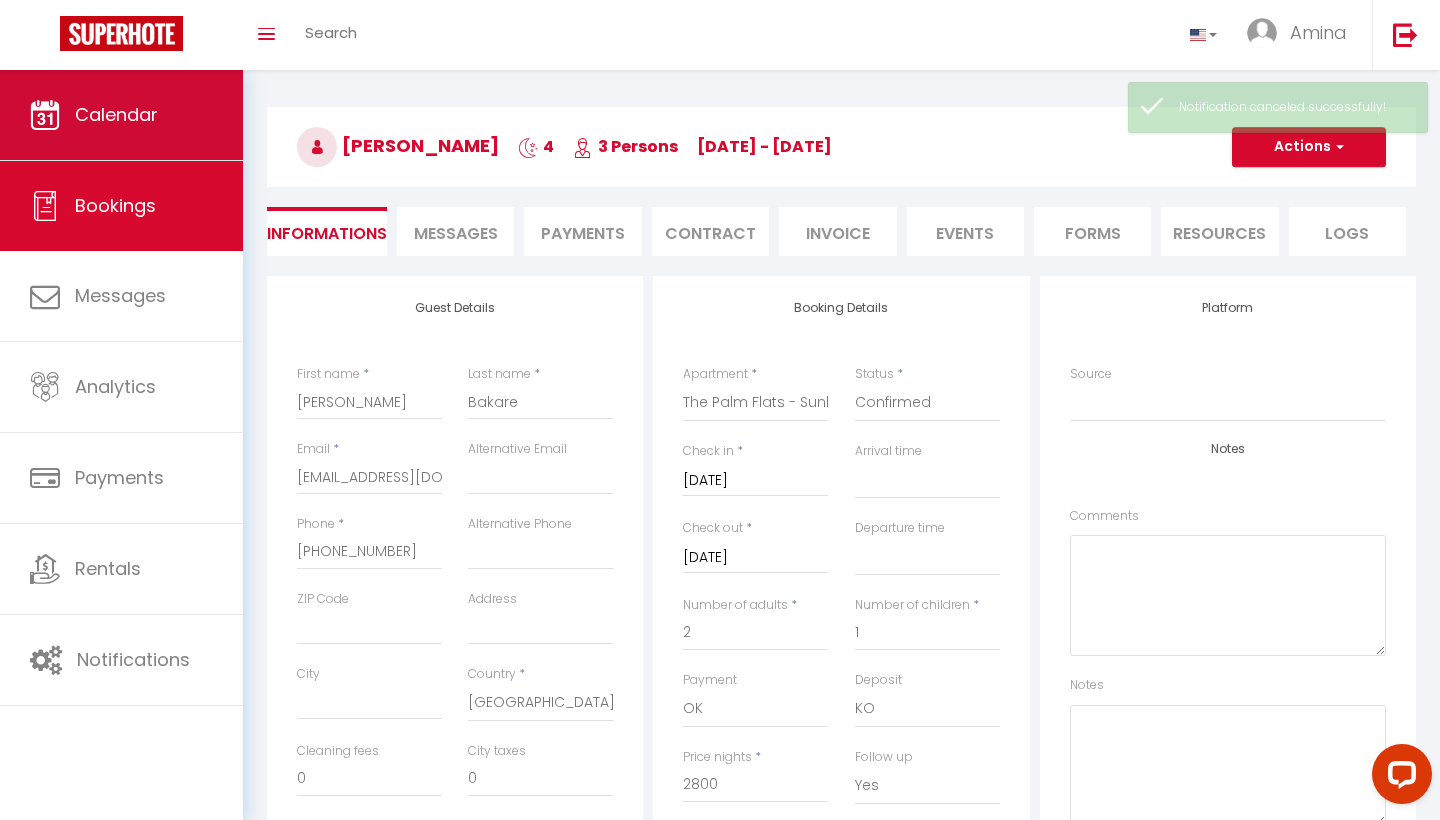 click on "Calendar" at bounding box center [121, 115] 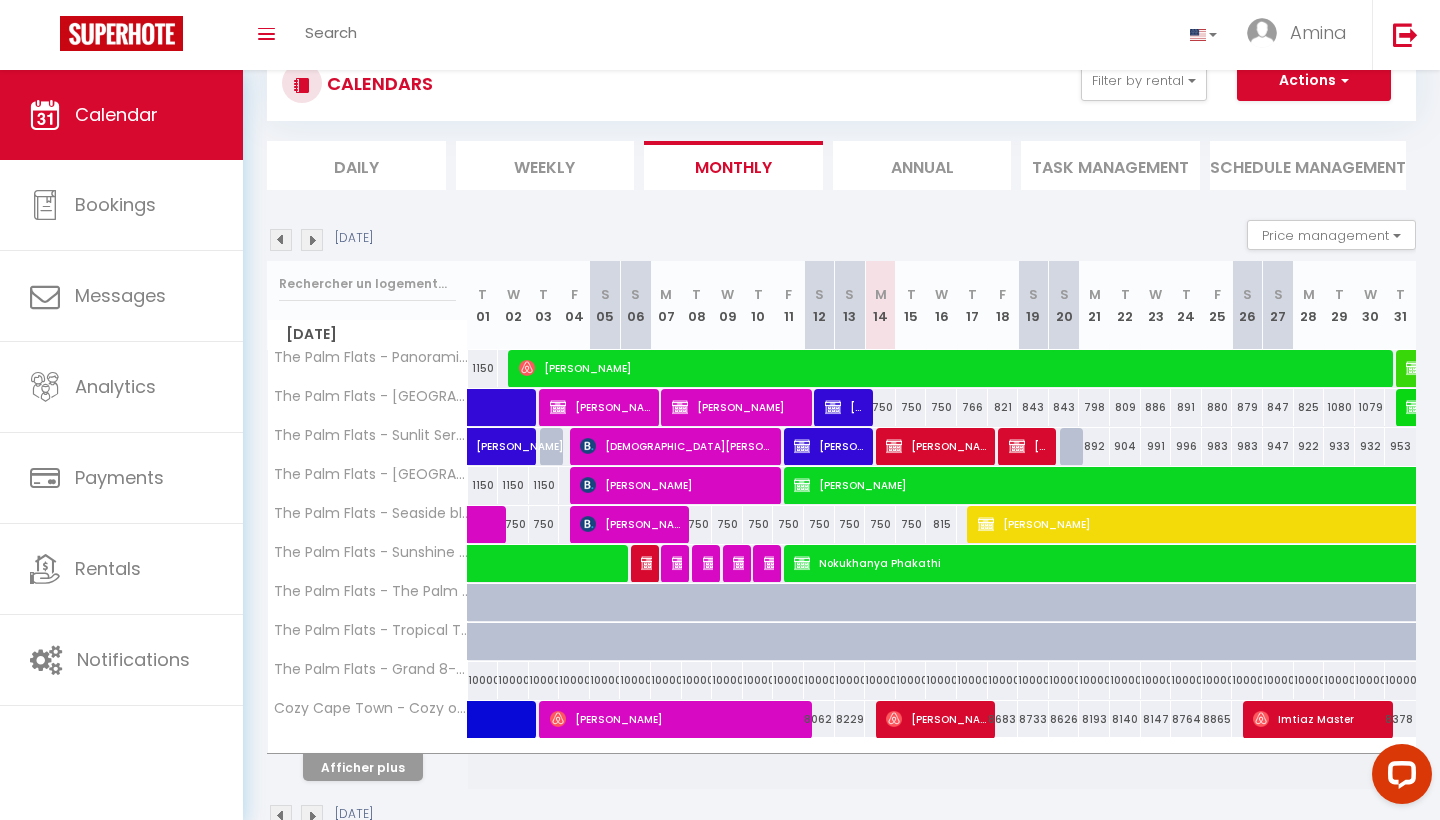 scroll, scrollTop: 71, scrollLeft: 0, axis: vertical 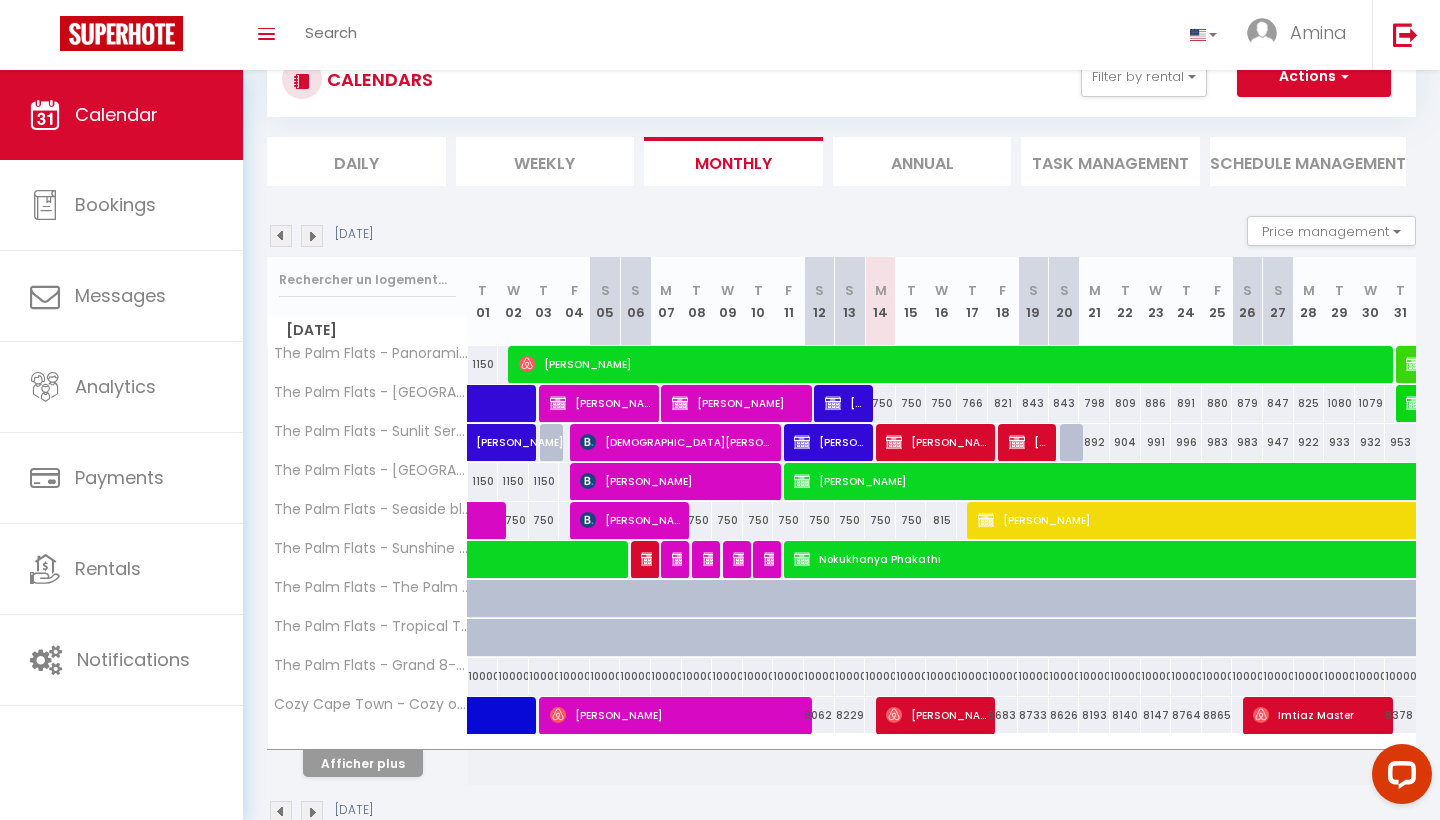 click on "Afficher plus" at bounding box center [363, 763] 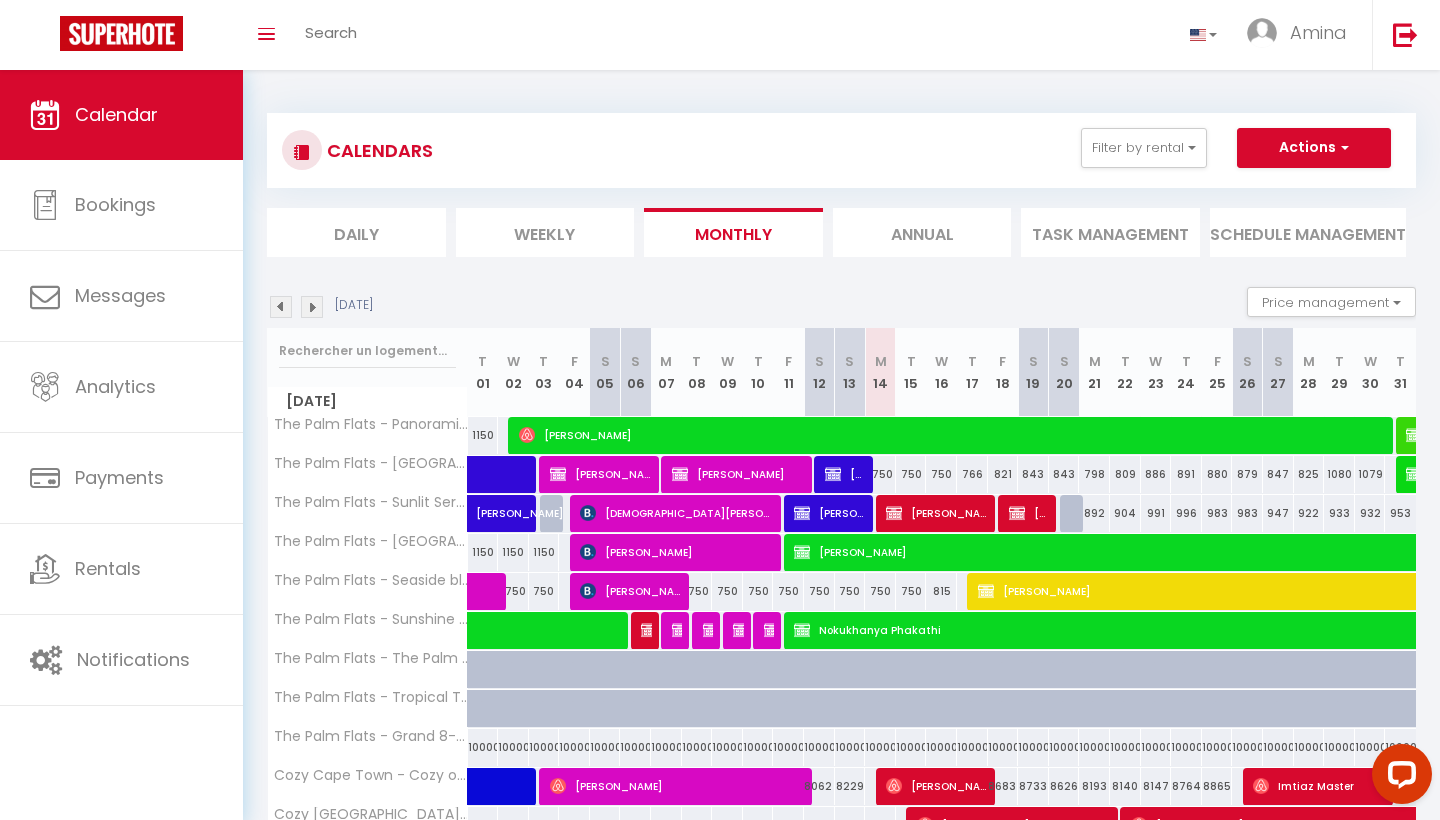 scroll, scrollTop: 0, scrollLeft: 0, axis: both 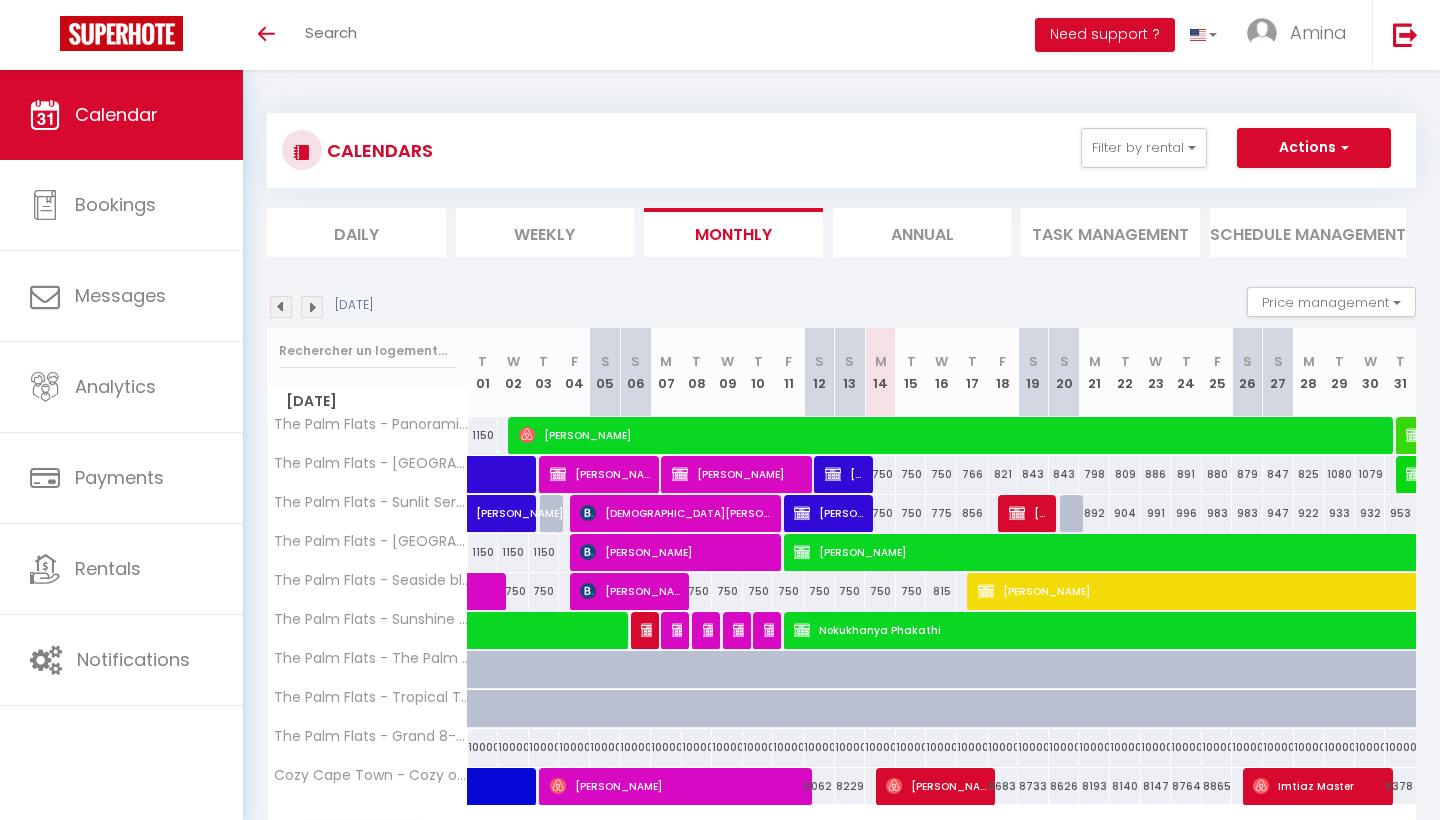select 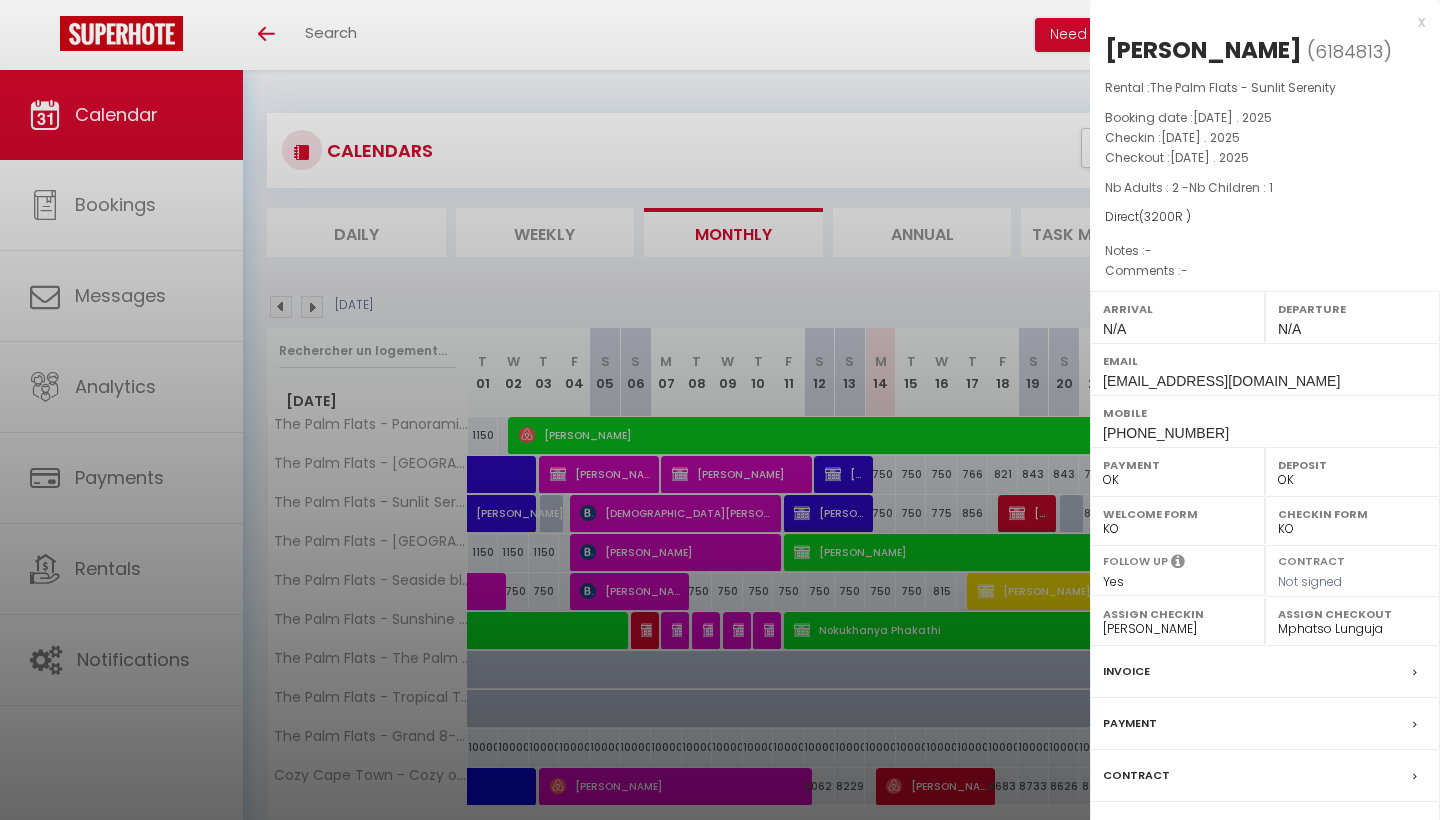 click on "[PERSON_NAME]" at bounding box center (1203, 50) 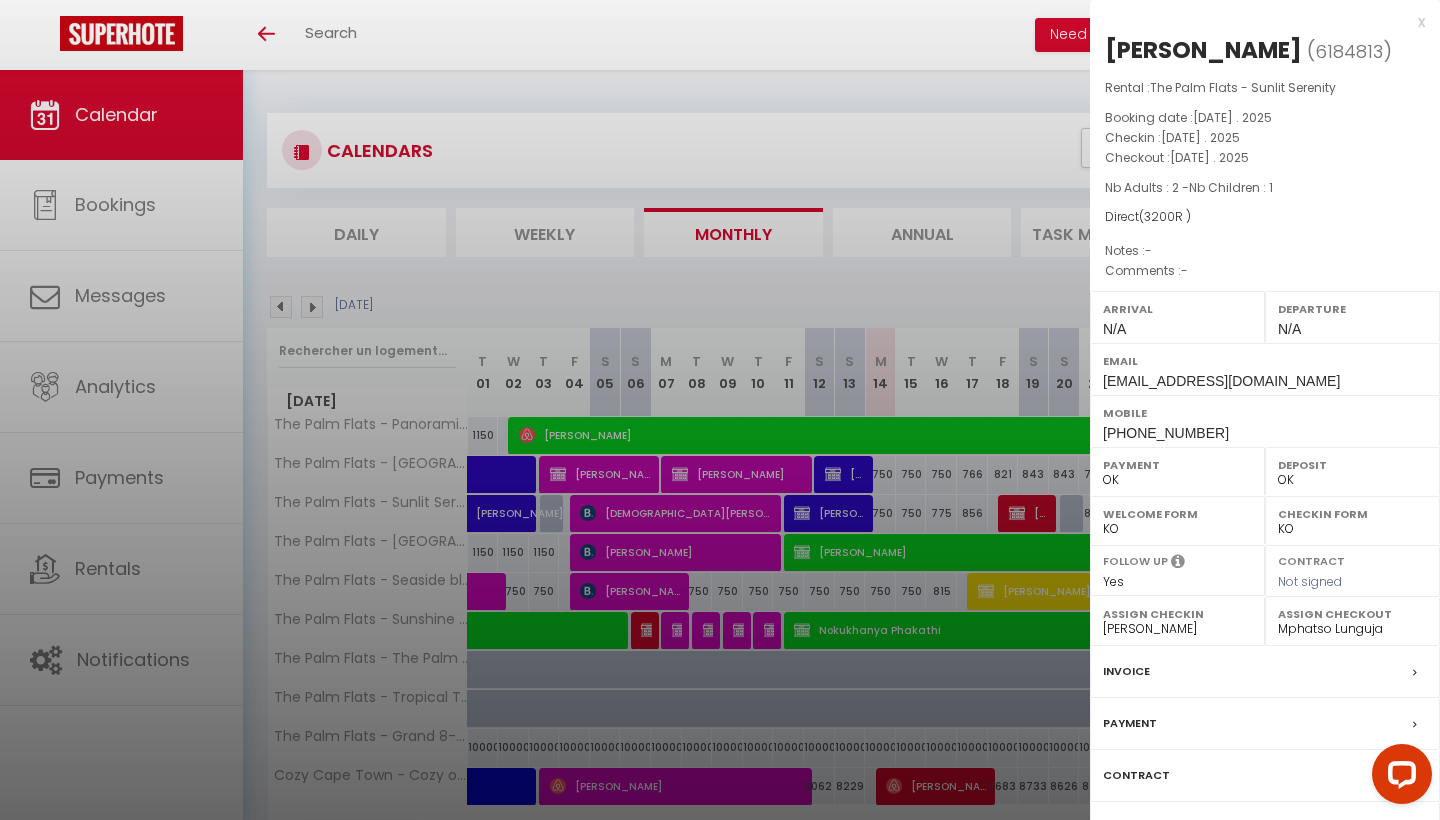scroll, scrollTop: 0, scrollLeft: 0, axis: both 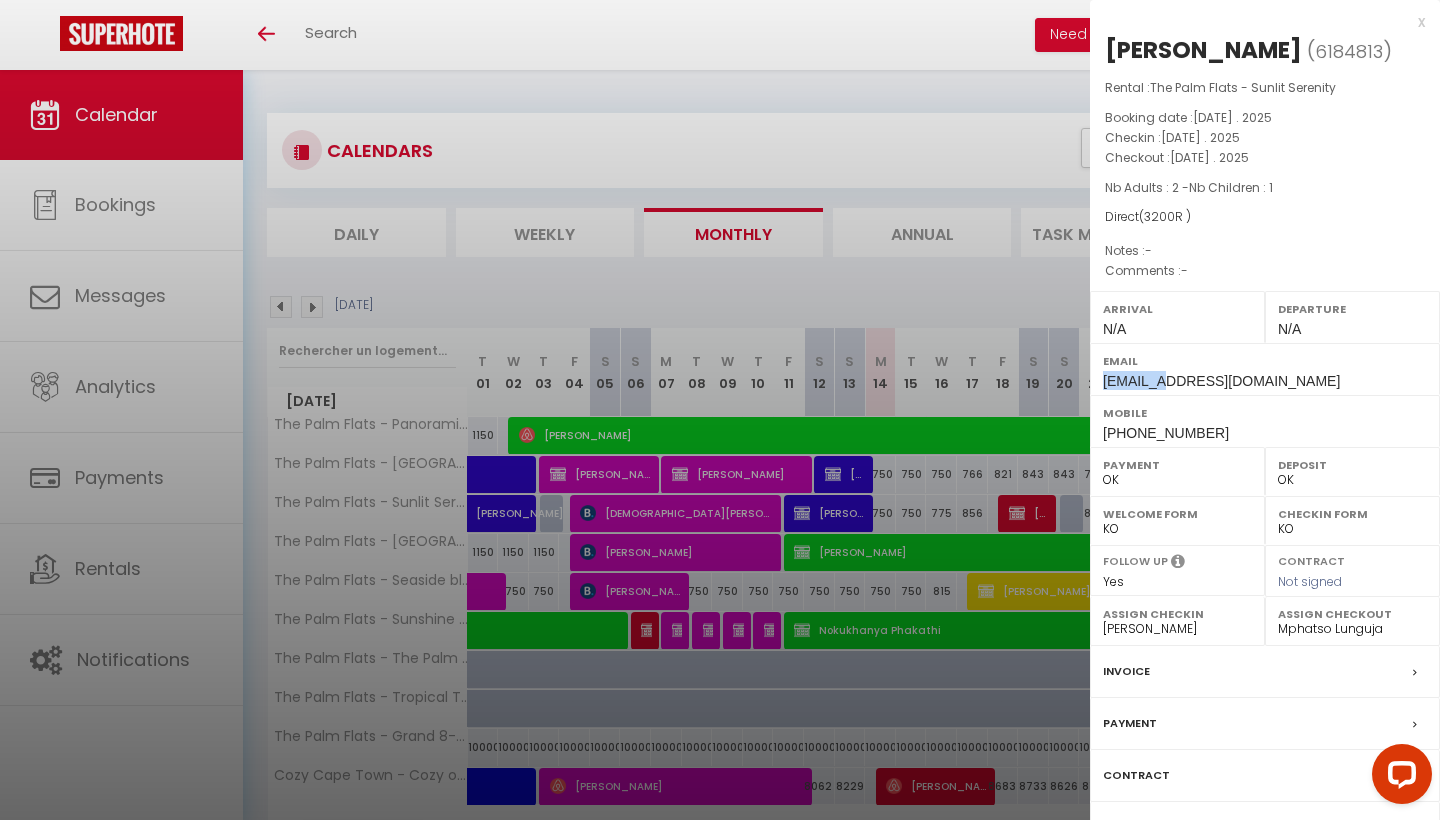 click on "[EMAIL_ADDRESS][DOMAIN_NAME]" at bounding box center [1221, 381] 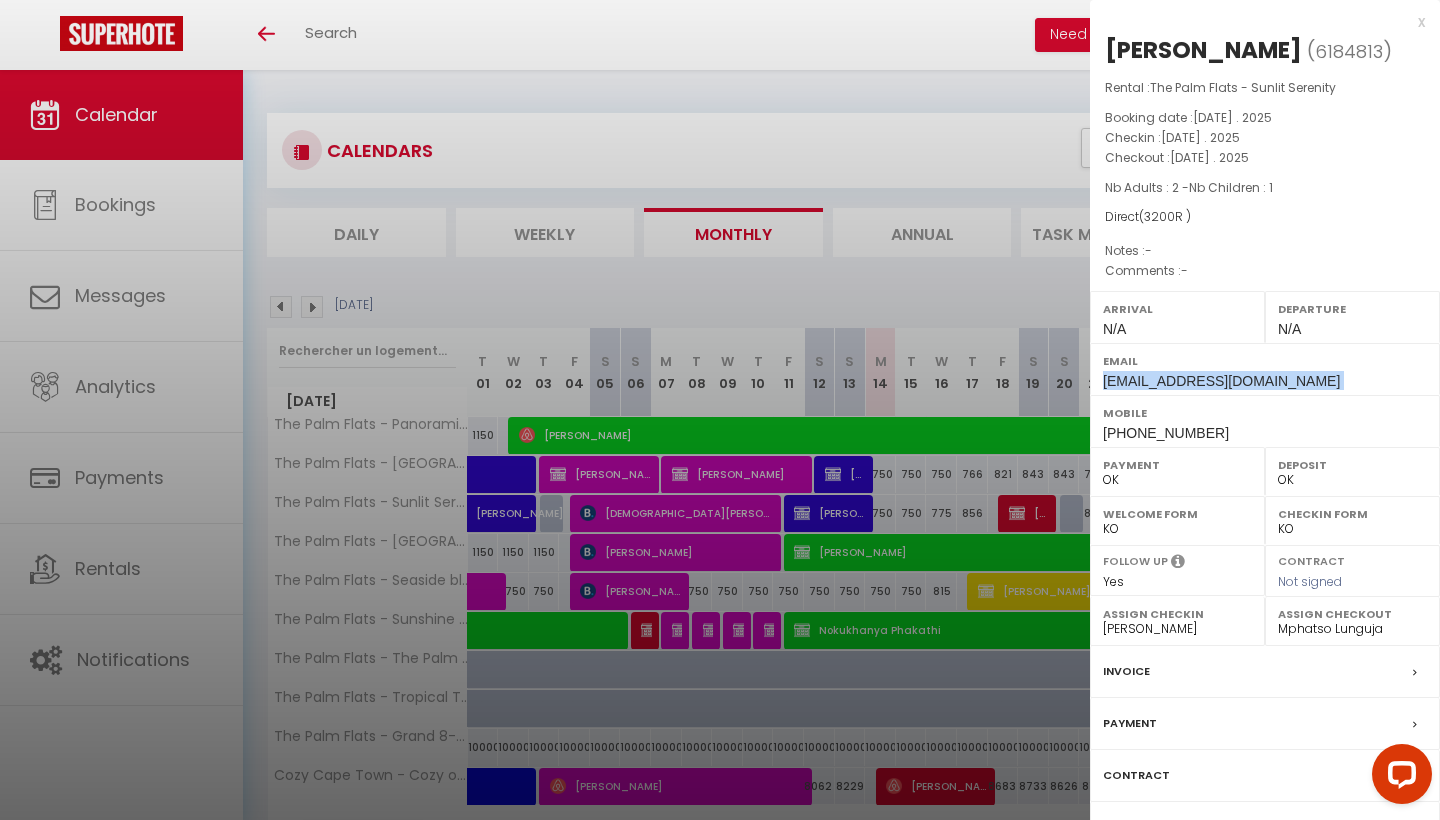 click on "[EMAIL_ADDRESS][DOMAIN_NAME]" at bounding box center (1221, 381) 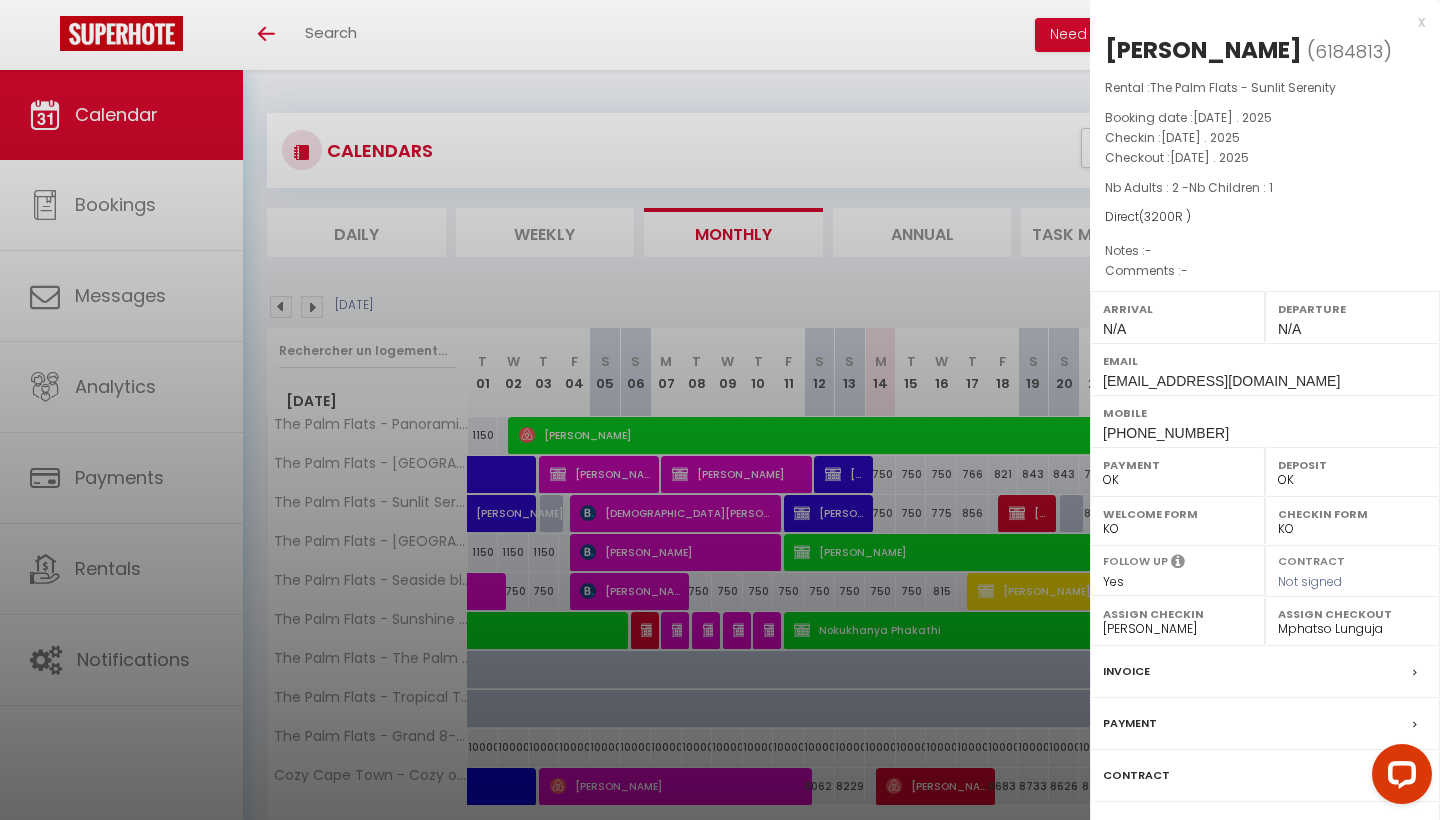 click on "[PHONE_NUMBER]" at bounding box center [1166, 433] 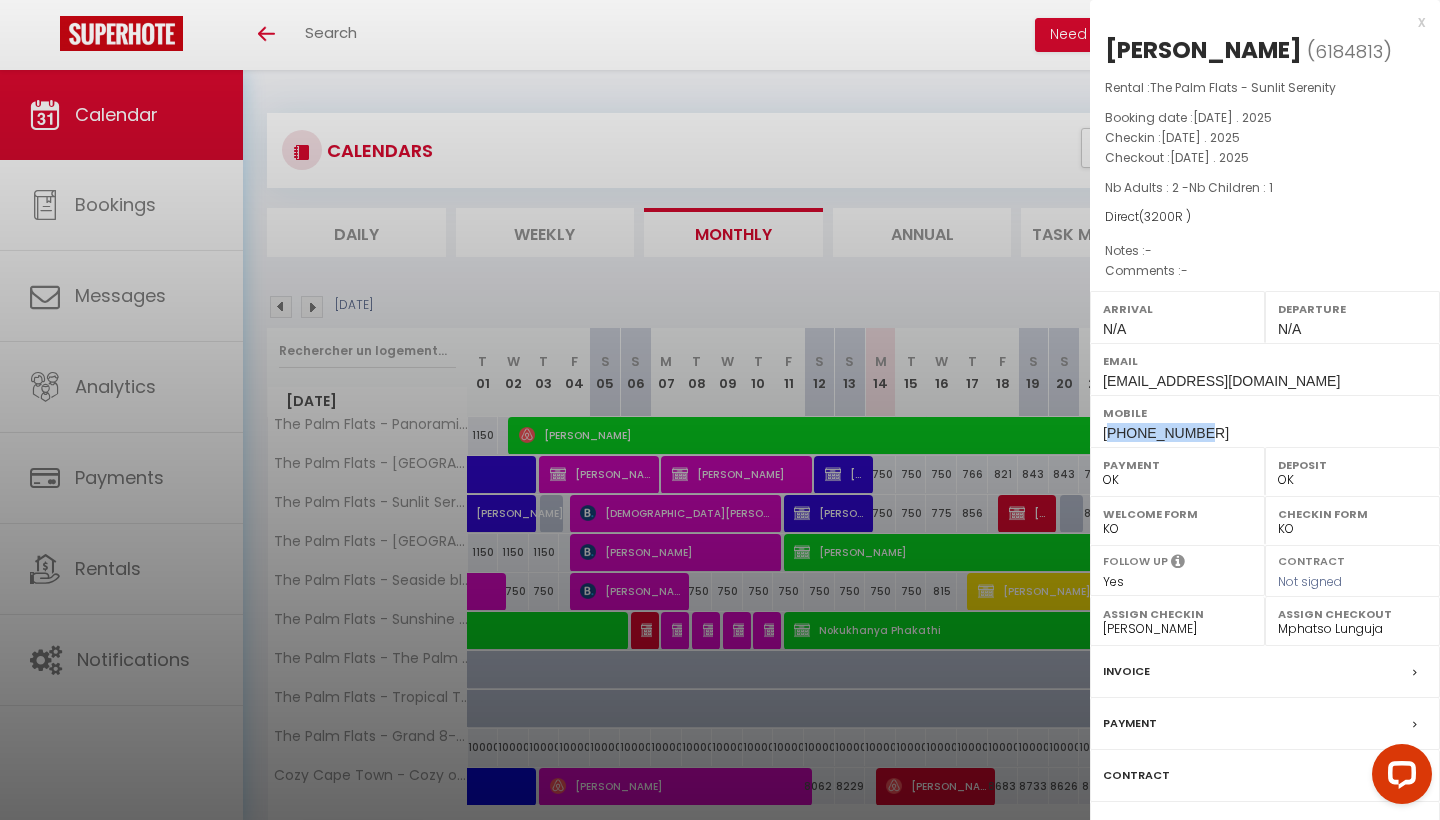 click on "[PHONE_NUMBER]" at bounding box center (1166, 433) 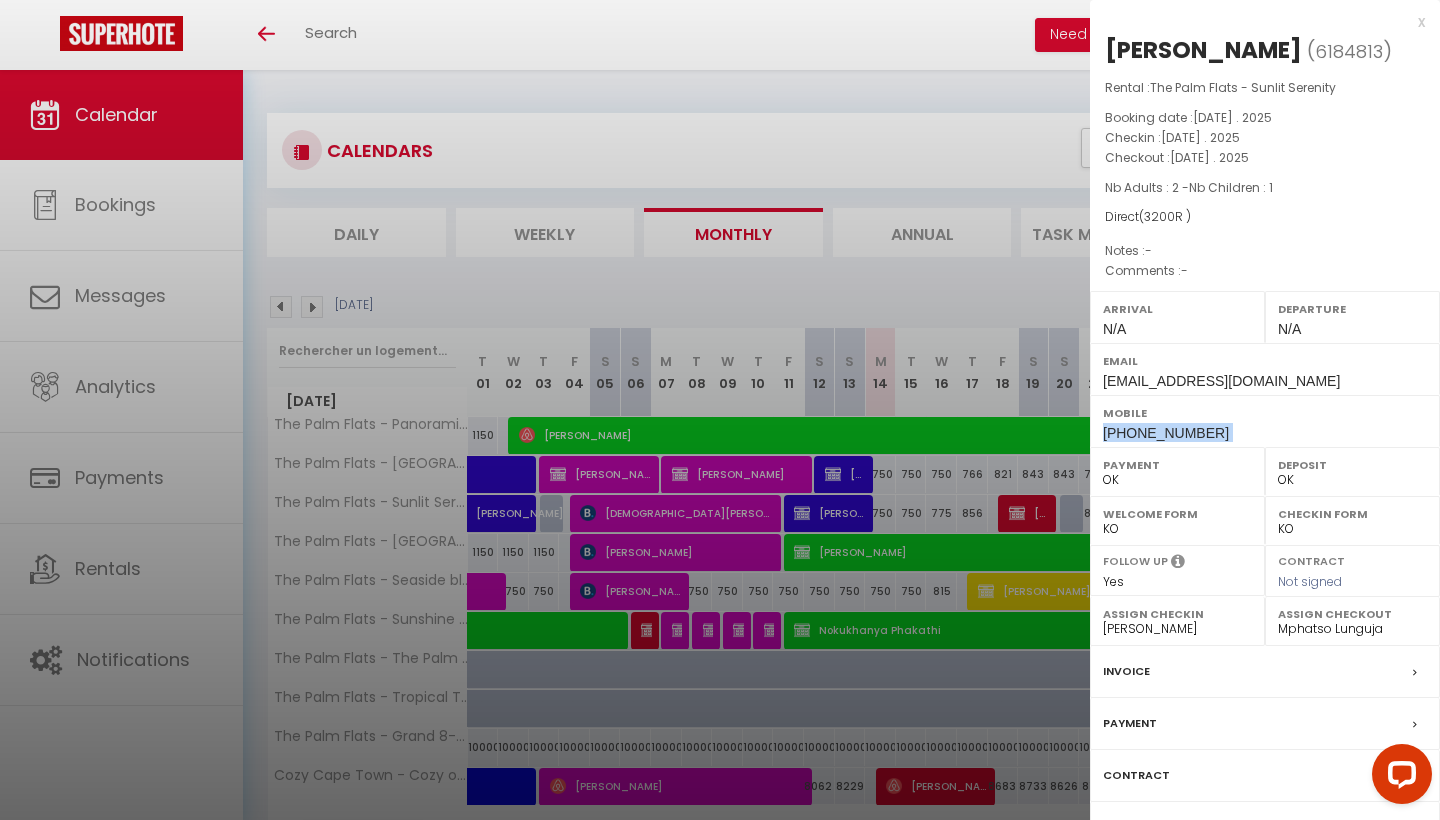 click on "[PHONE_NUMBER]" at bounding box center (1166, 433) 